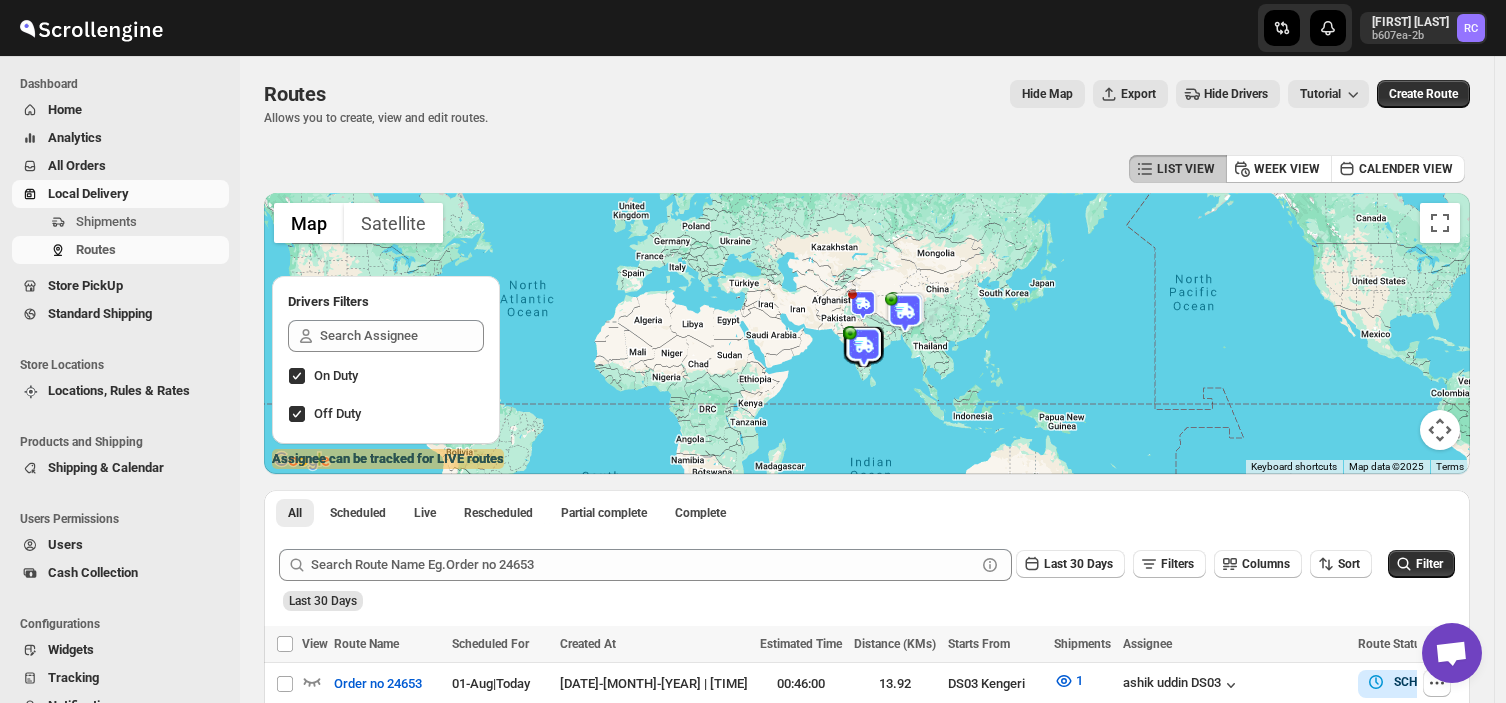 scroll, scrollTop: 0, scrollLeft: 0, axis: both 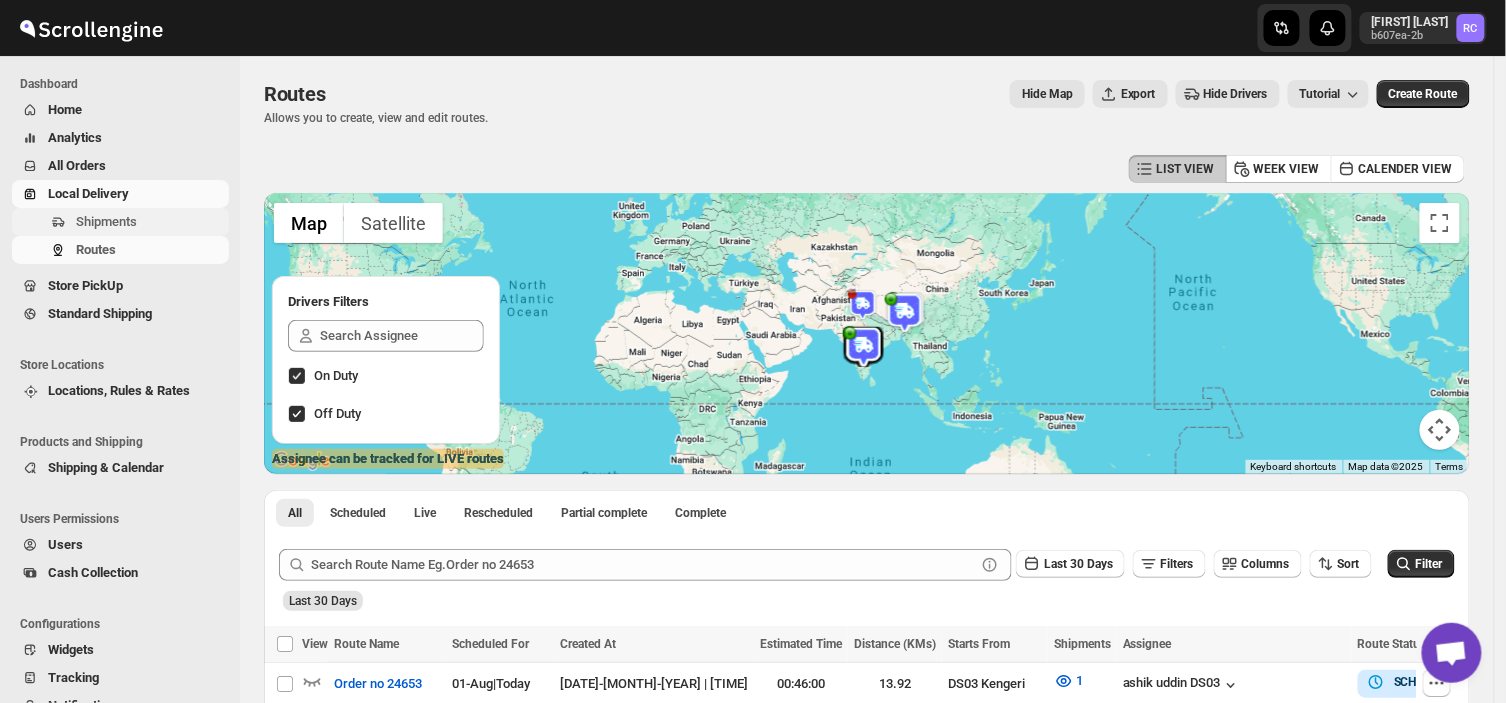 click on "Shipments" at bounding box center (150, 222) 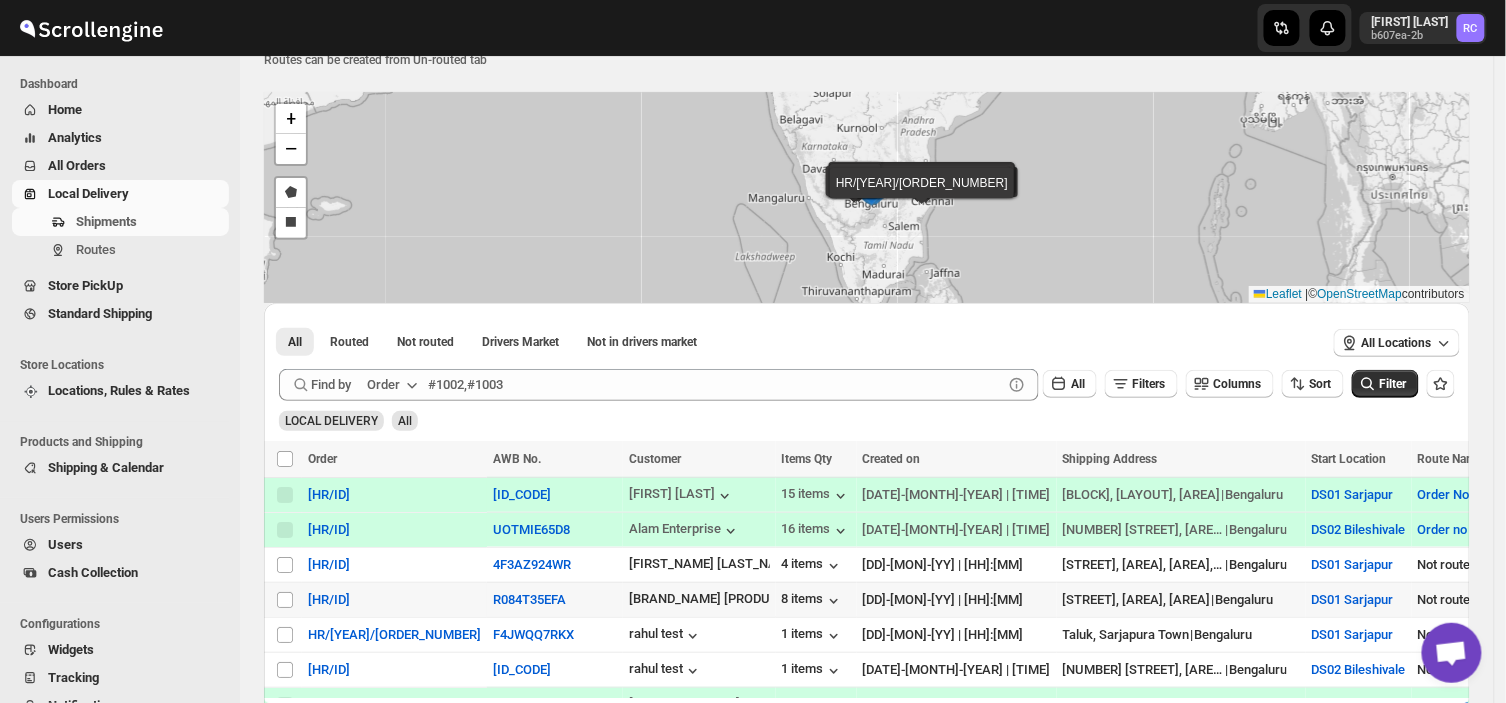 scroll, scrollTop: 70, scrollLeft: 0, axis: vertical 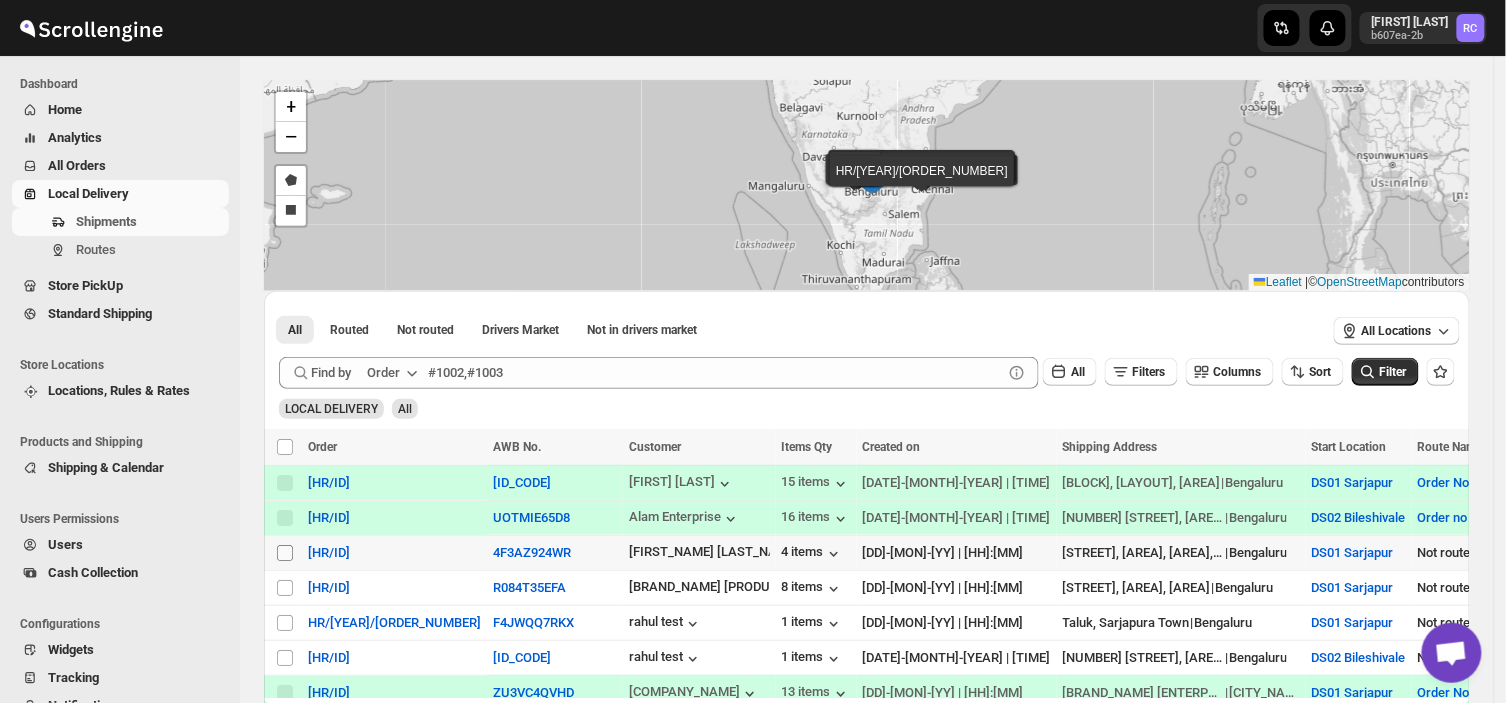 click on "Select shipment" at bounding box center [285, 553] 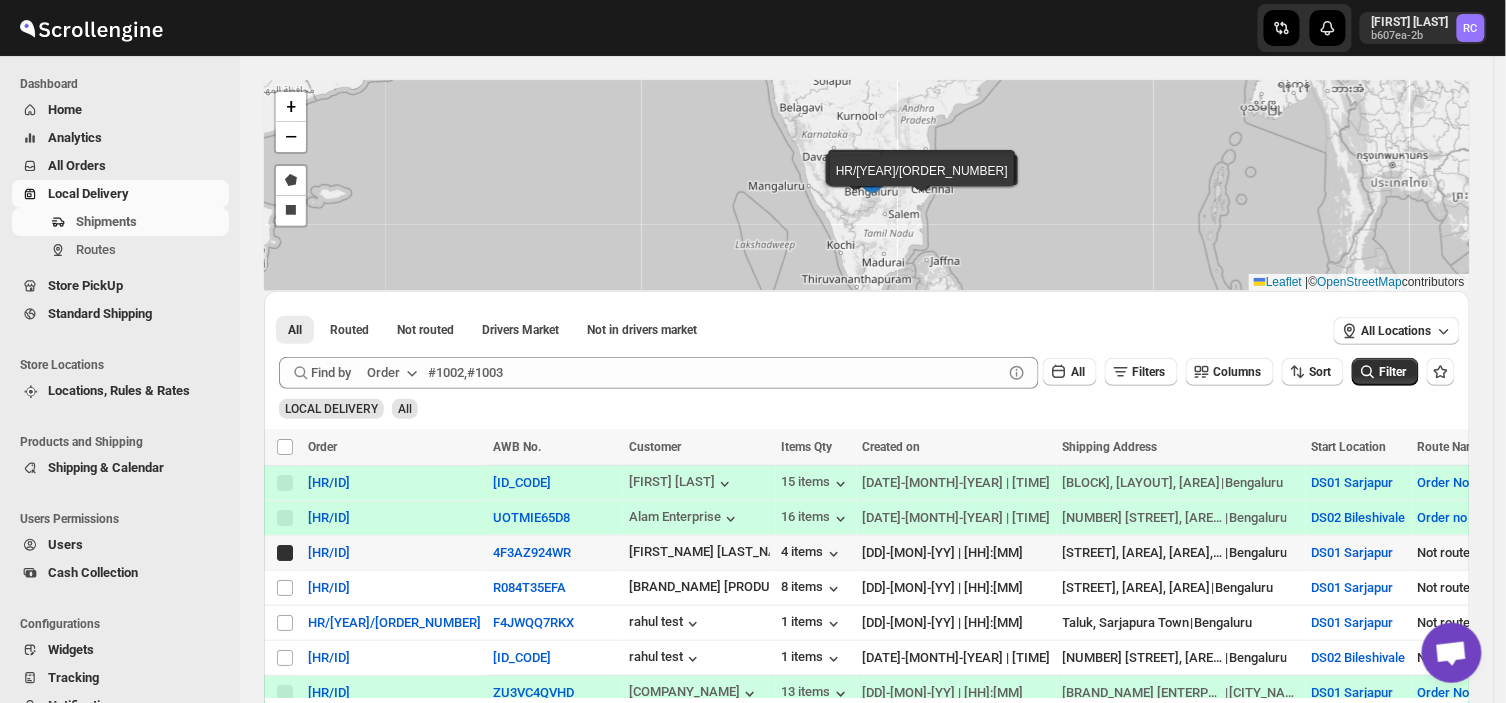 checkbox on "true" 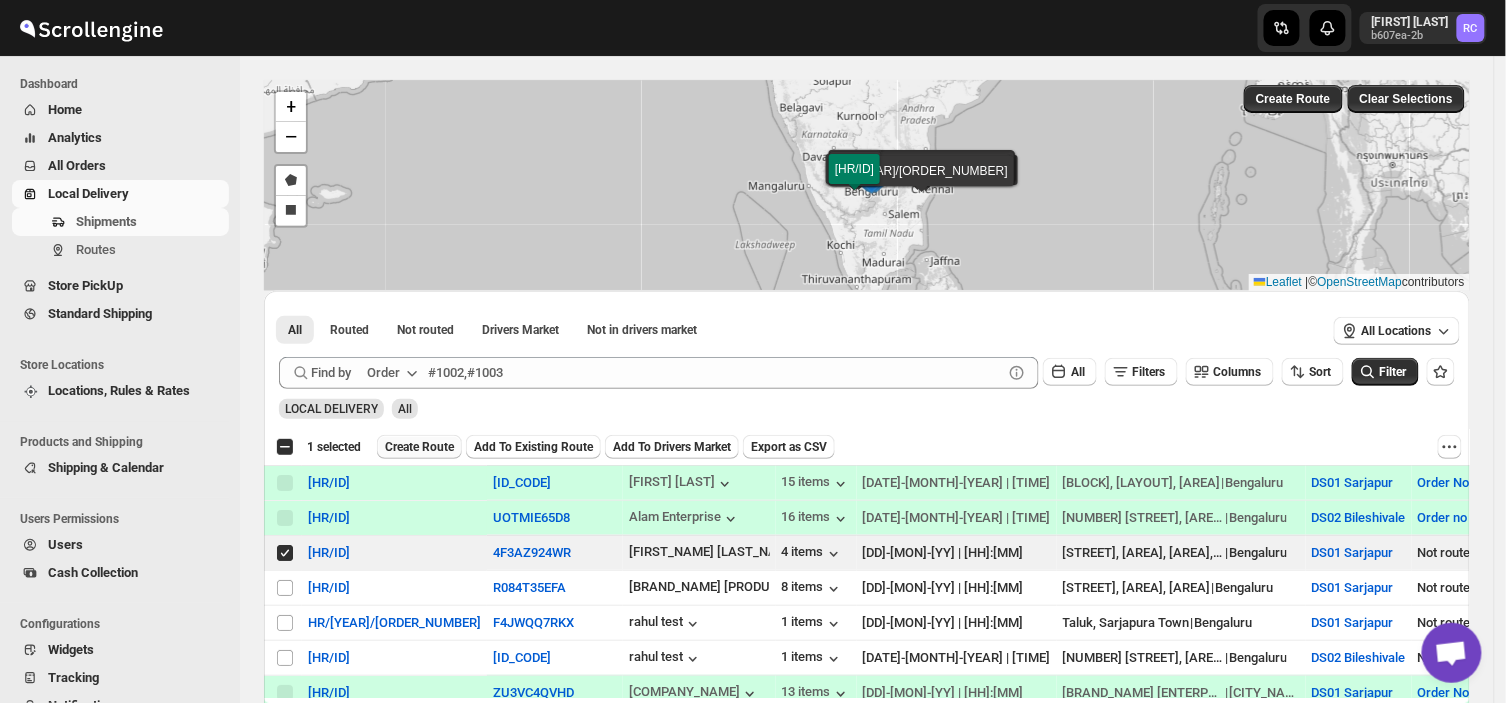 click on "Create Route" at bounding box center [419, 447] 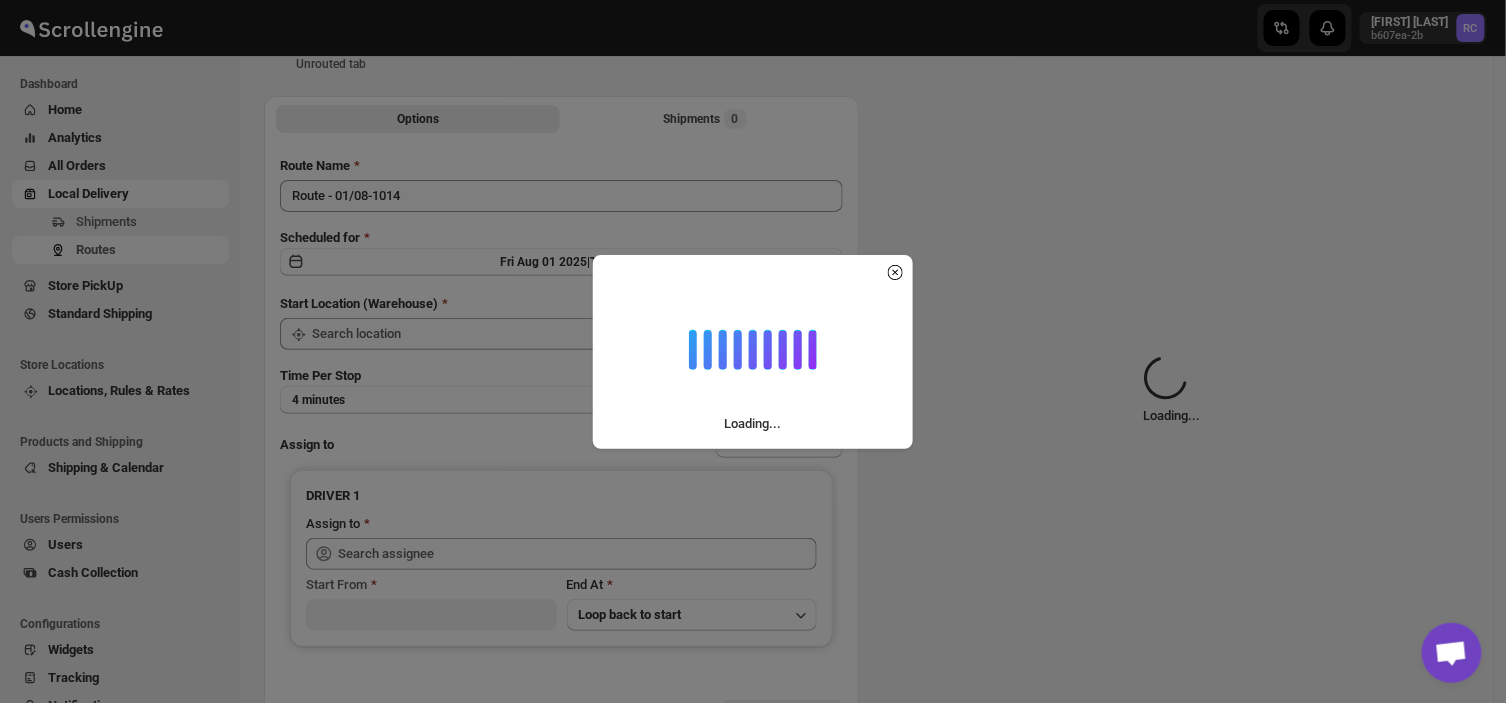 scroll, scrollTop: 0, scrollLeft: 0, axis: both 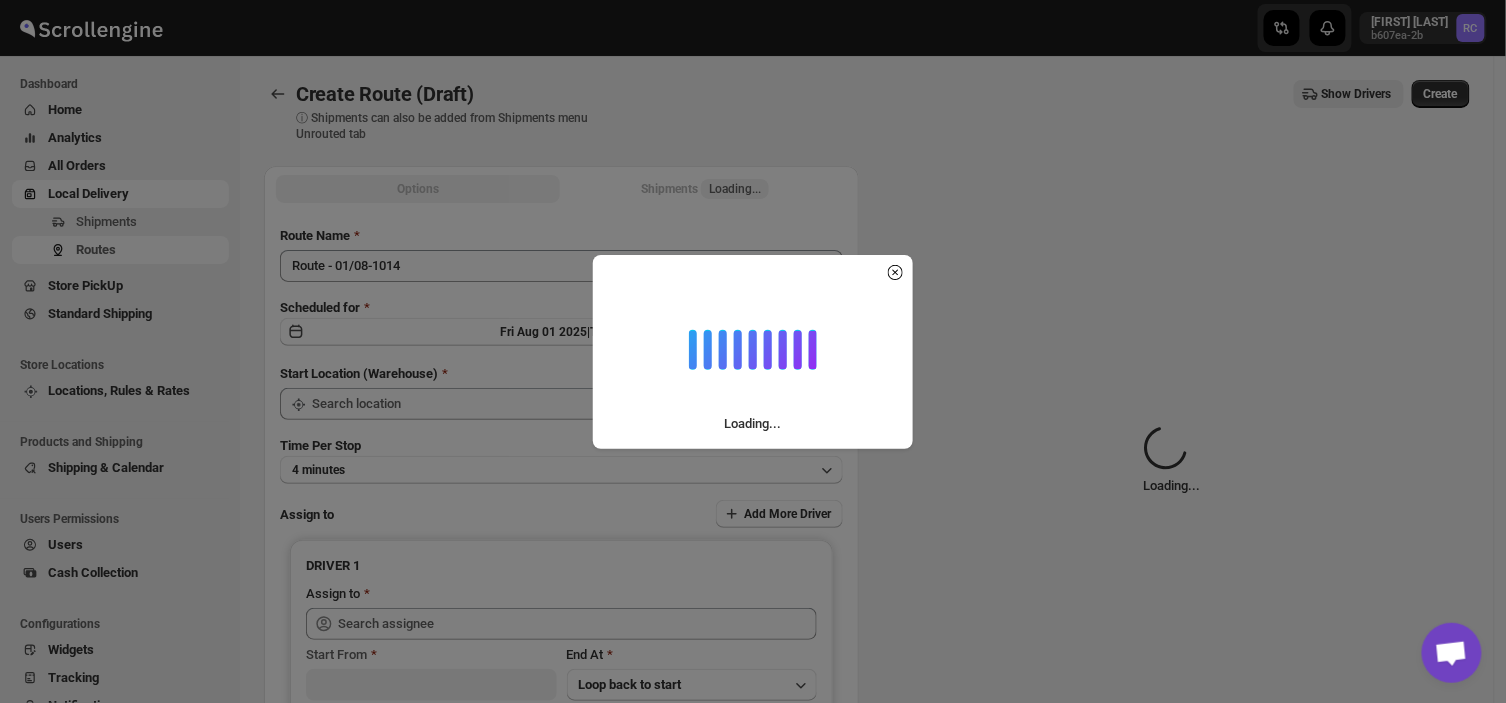 type on "DS01 Sarjapur" 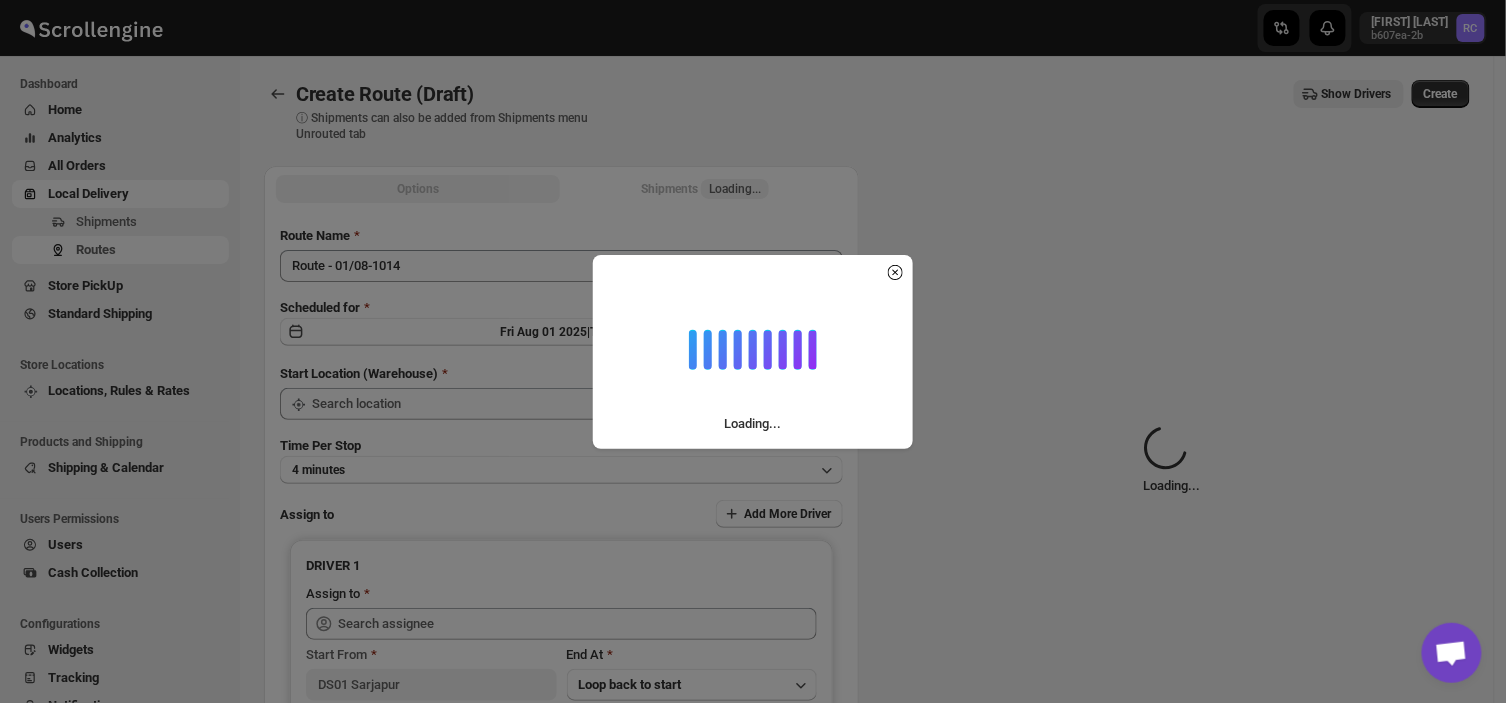 type on "DS01 Sarjapur" 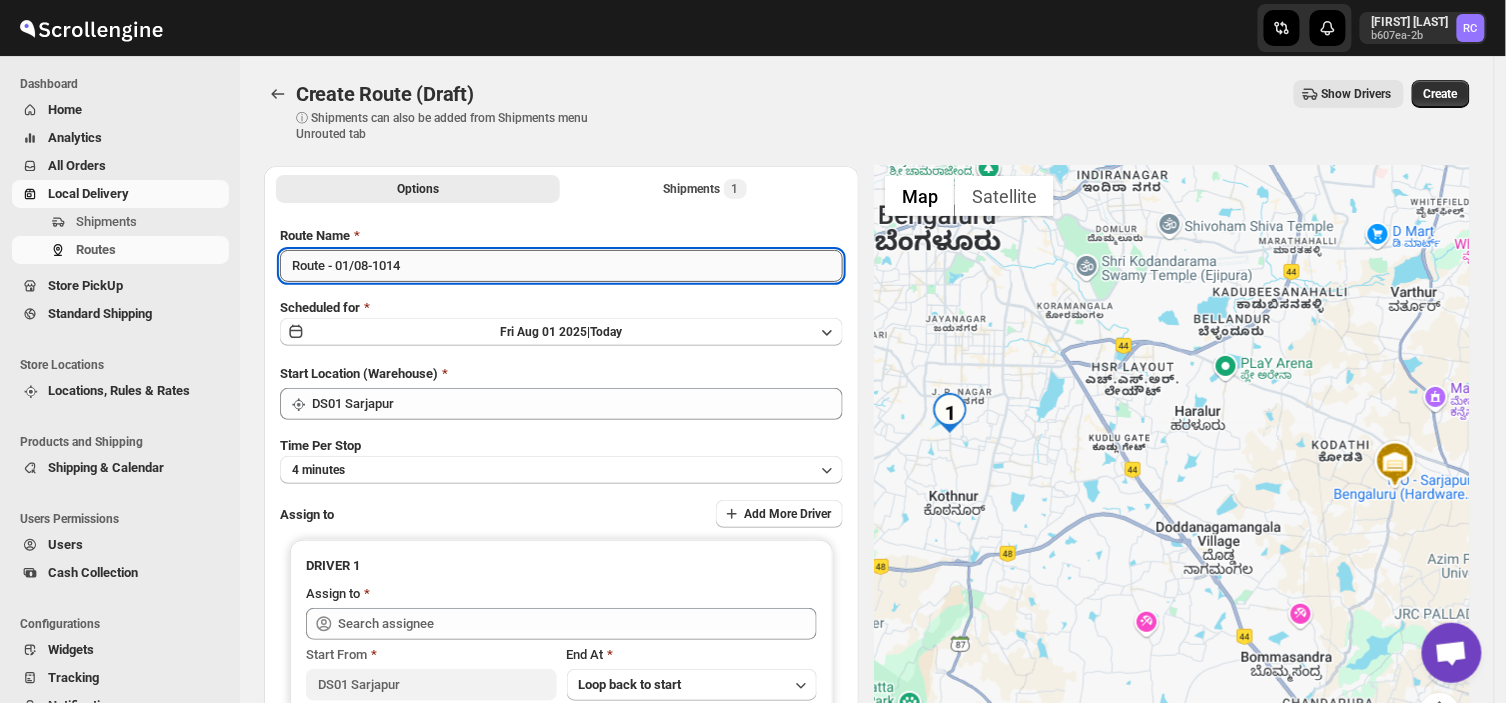 click on "Route - 01/08-1014" at bounding box center (561, 266) 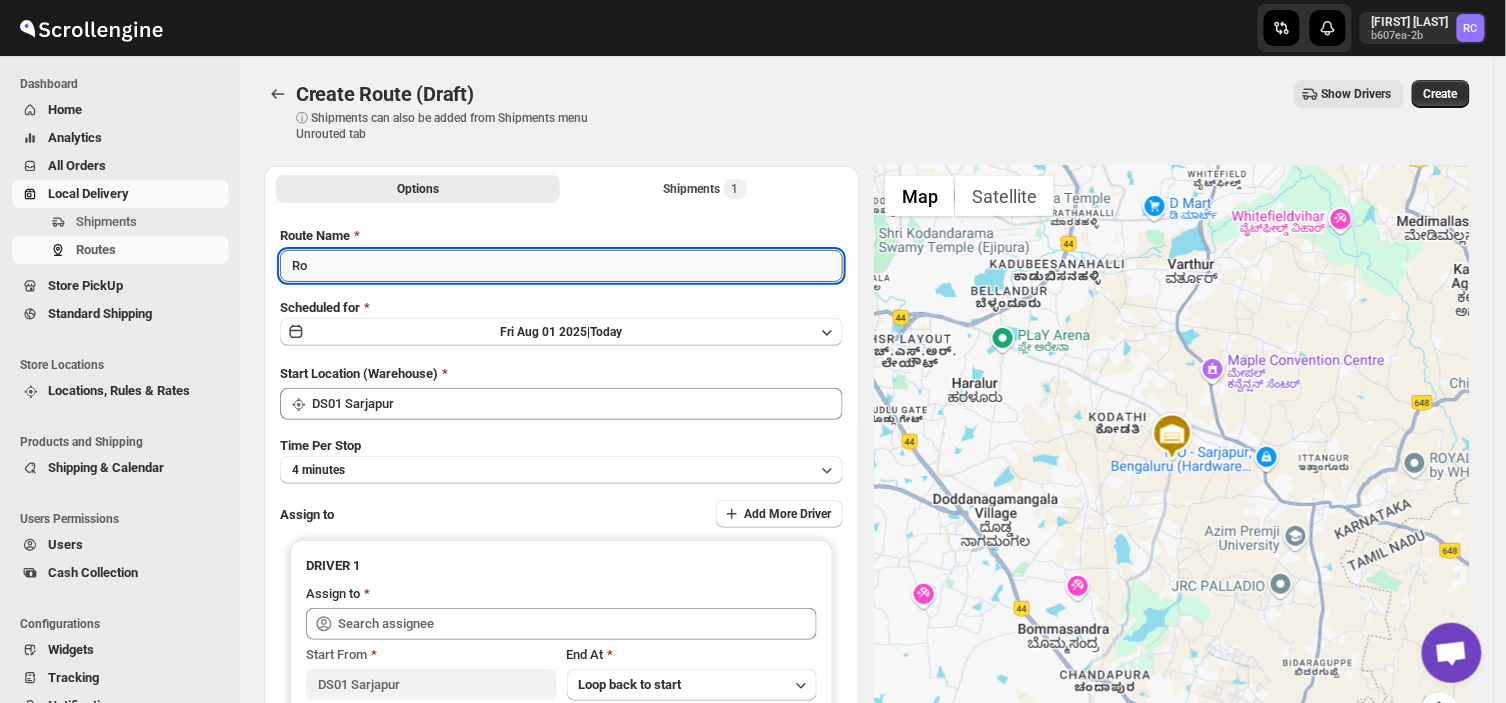 type on "R" 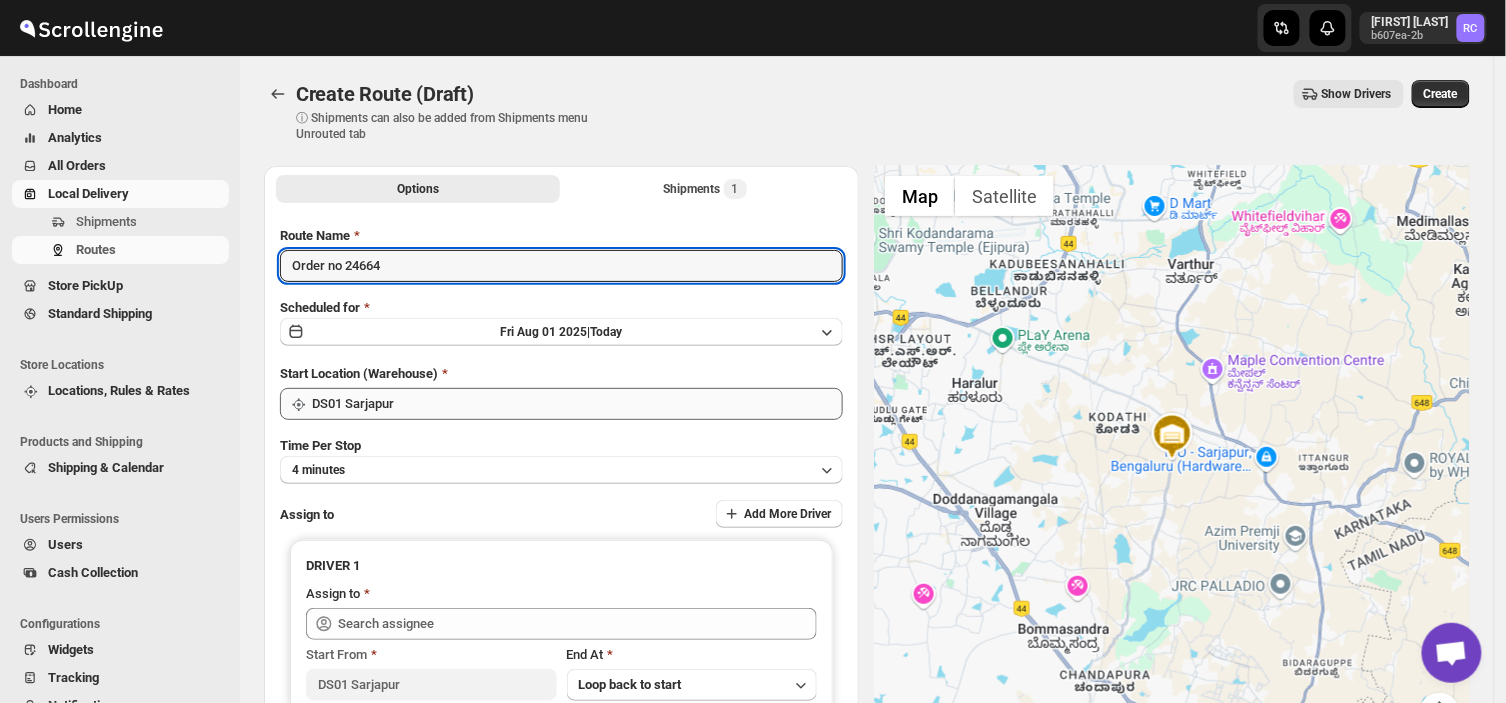 type on "Order no 24664" 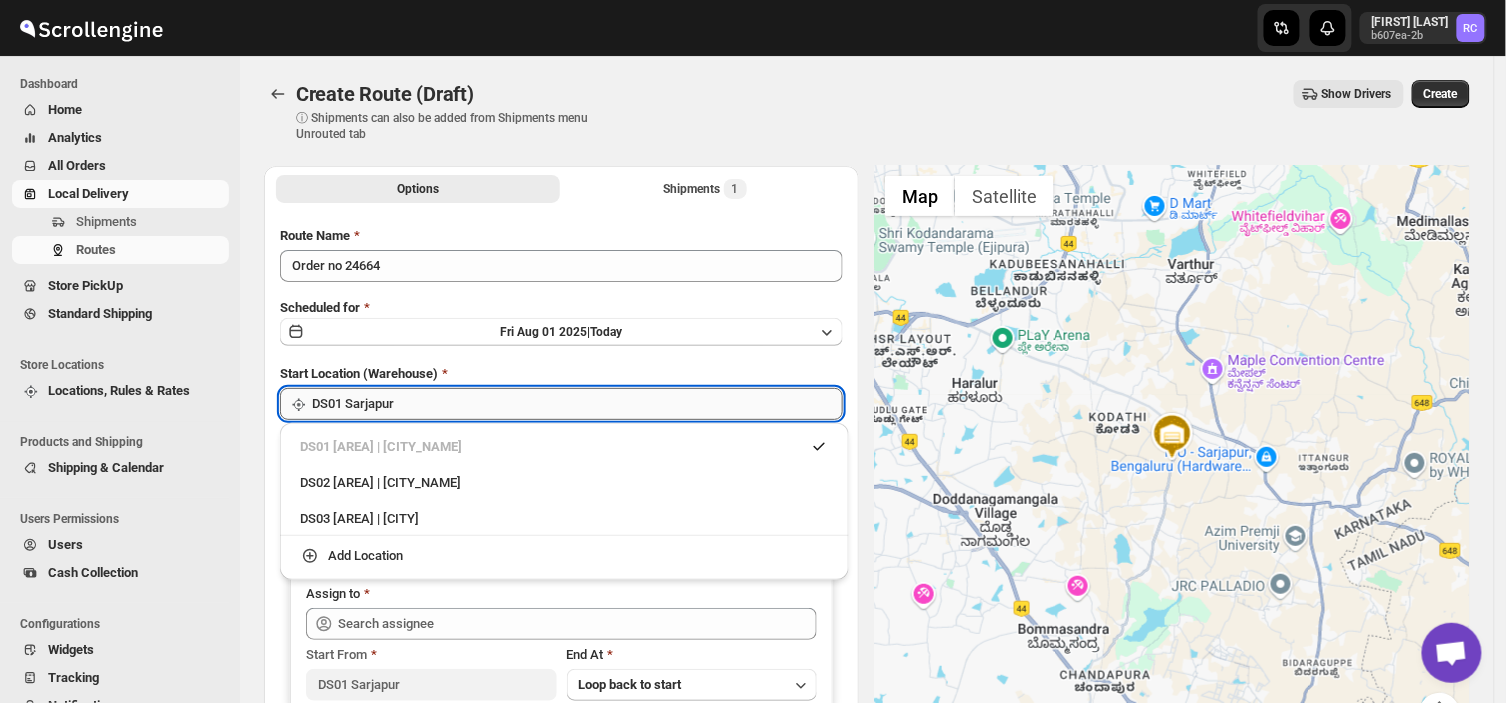 click on "DS01 Sarjapur" at bounding box center [577, 404] 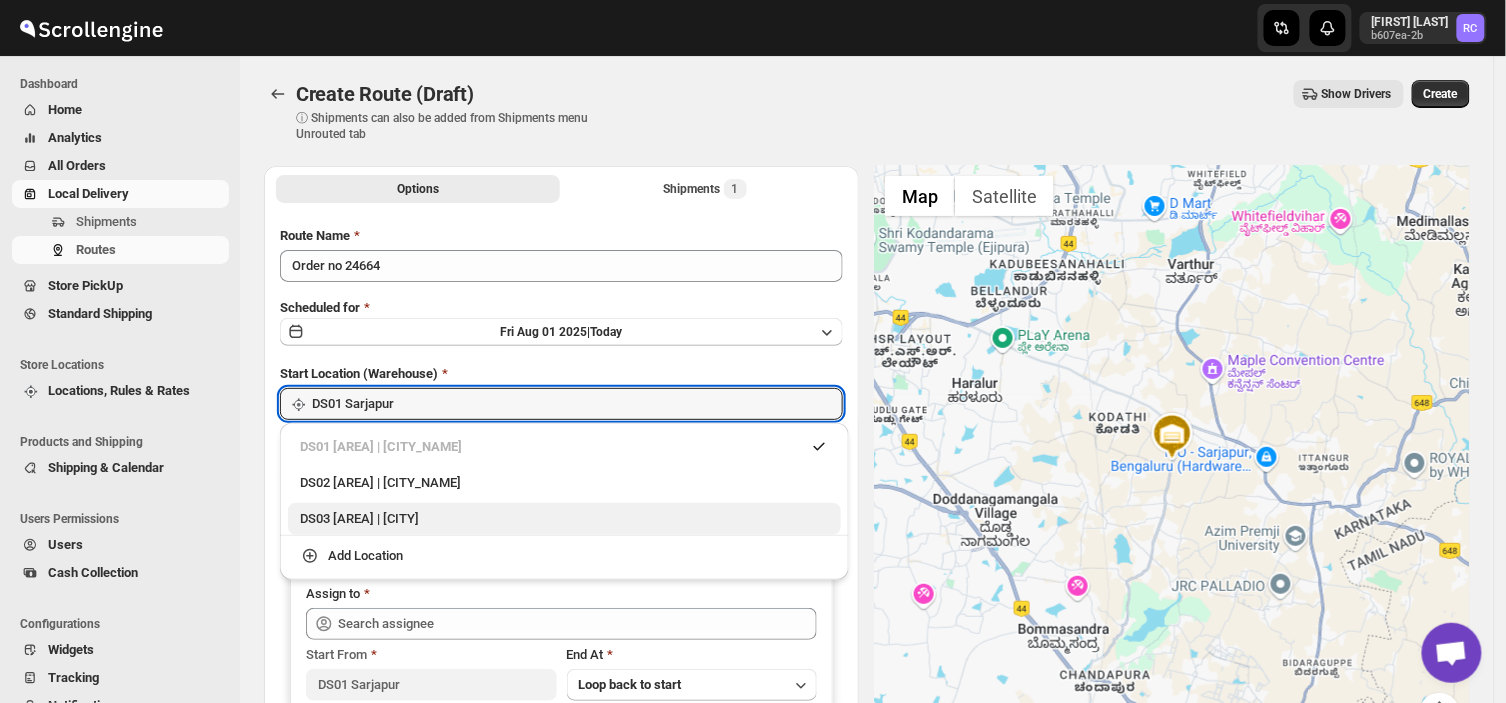 click on "DS03 [AREA] | [CITY]" at bounding box center (564, 519) 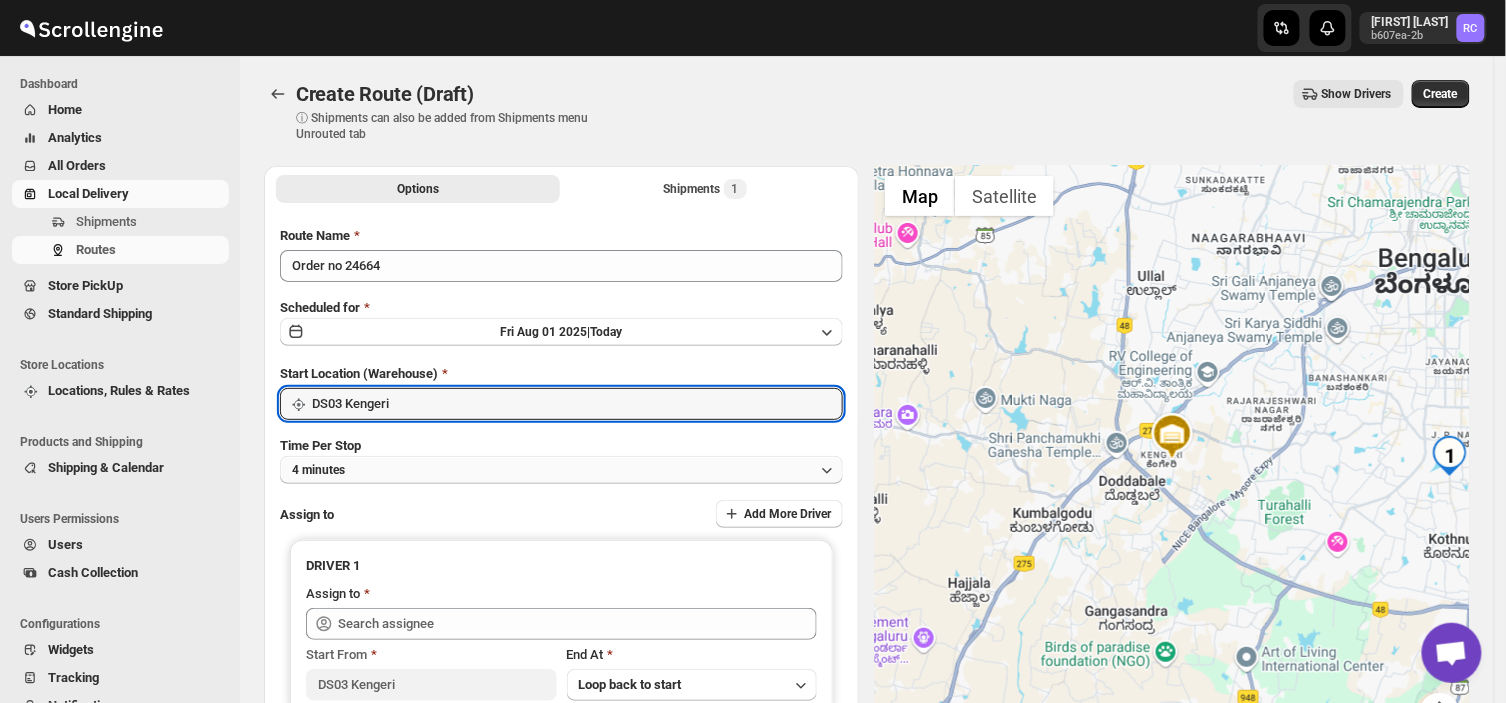 click on "4 minutes" at bounding box center [561, 470] 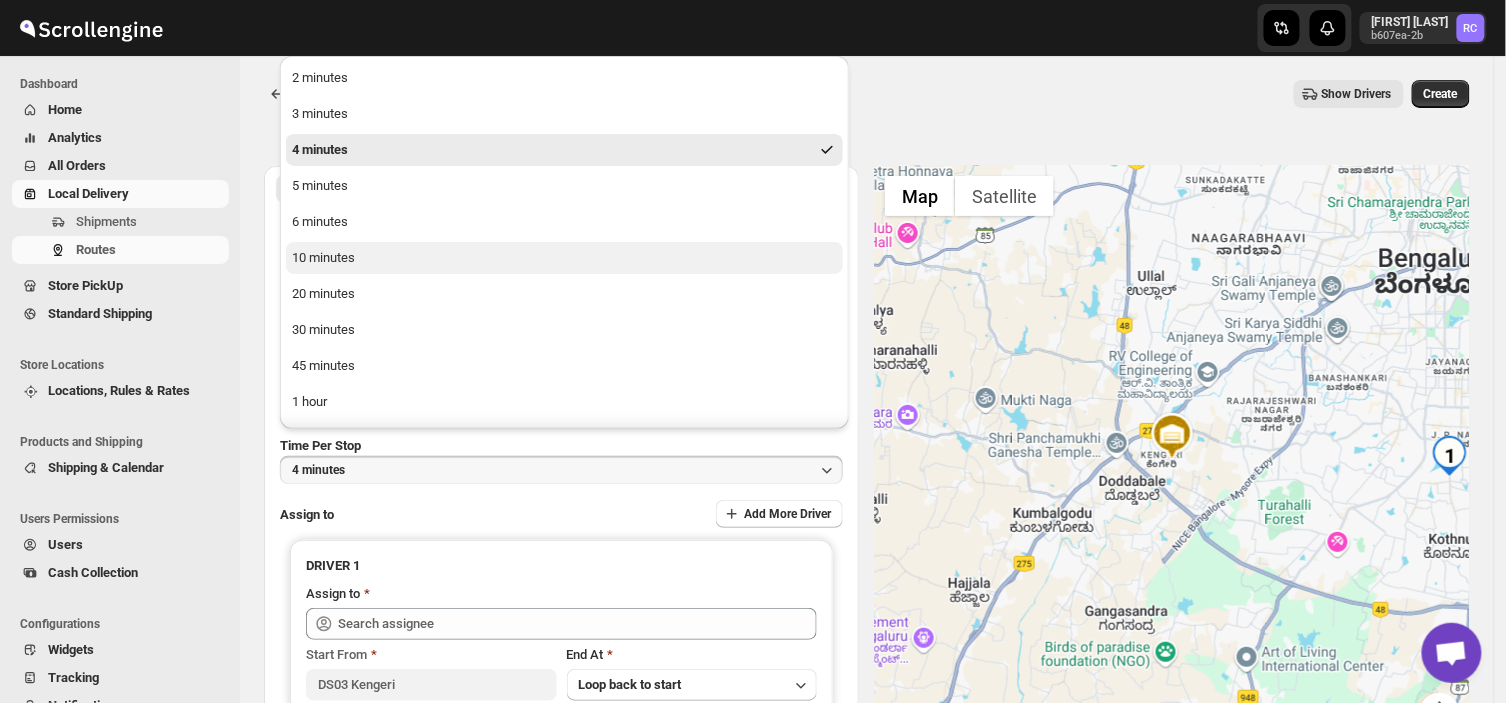 click on "10 minutes" at bounding box center (564, 258) 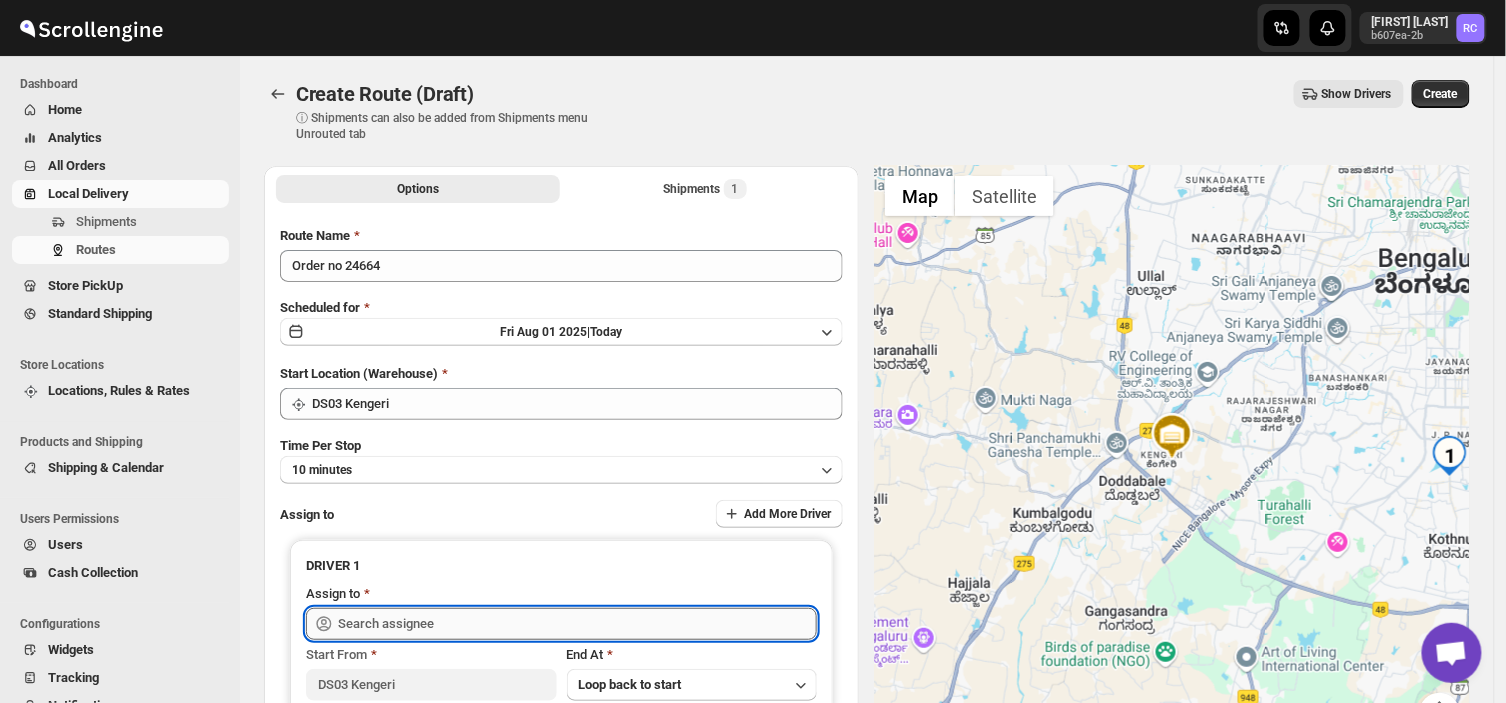 click at bounding box center [577, 624] 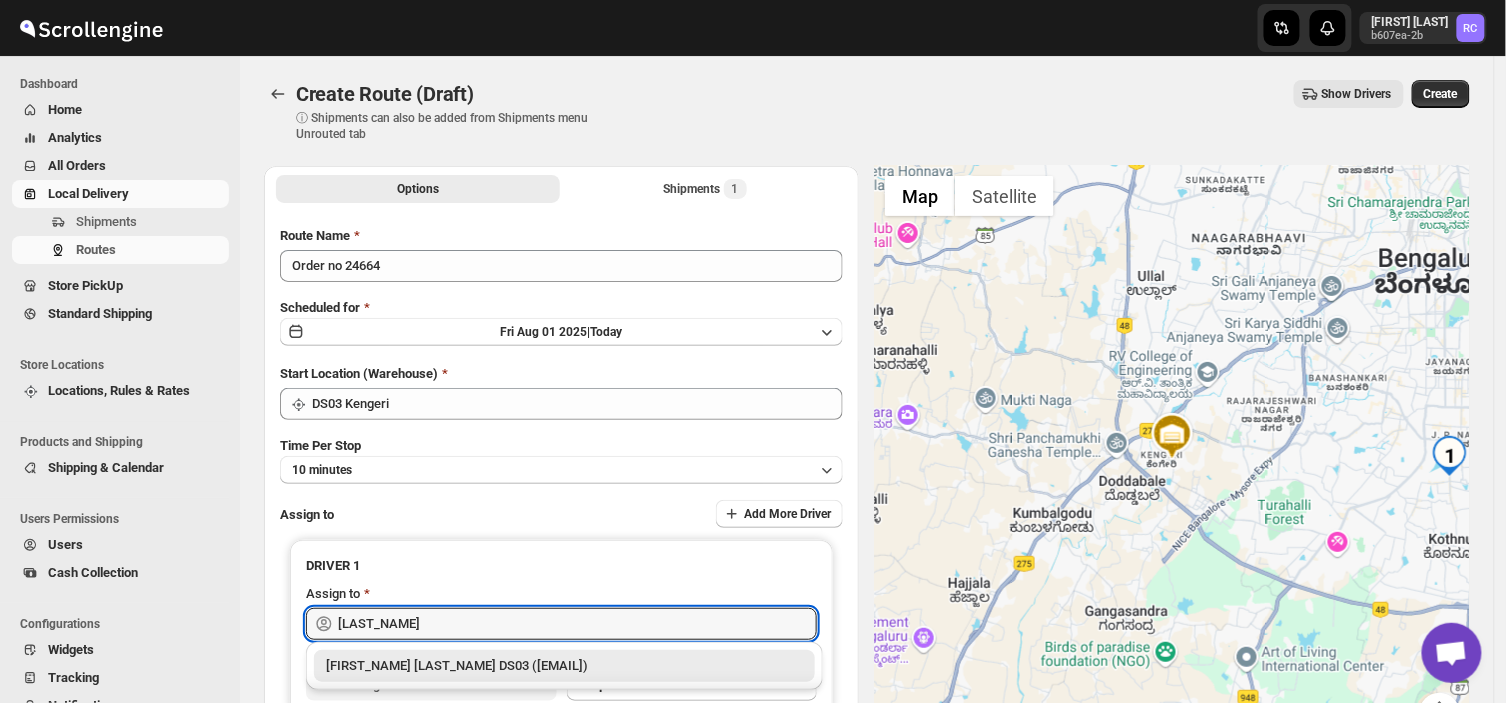click on "[FIRST_NAME] [LAST_NAME] DS03 ([EMAIL])" at bounding box center [564, 666] 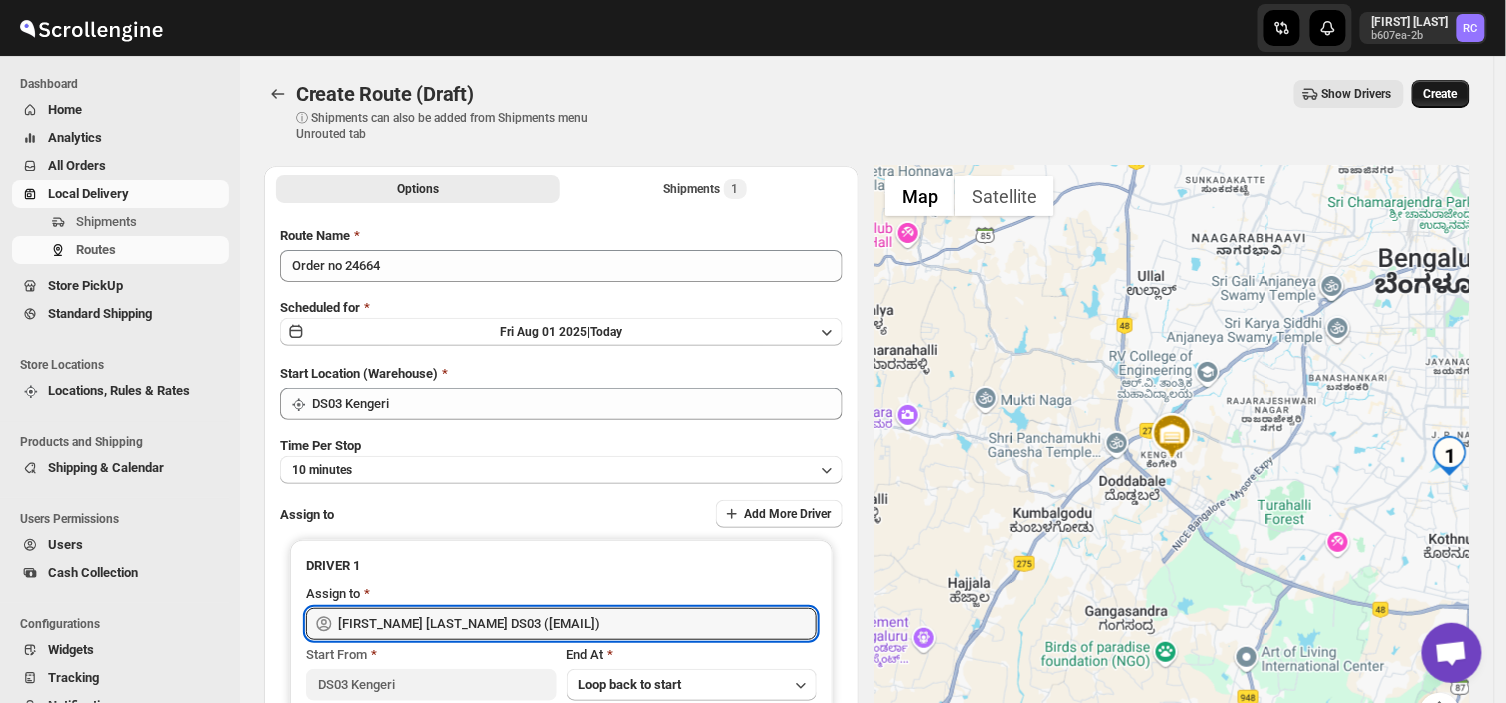 type on "[FIRST_NAME] [LAST_NAME] DS03 ([EMAIL])" 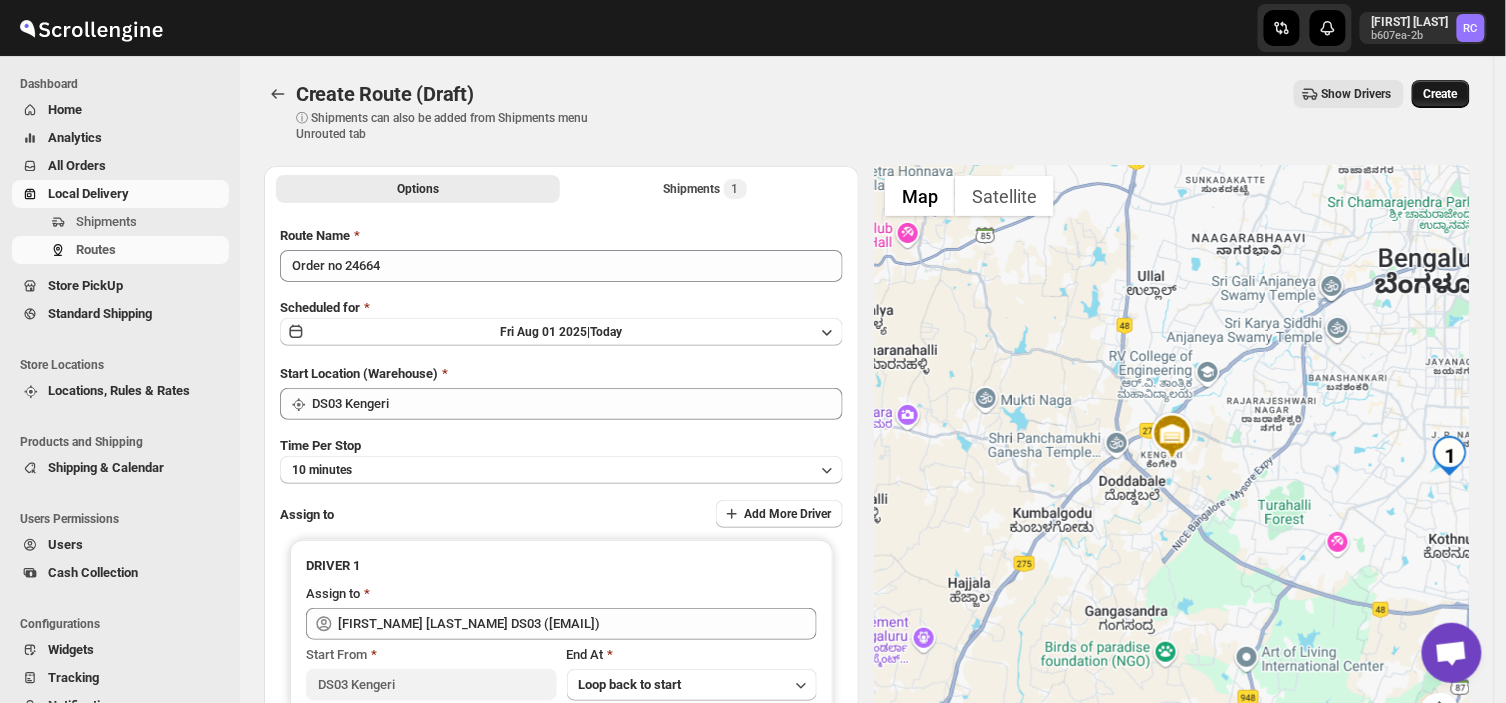 click on "Create" at bounding box center (1441, 94) 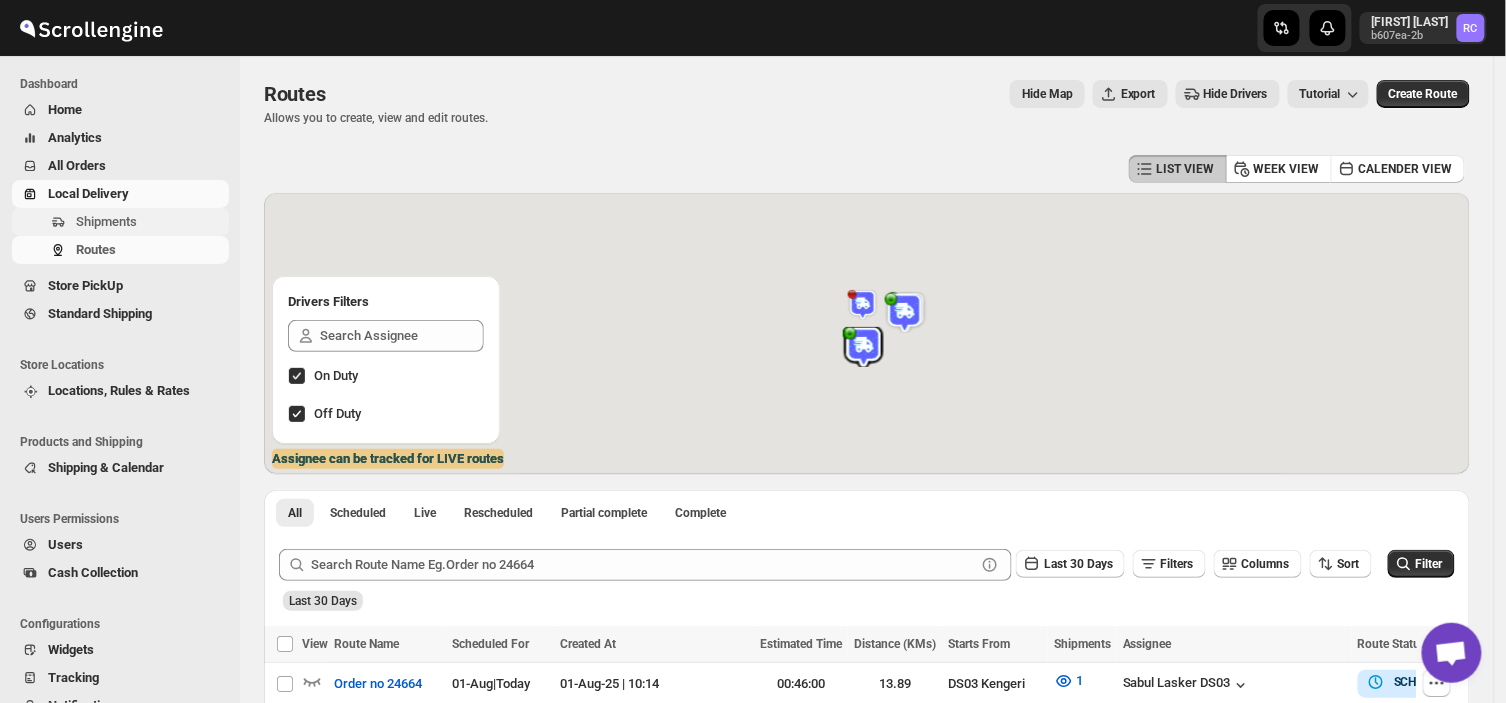 click on "Shipments" at bounding box center [150, 222] 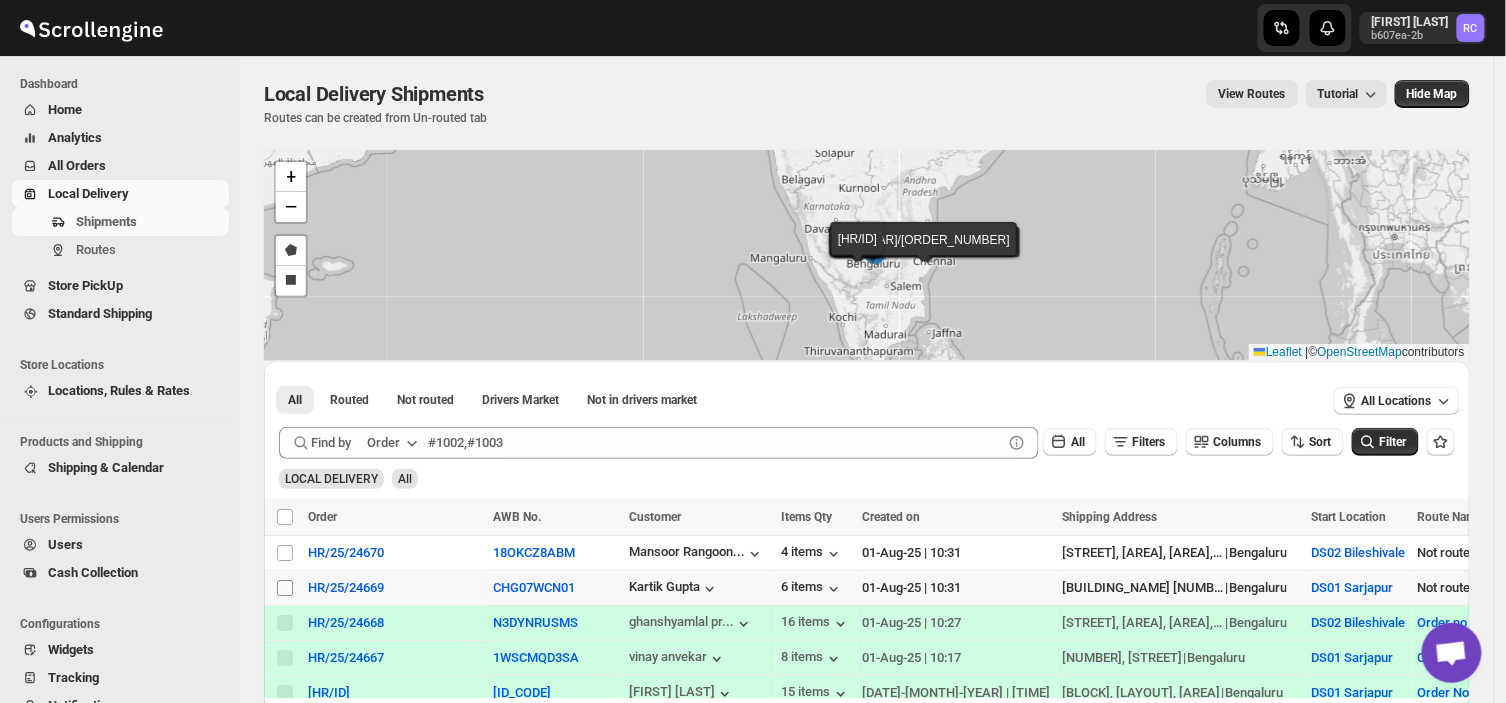 click on "Select shipment" at bounding box center (285, 588) 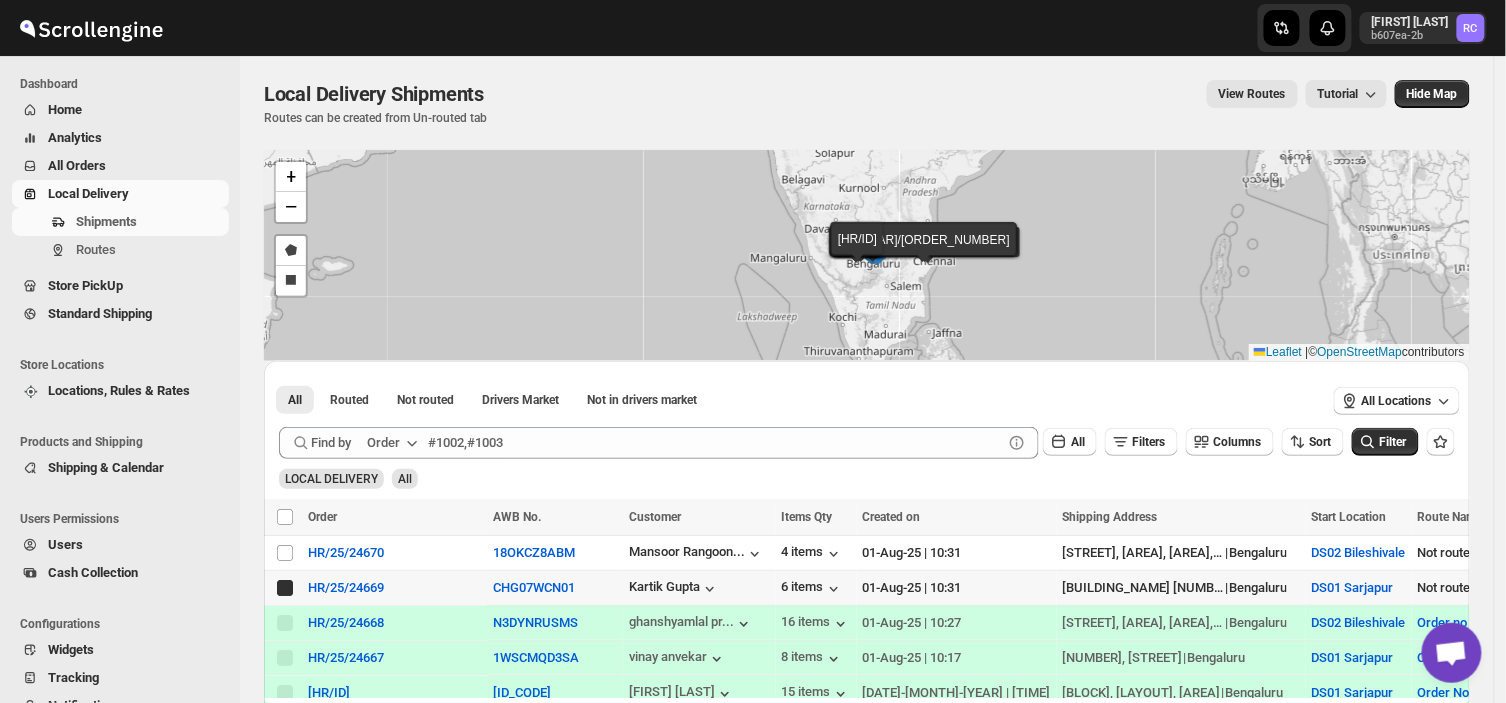 checkbox on "true" 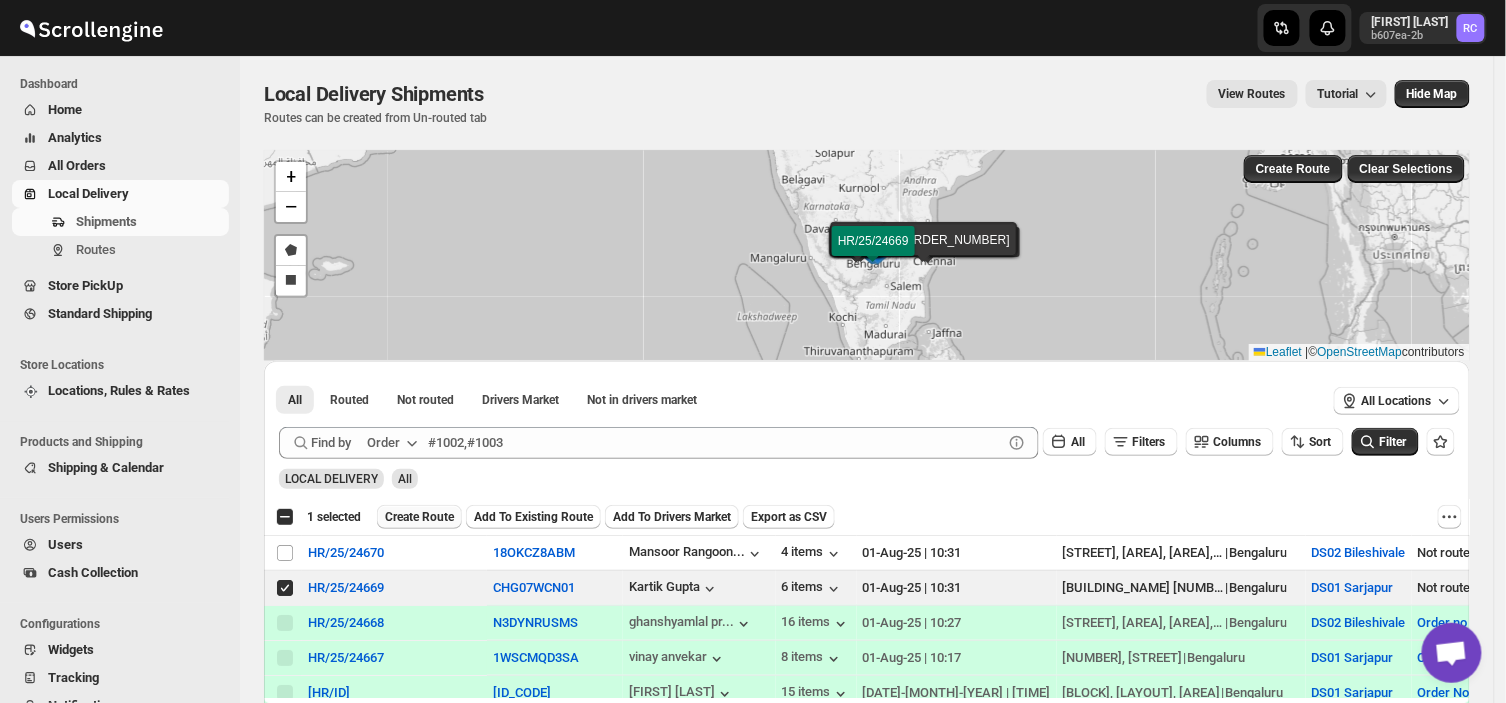 click on "Create Route" at bounding box center [419, 517] 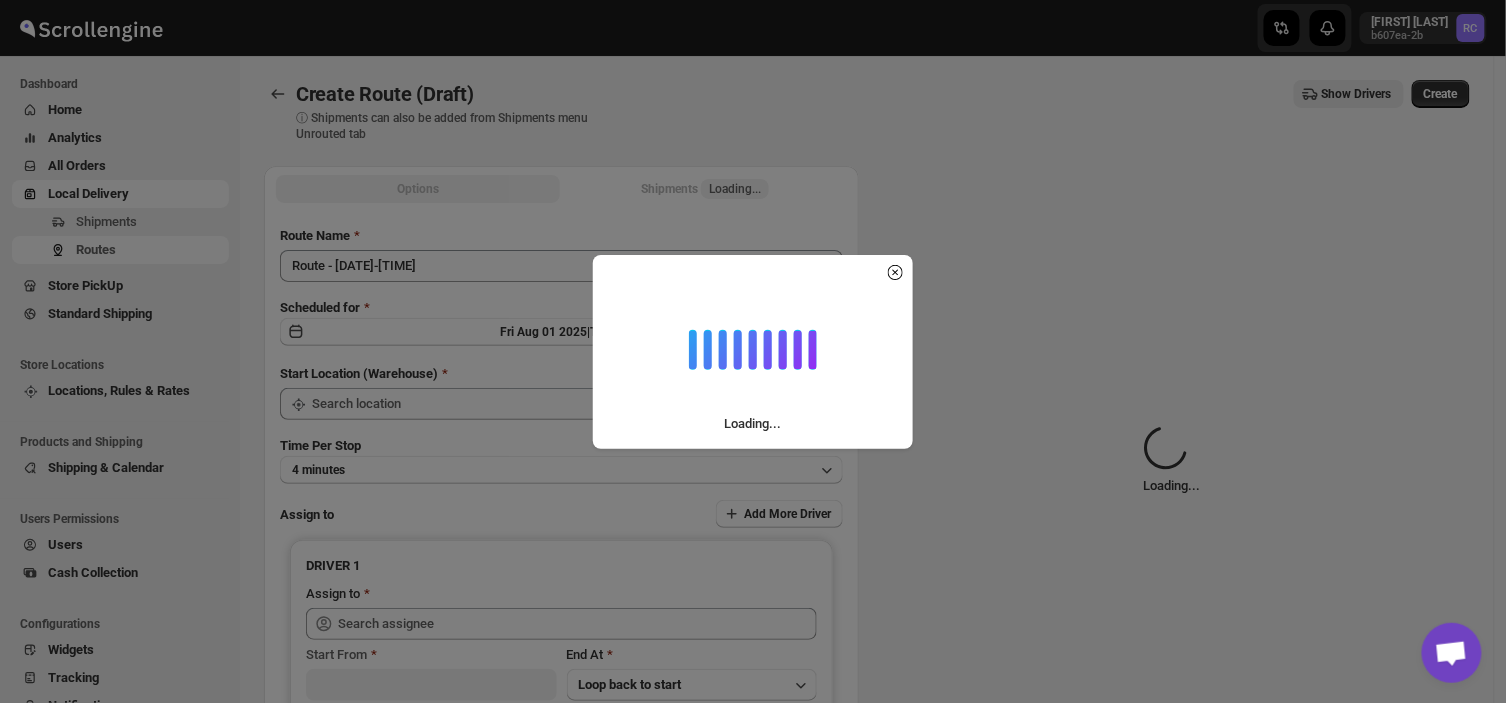 type on "DS01 Sarjapur" 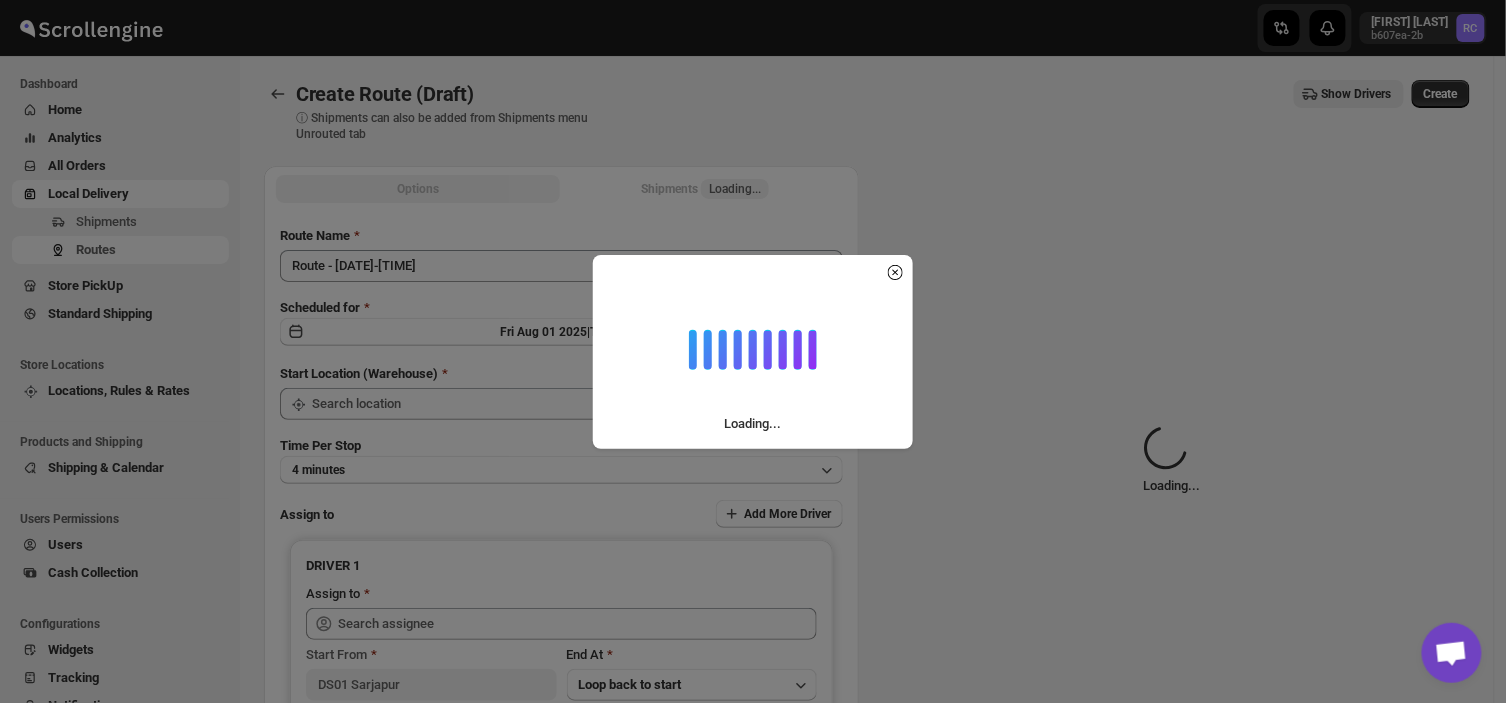 type on "DS01 Sarjapur" 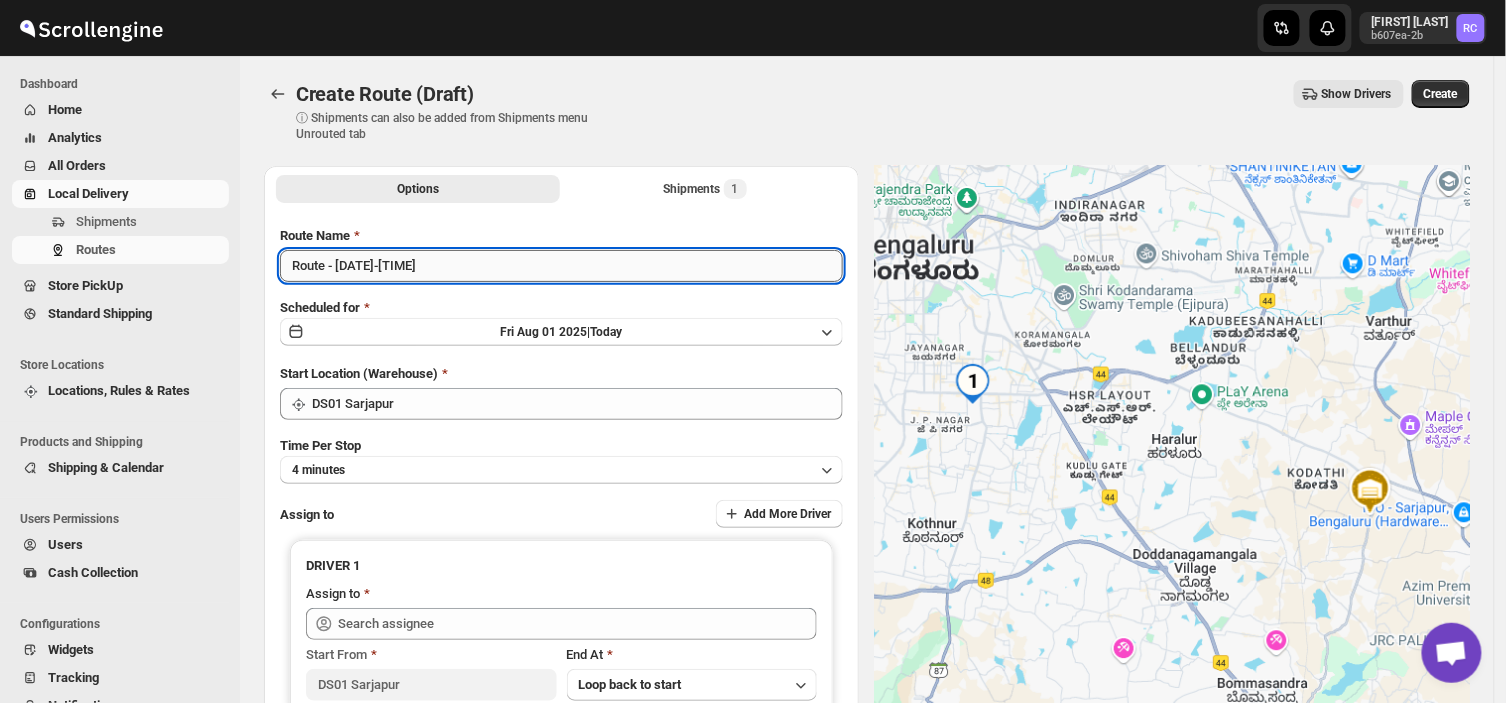 click on "Route - [DATE]-[TIME]" at bounding box center (561, 266) 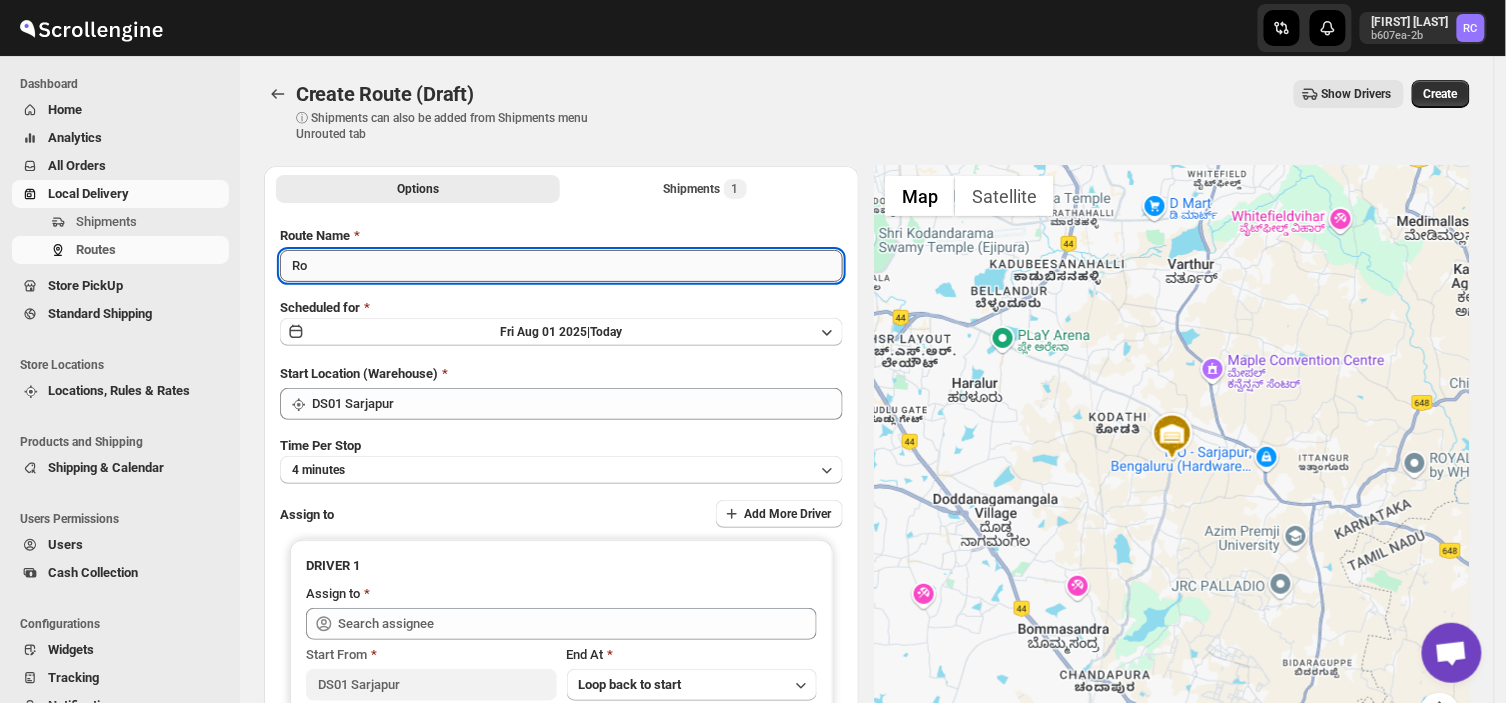 type on "R" 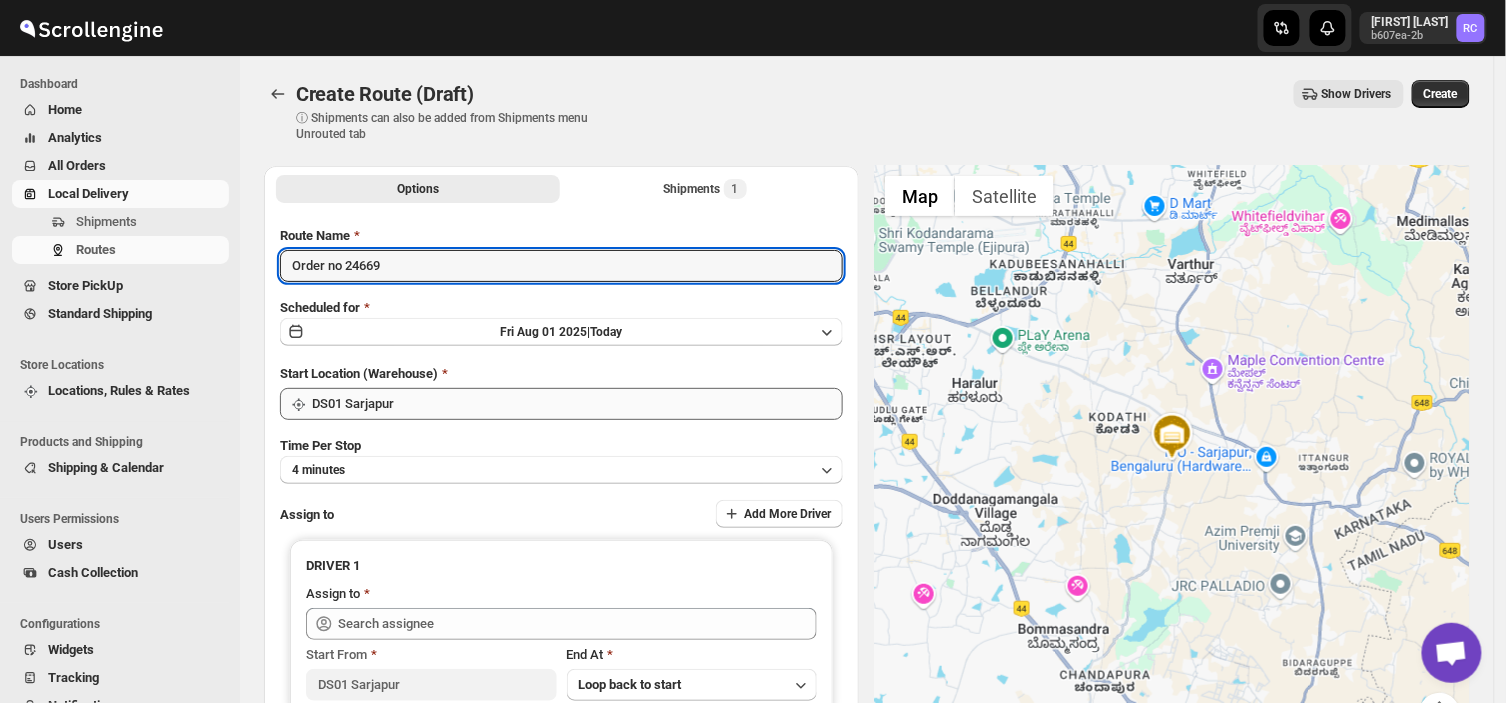 type on "Order no 24669" 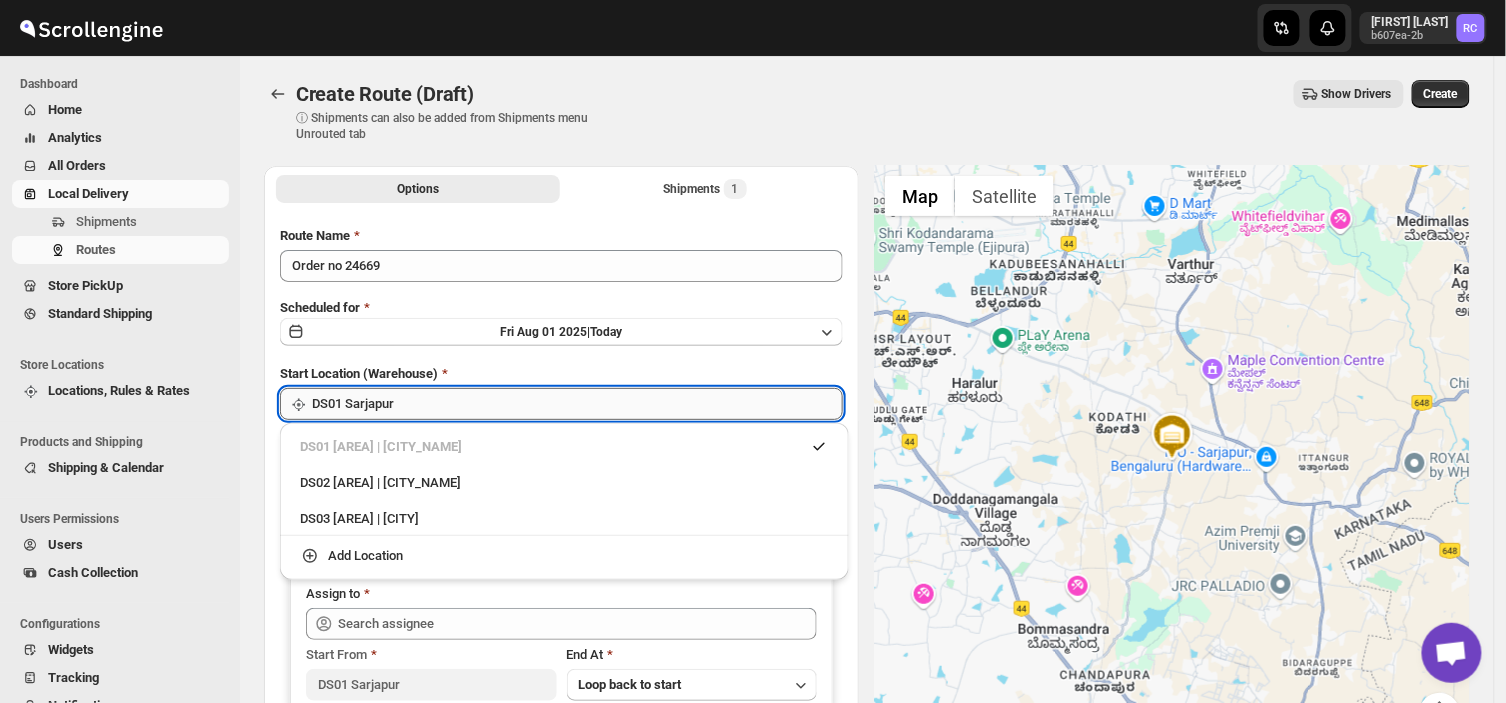 click on "DS01 Sarjapur" at bounding box center (577, 404) 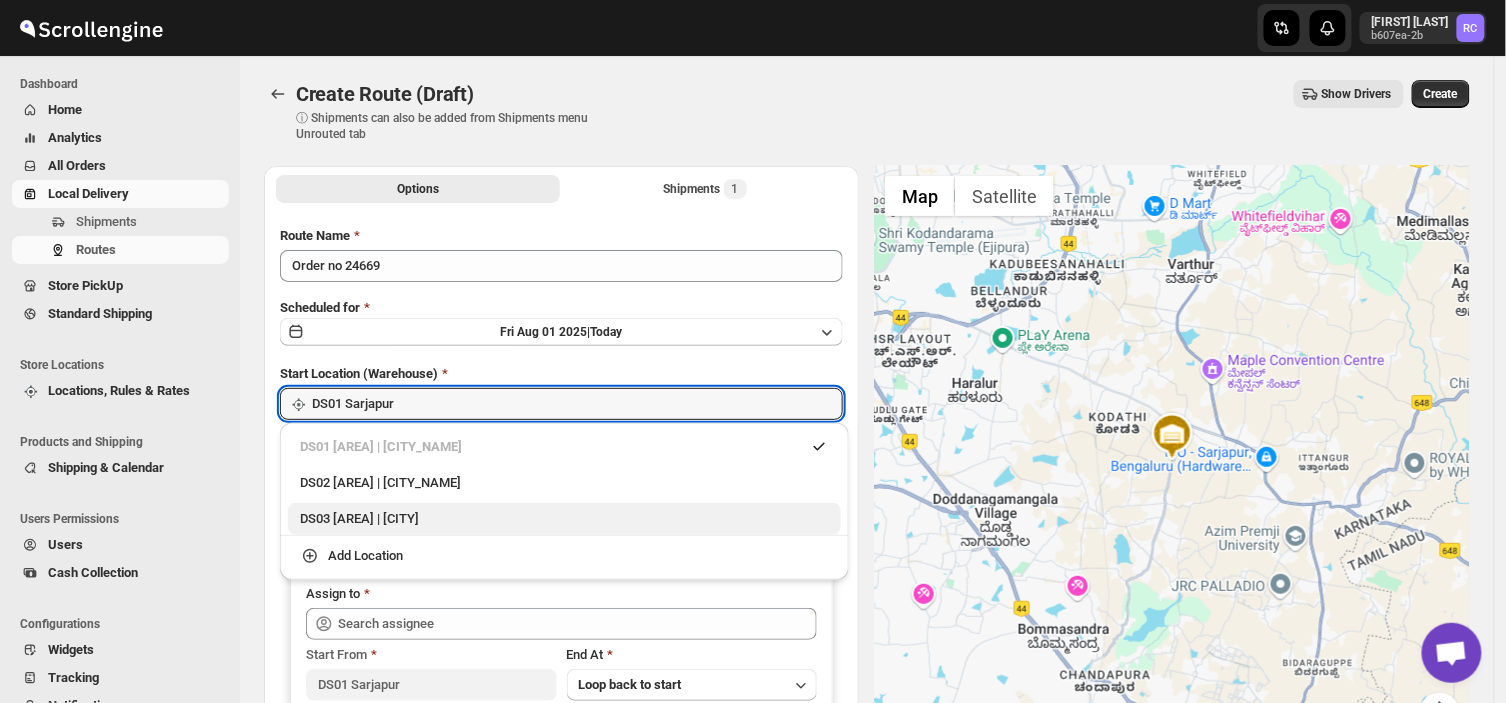 click on "DS03 [AREA] | [CITY]" at bounding box center (564, 519) 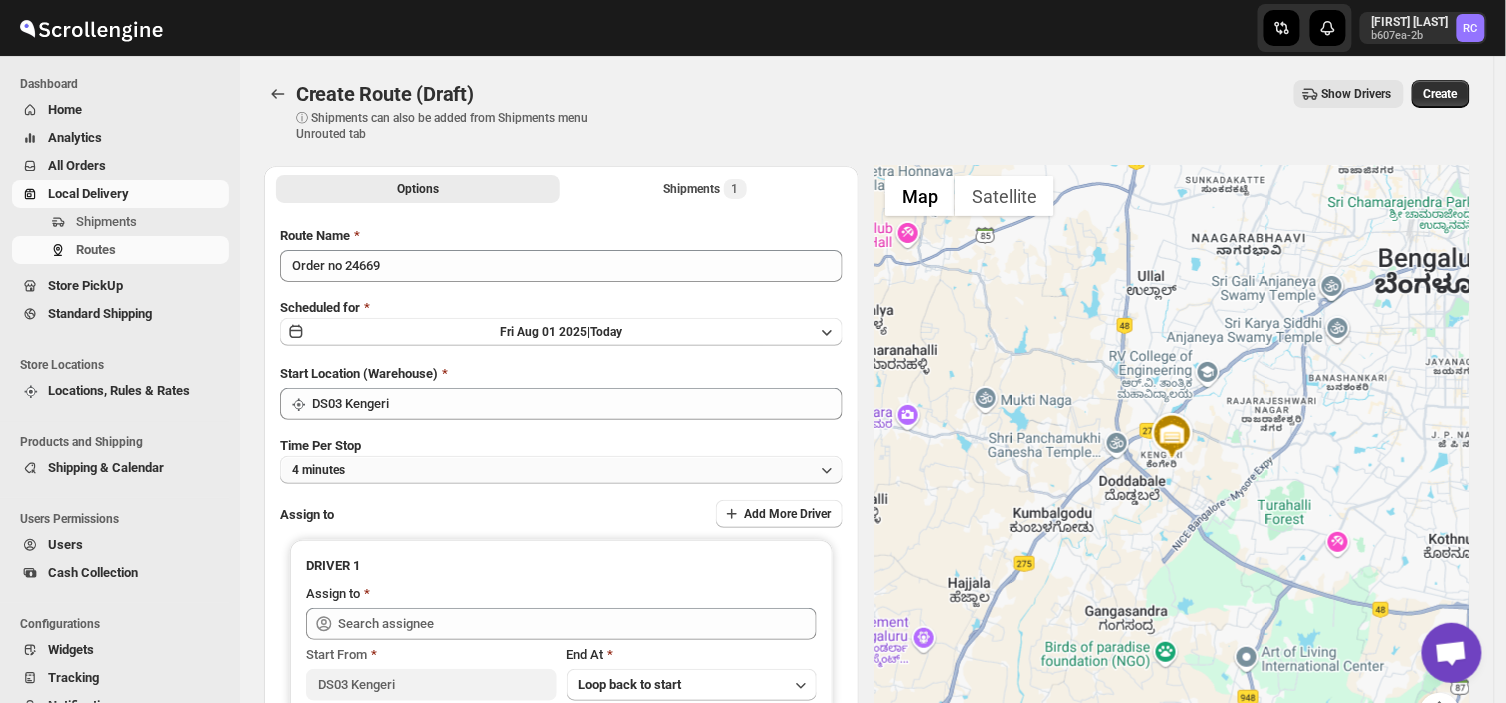 click on "4 minutes" at bounding box center (561, 470) 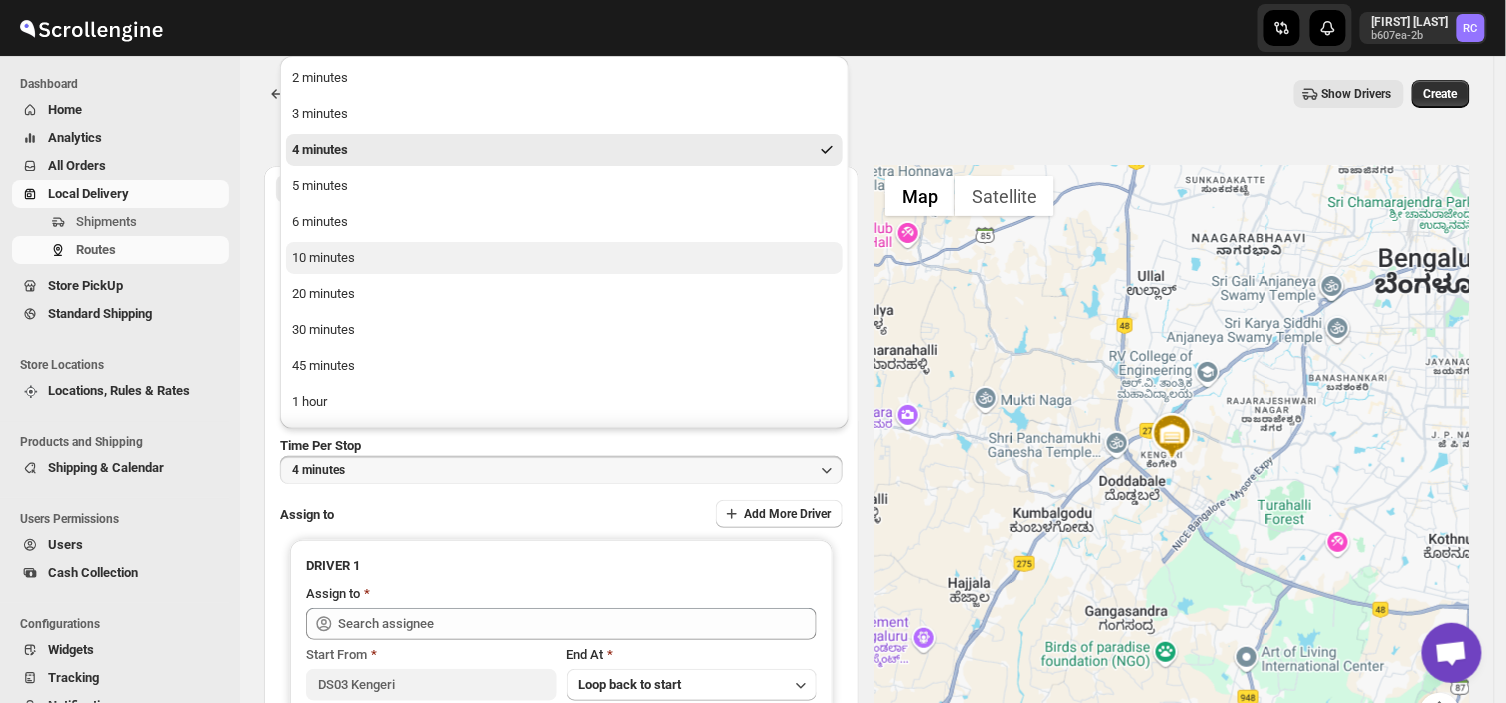 click on "10 minutes" at bounding box center [323, 258] 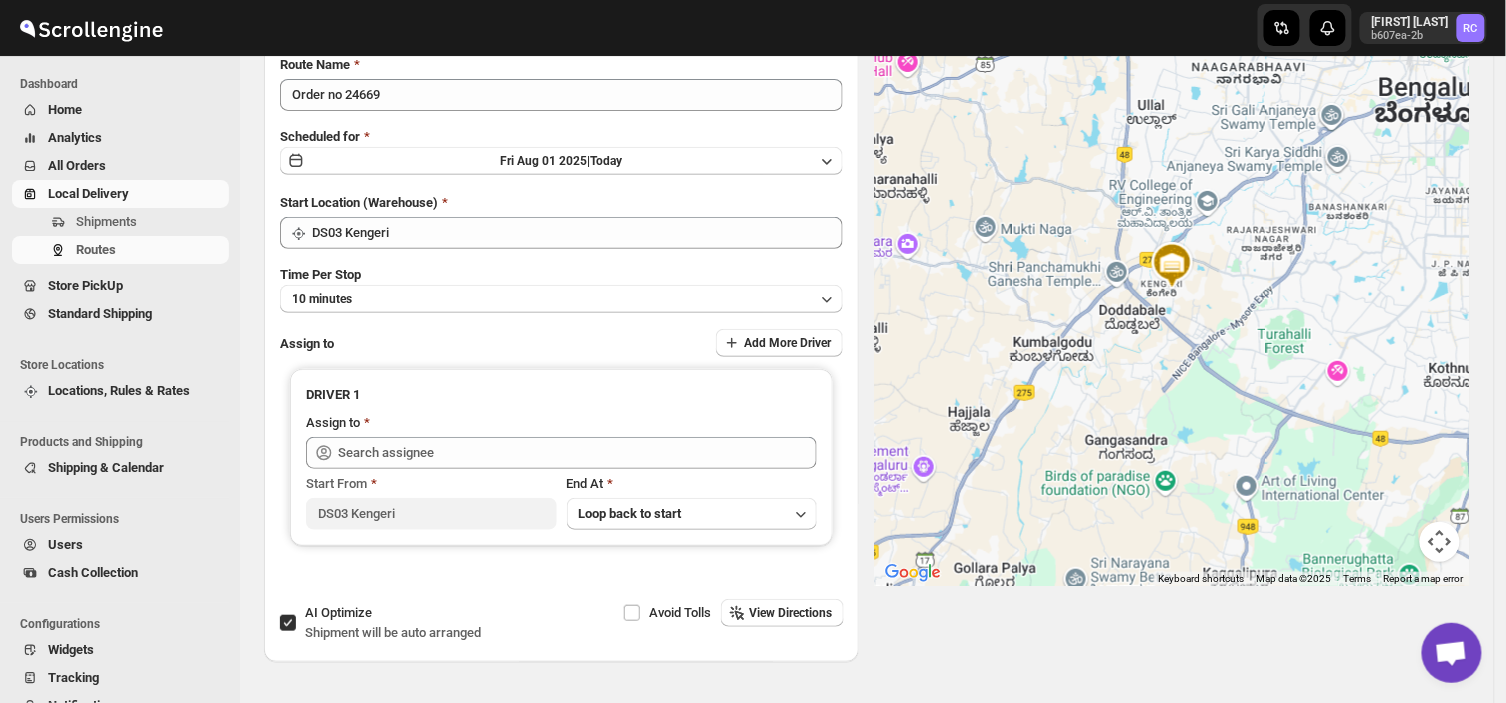scroll, scrollTop: 184, scrollLeft: 0, axis: vertical 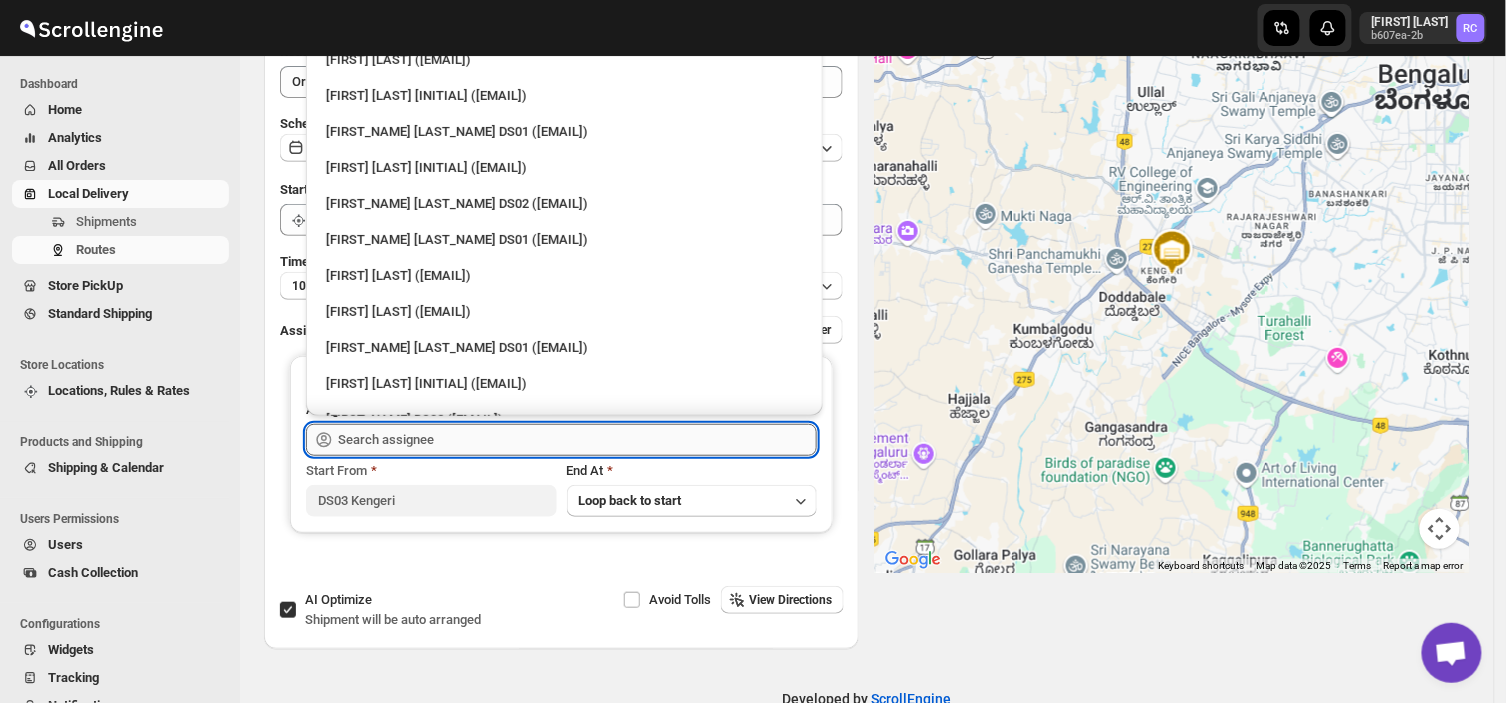 click at bounding box center (577, 440) 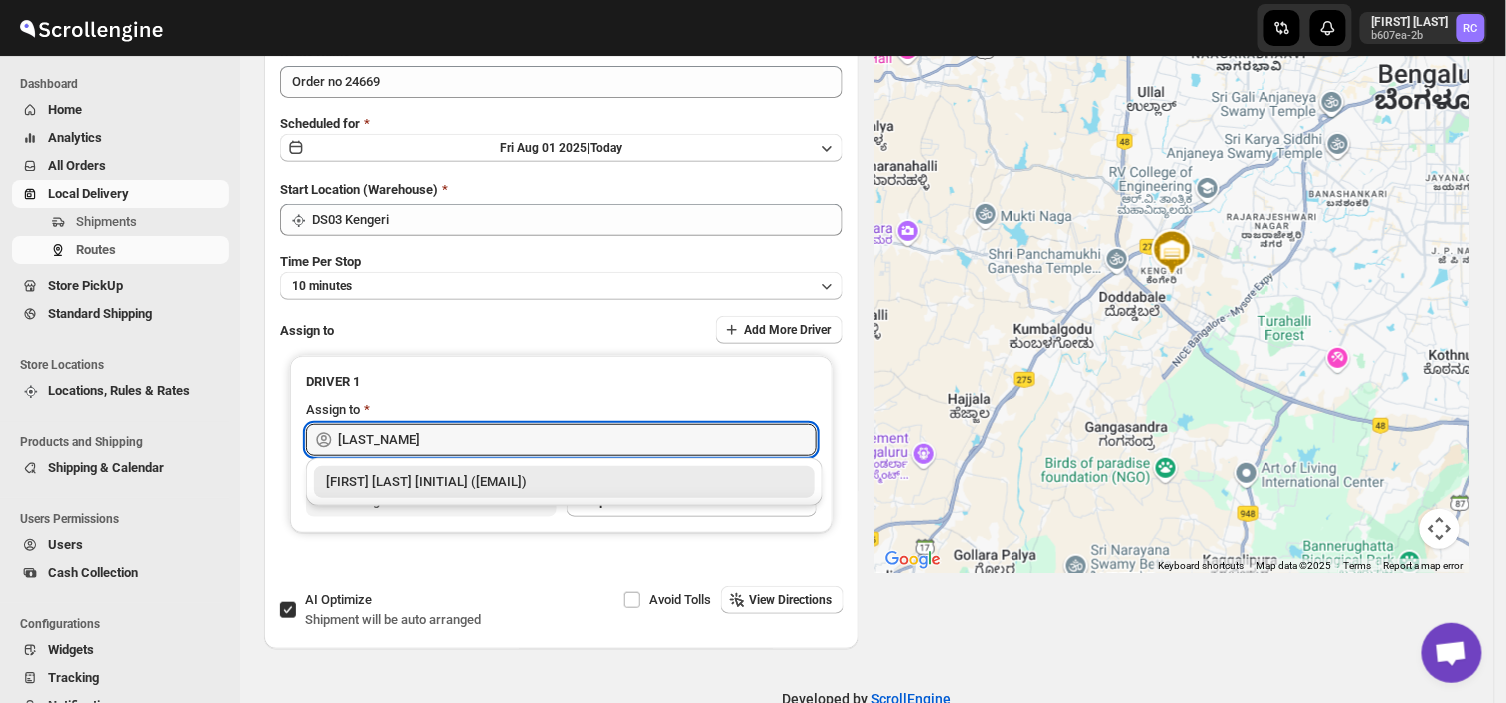 click on "[FIRST] [LAST] [INITIAL] ([EMAIL])" at bounding box center [564, 482] 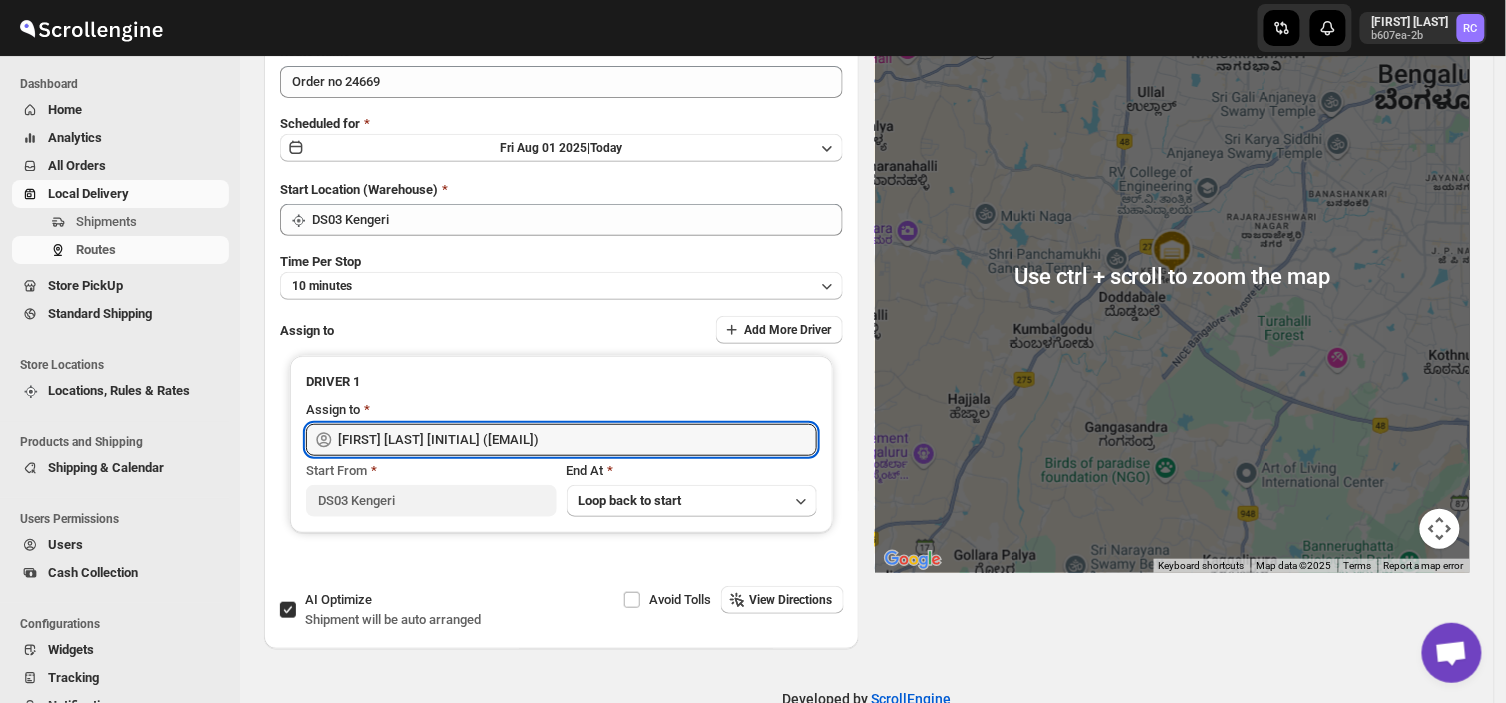 scroll, scrollTop: 0, scrollLeft: 0, axis: both 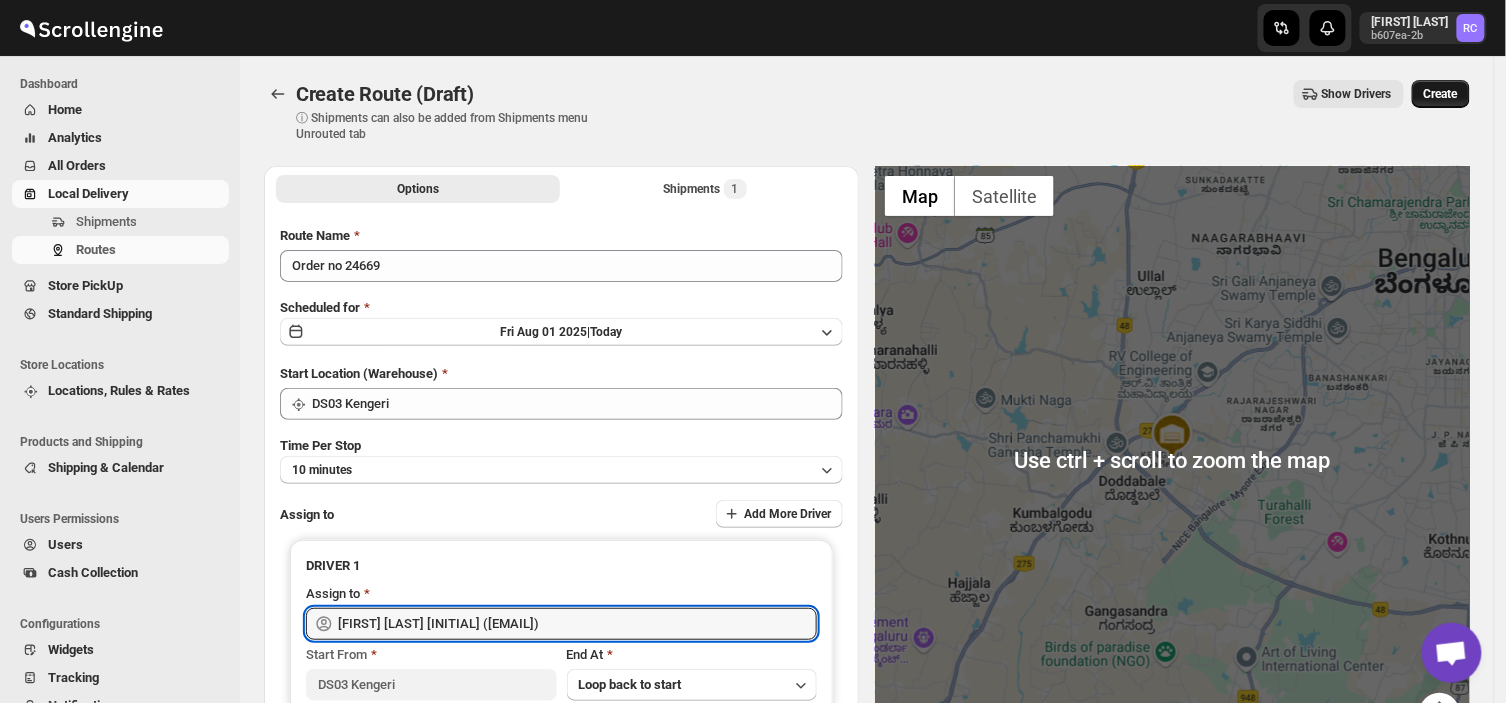 type on "[FIRST] [LAST] [INITIAL] ([EMAIL])" 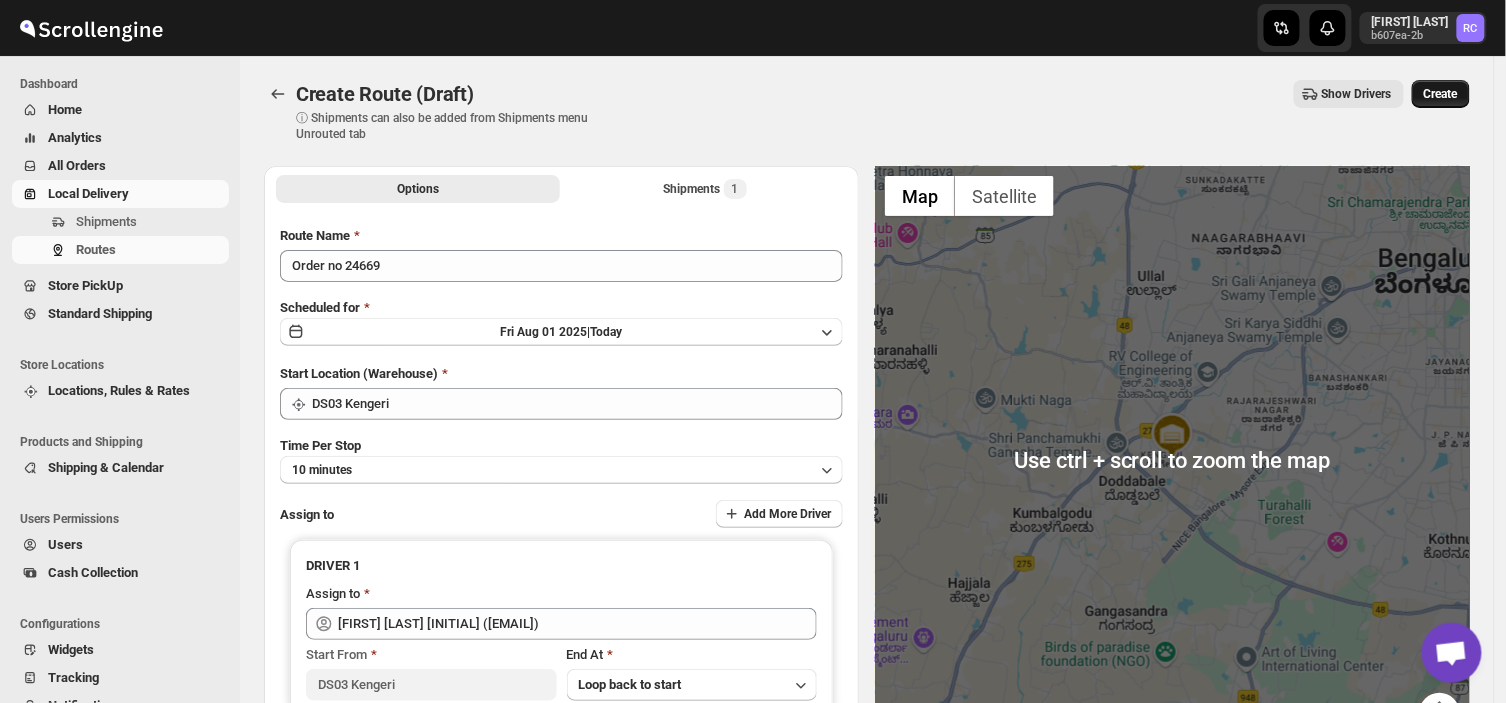 click on "Create" at bounding box center (1441, 94) 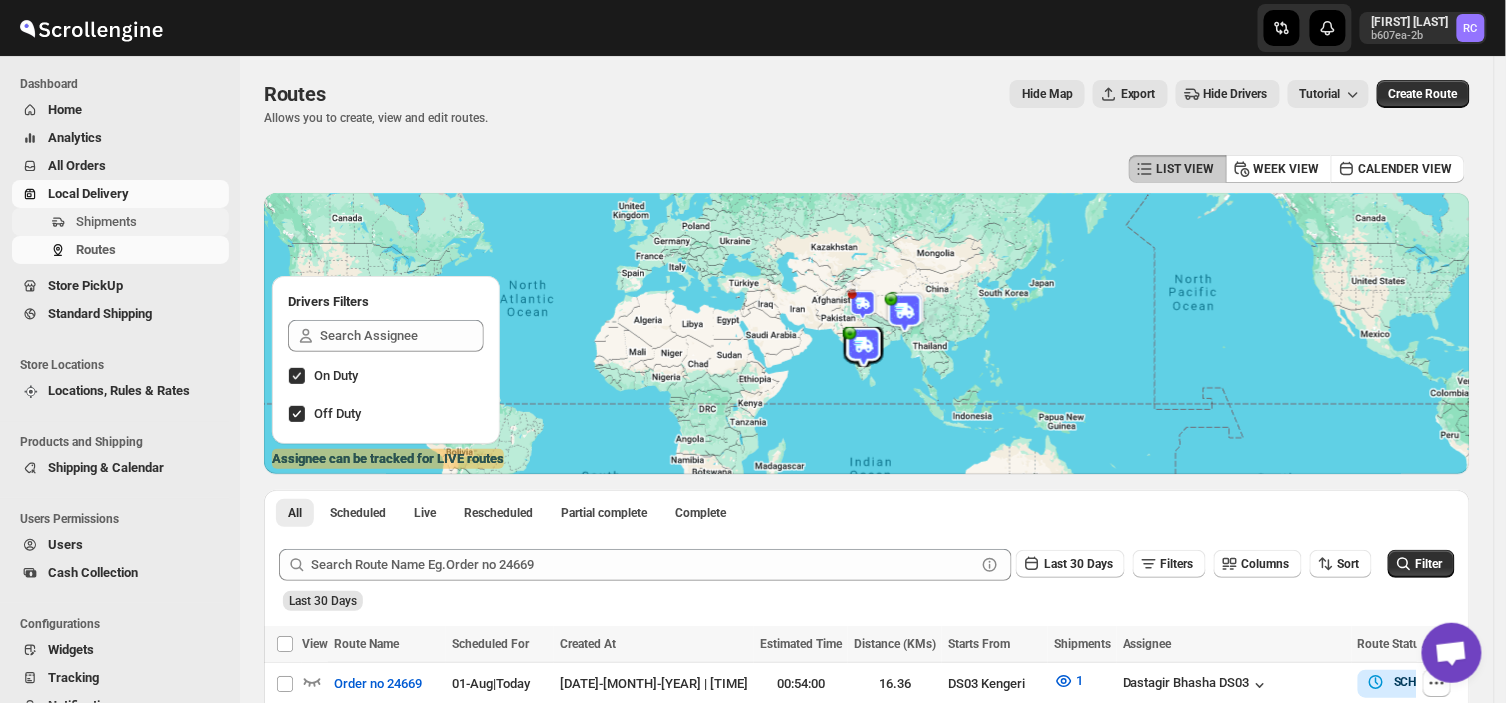 click on "Shipments" at bounding box center (150, 222) 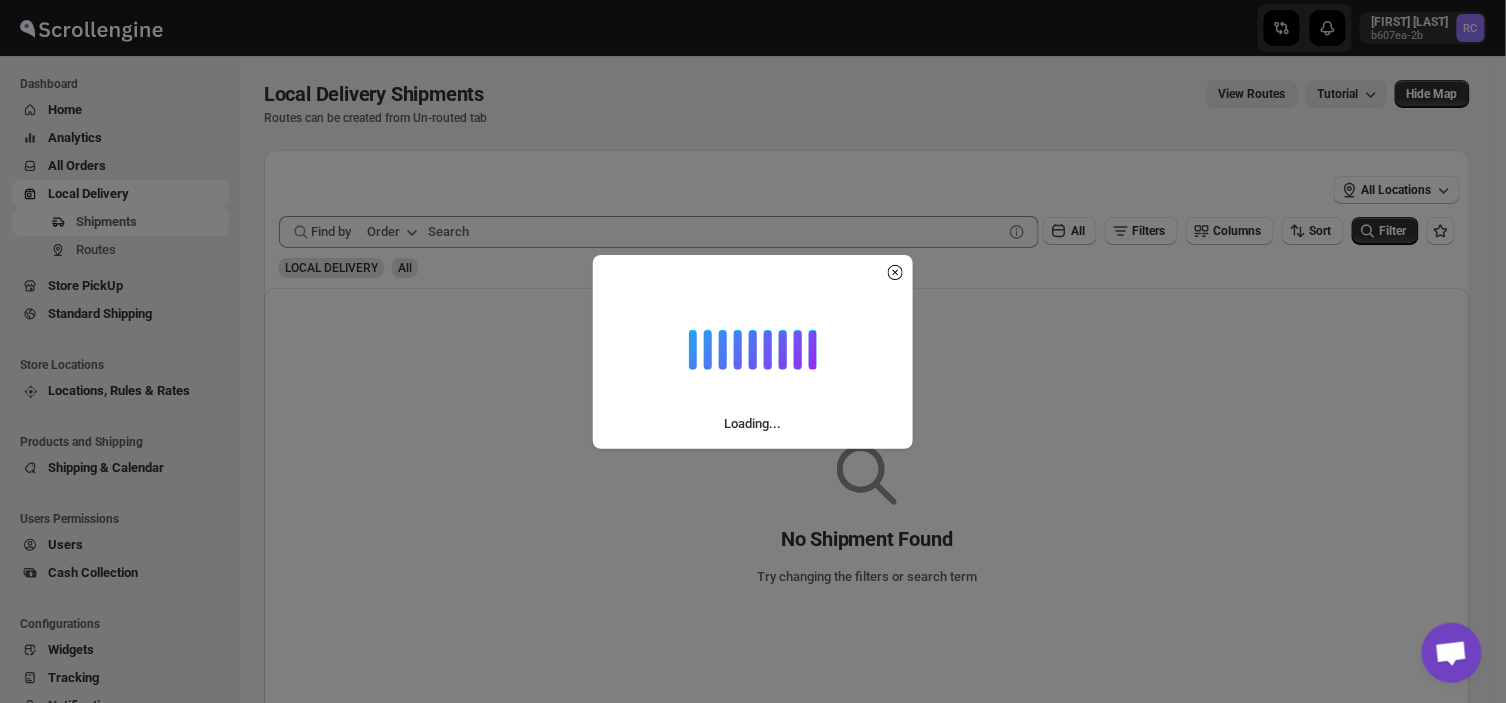 click on "Loading..." at bounding box center [753, 351] 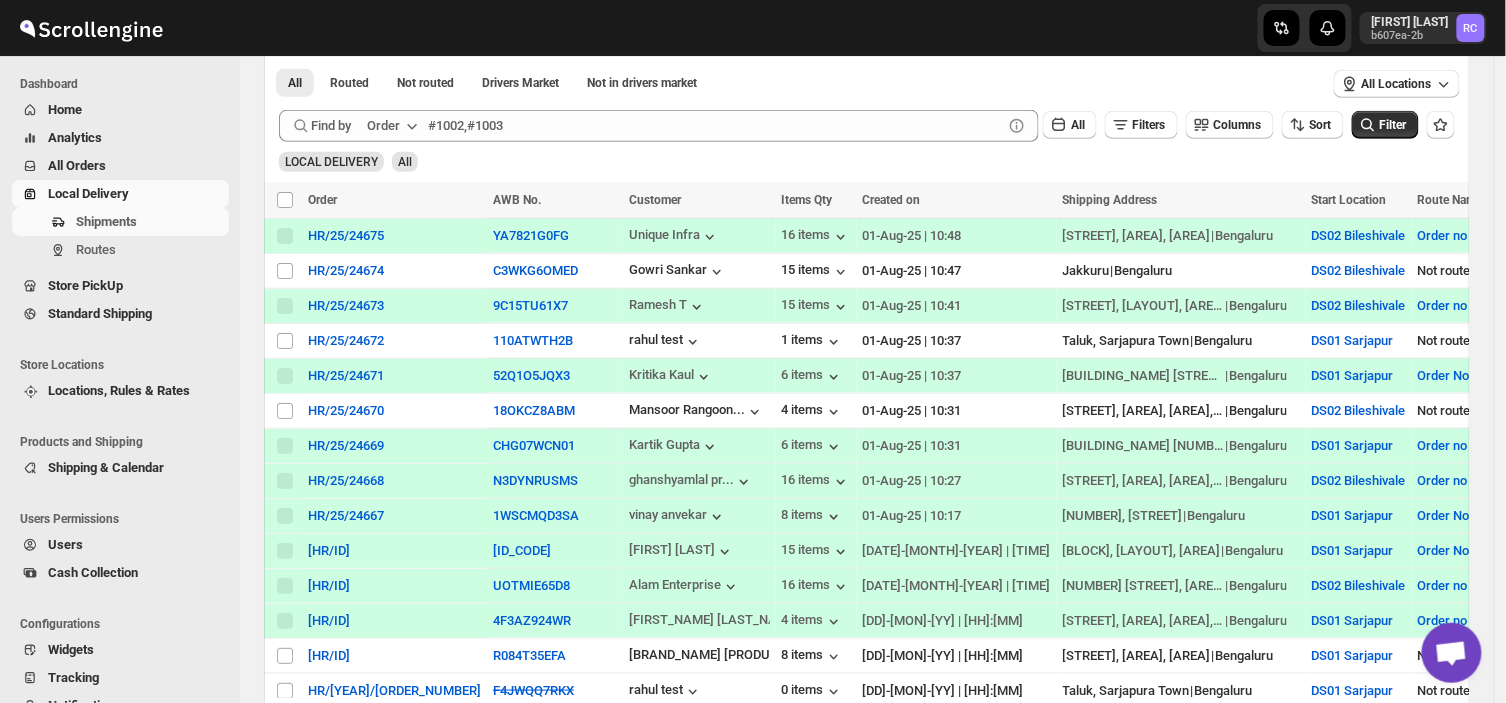 scroll, scrollTop: 0, scrollLeft: 0, axis: both 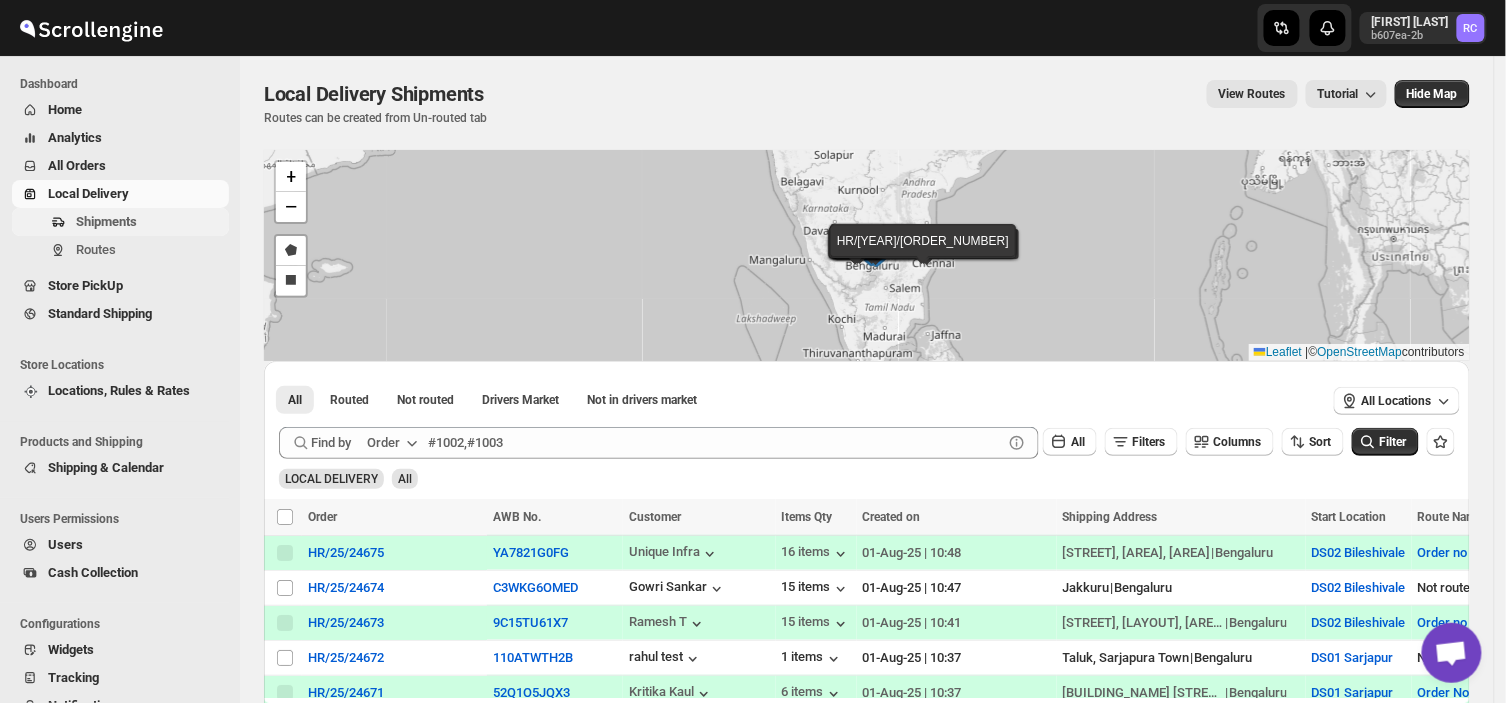 click on "Shipments" at bounding box center [106, 221] 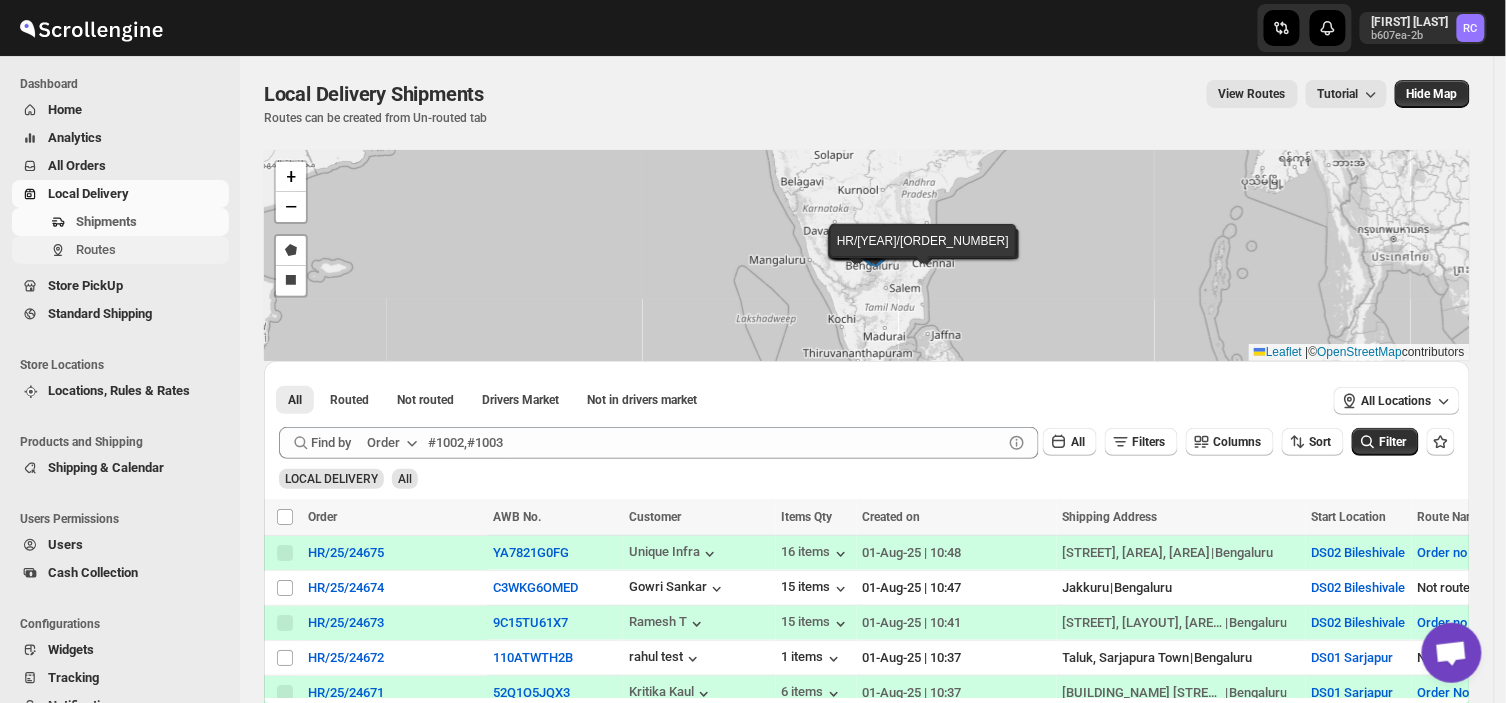 click on "Routes" at bounding box center (150, 250) 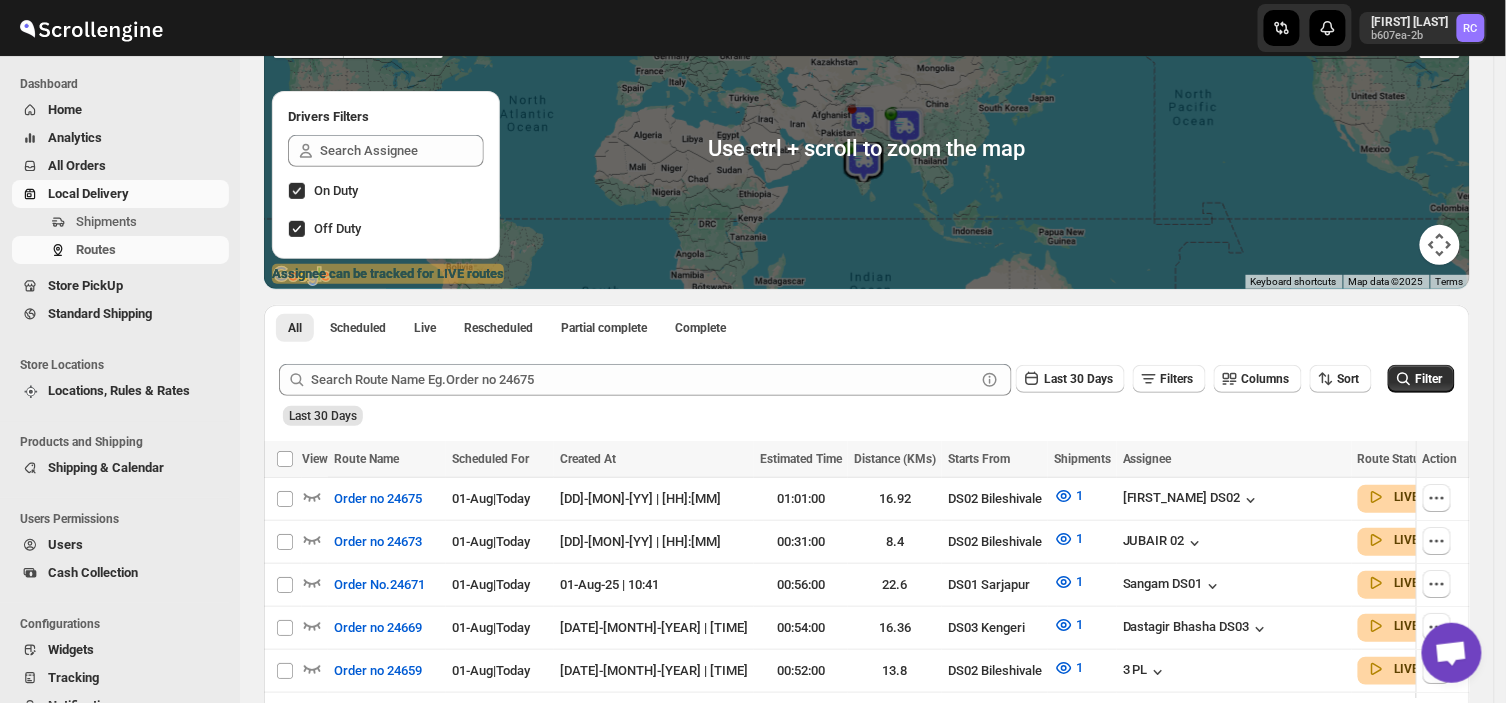 scroll, scrollTop: 197, scrollLeft: 0, axis: vertical 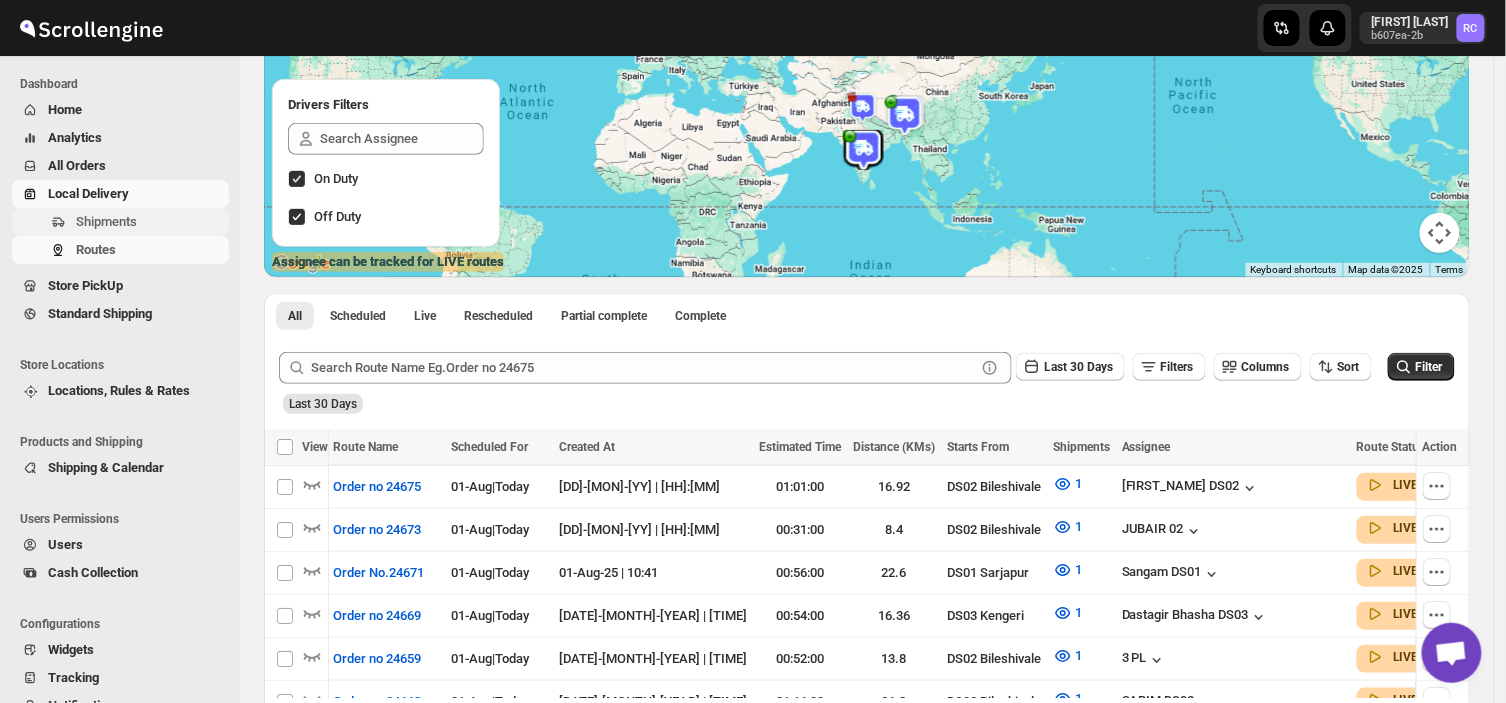 click on "Shipments" at bounding box center (150, 222) 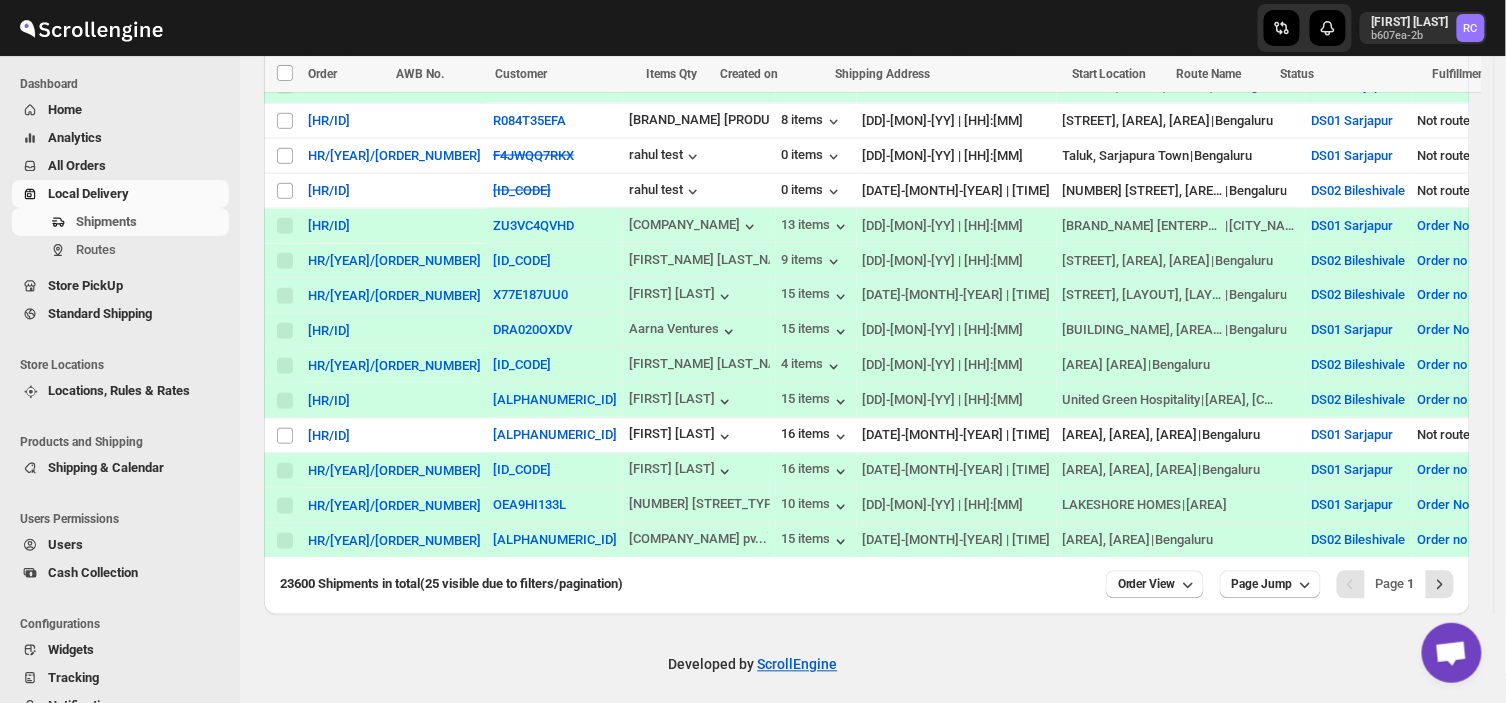 scroll, scrollTop: 853, scrollLeft: 0, axis: vertical 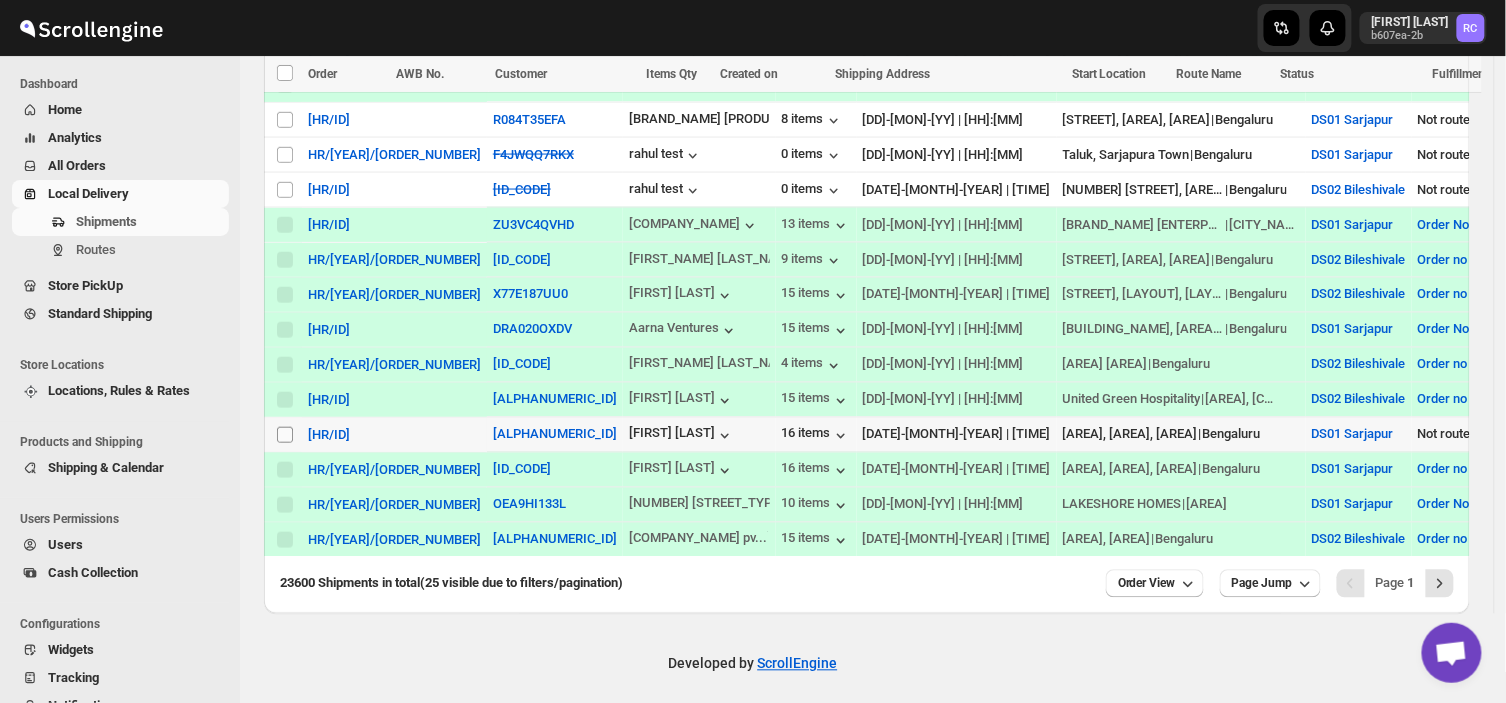 click on "Select shipment" at bounding box center (285, 435) 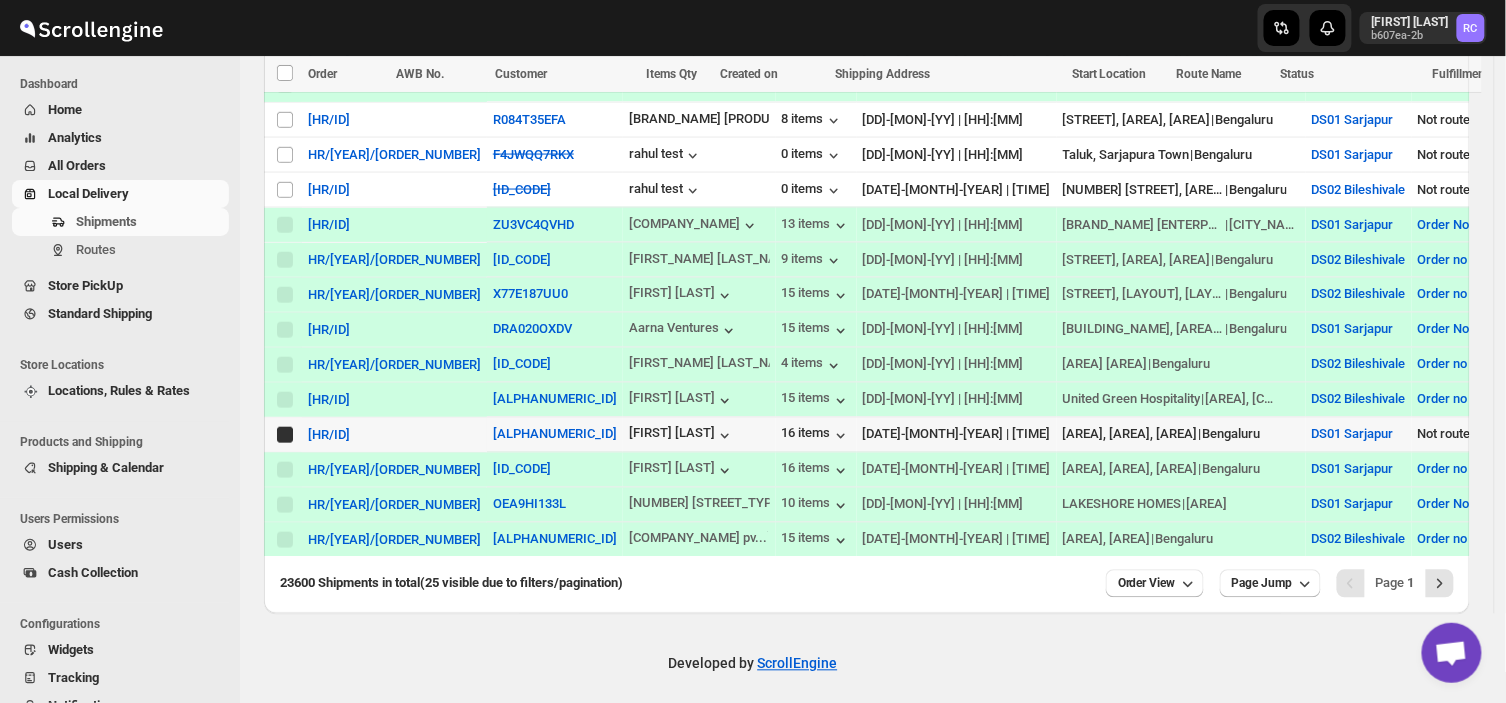 checkbox on "true" 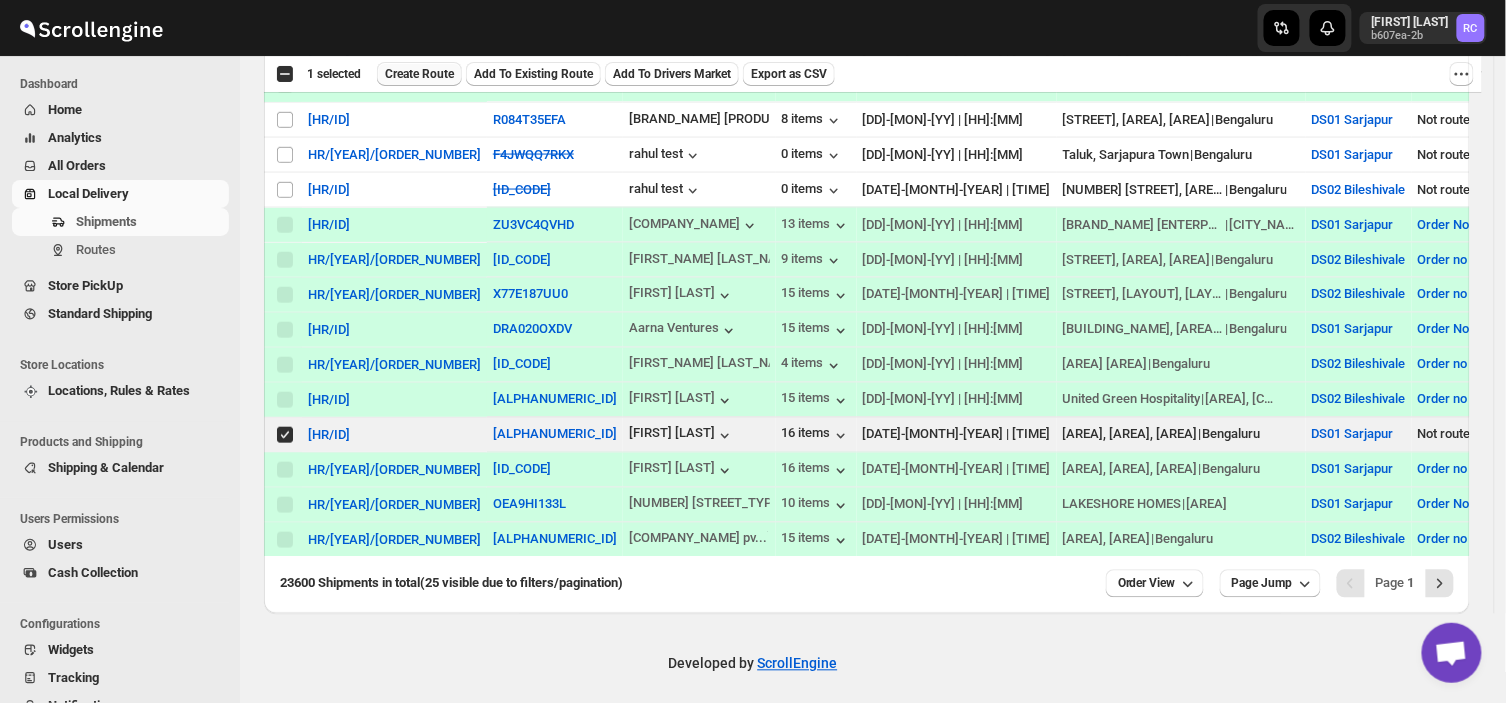 click on "Create Route" at bounding box center [419, 74] 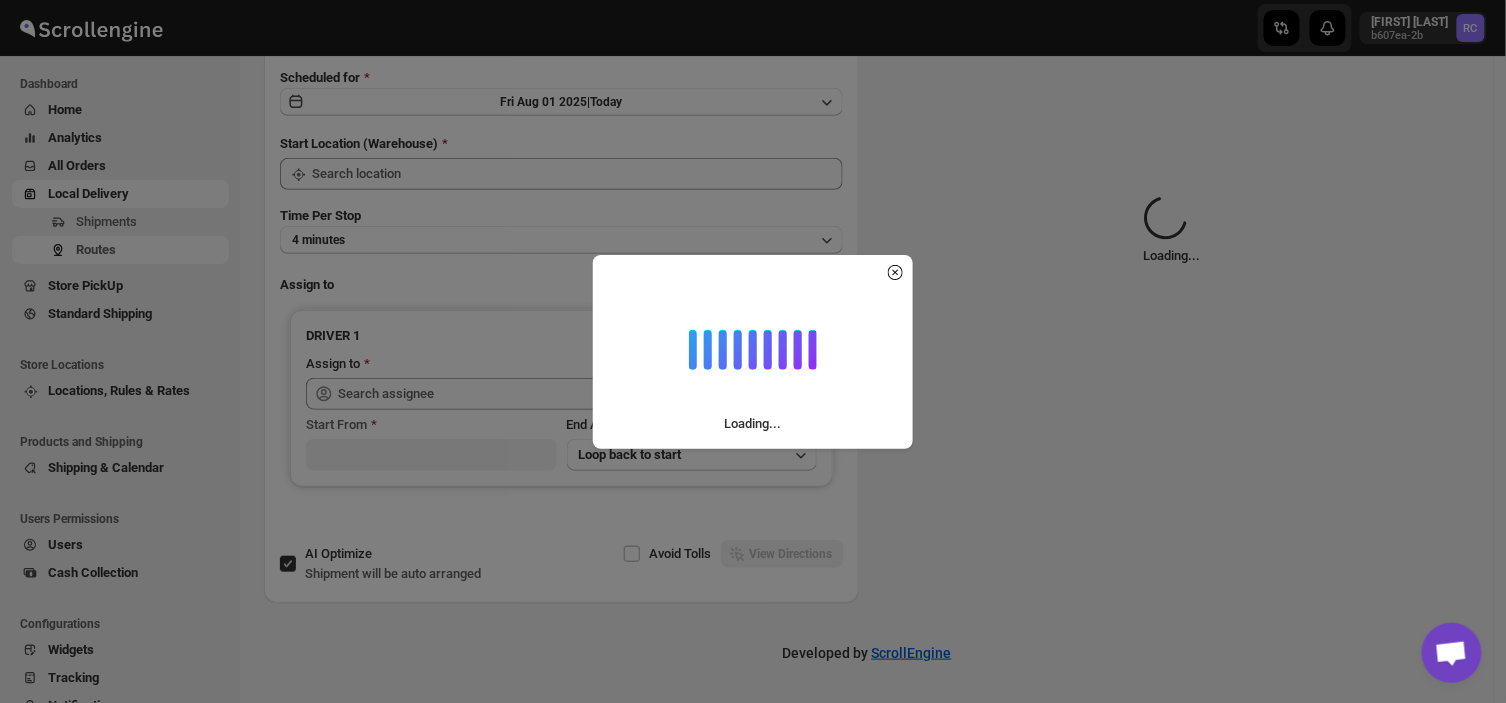 scroll, scrollTop: 0, scrollLeft: 0, axis: both 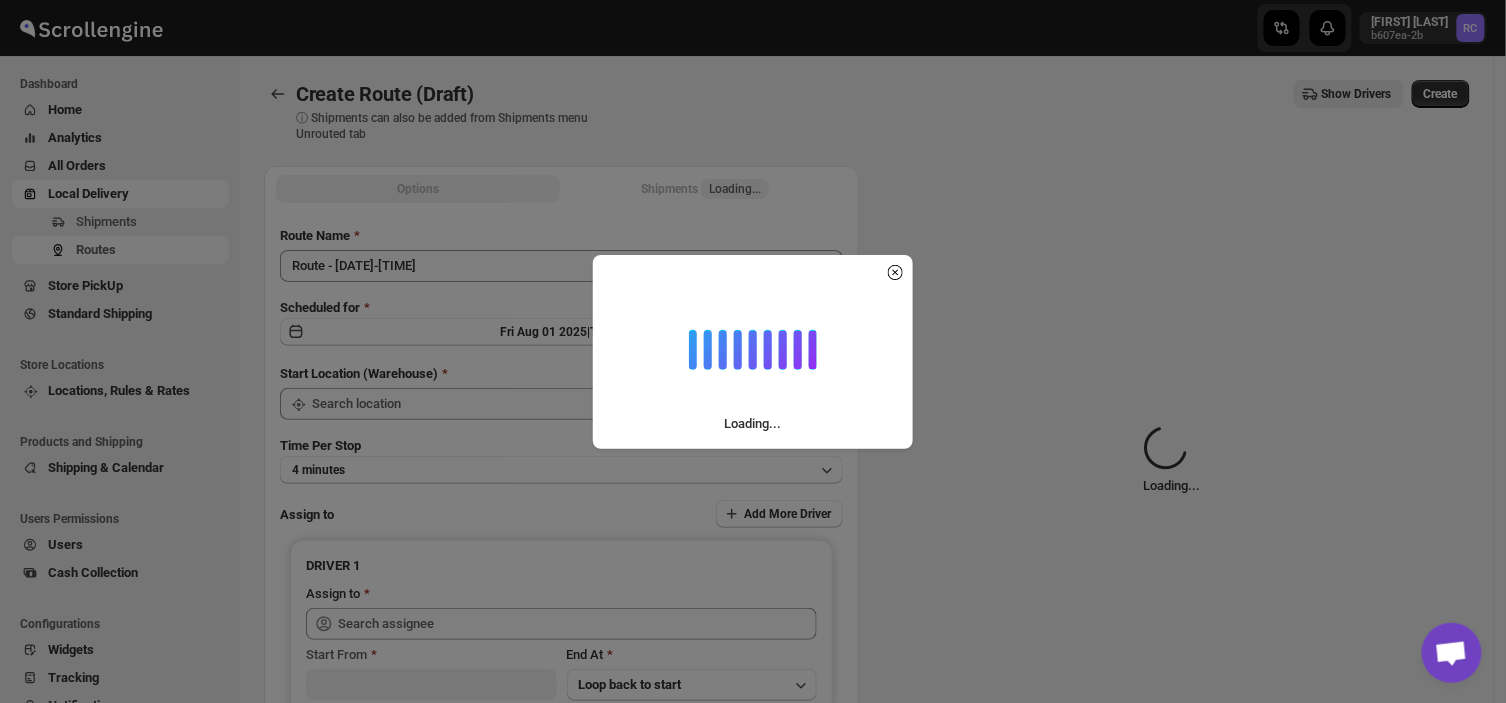 type on "DS01 Sarjapur" 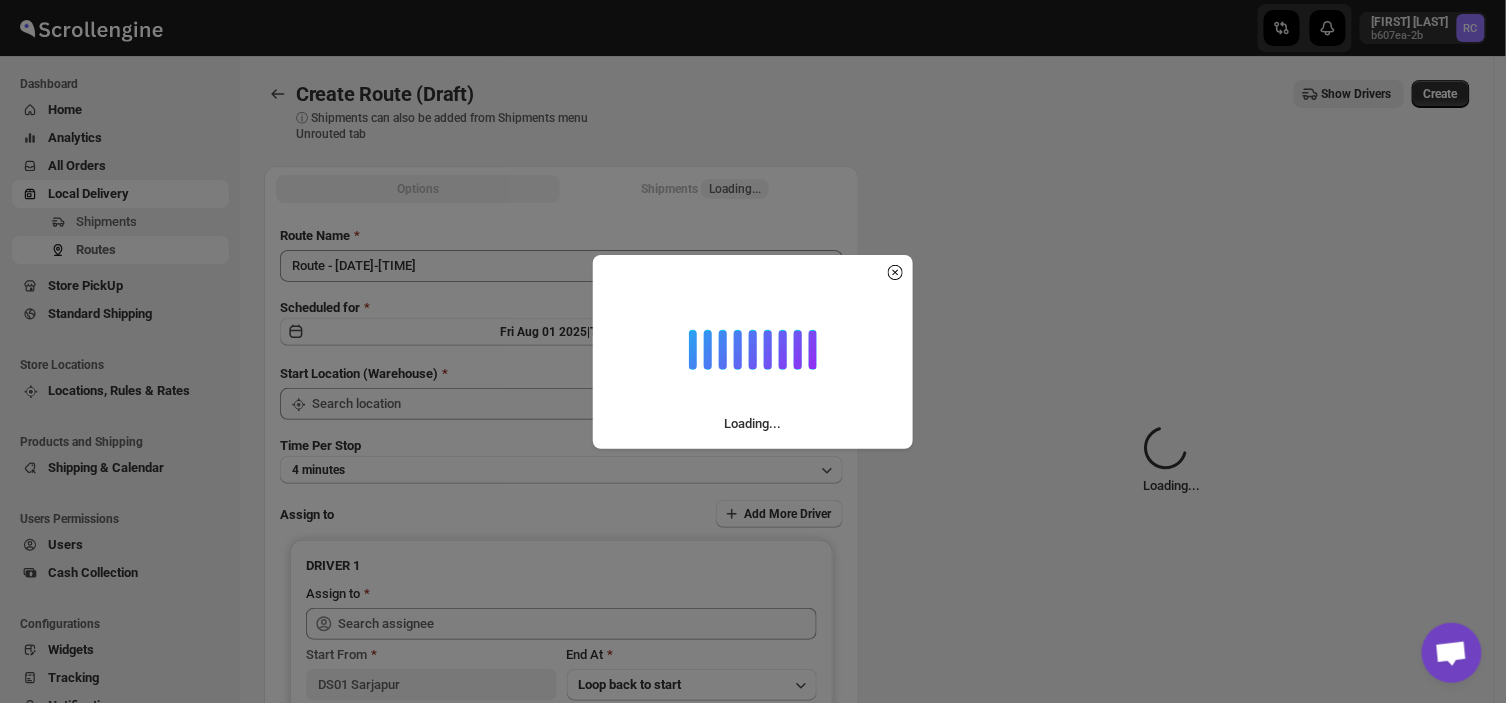 type on "DS01 Sarjapur" 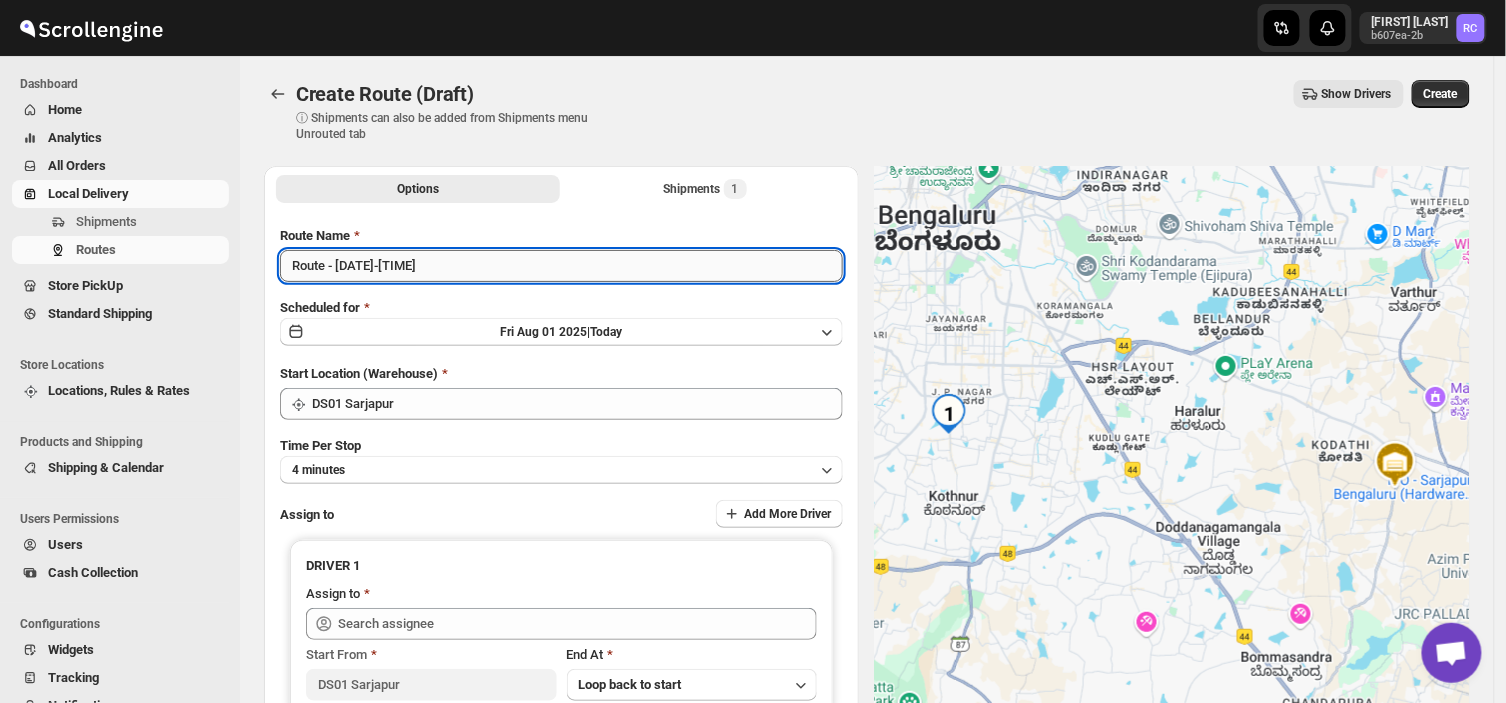 click on "Route - [DATE]-[TIME]" at bounding box center (561, 266) 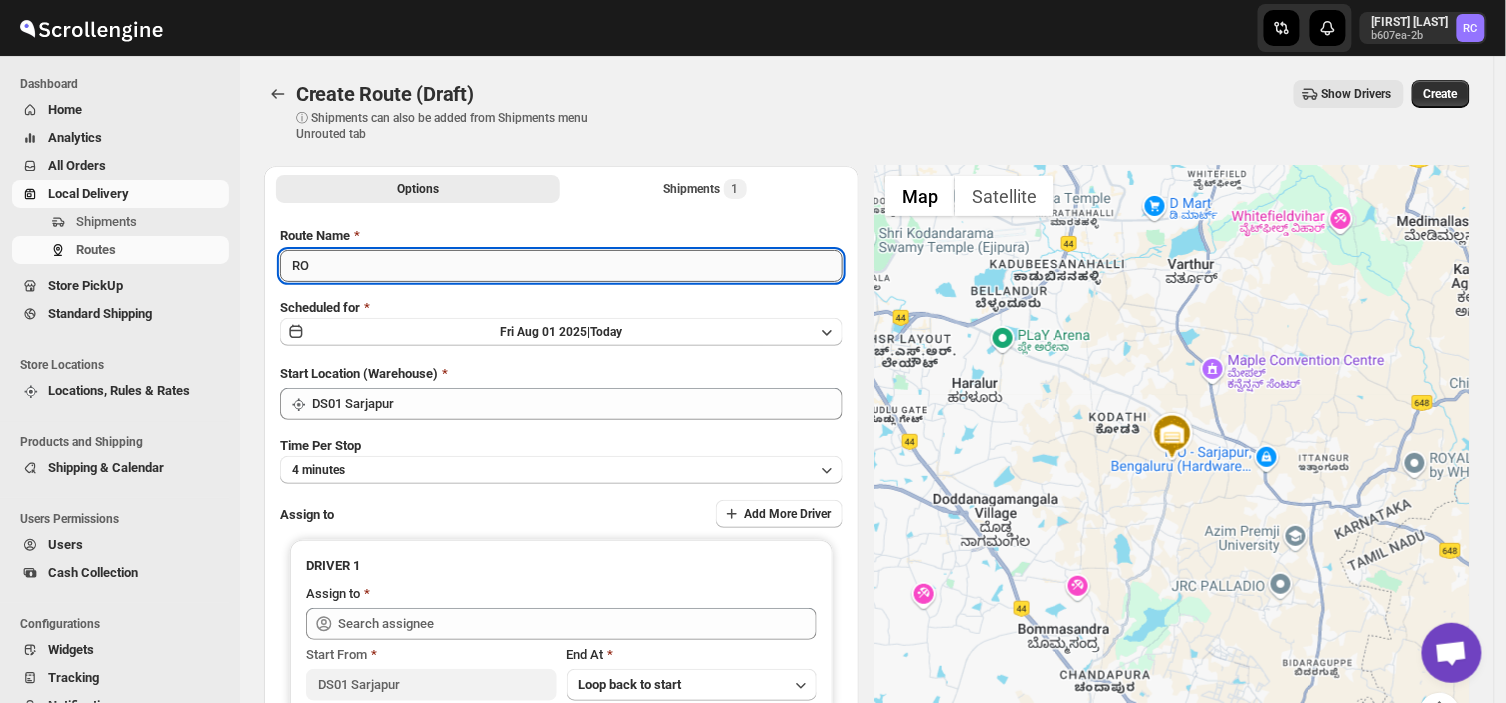 type on "R" 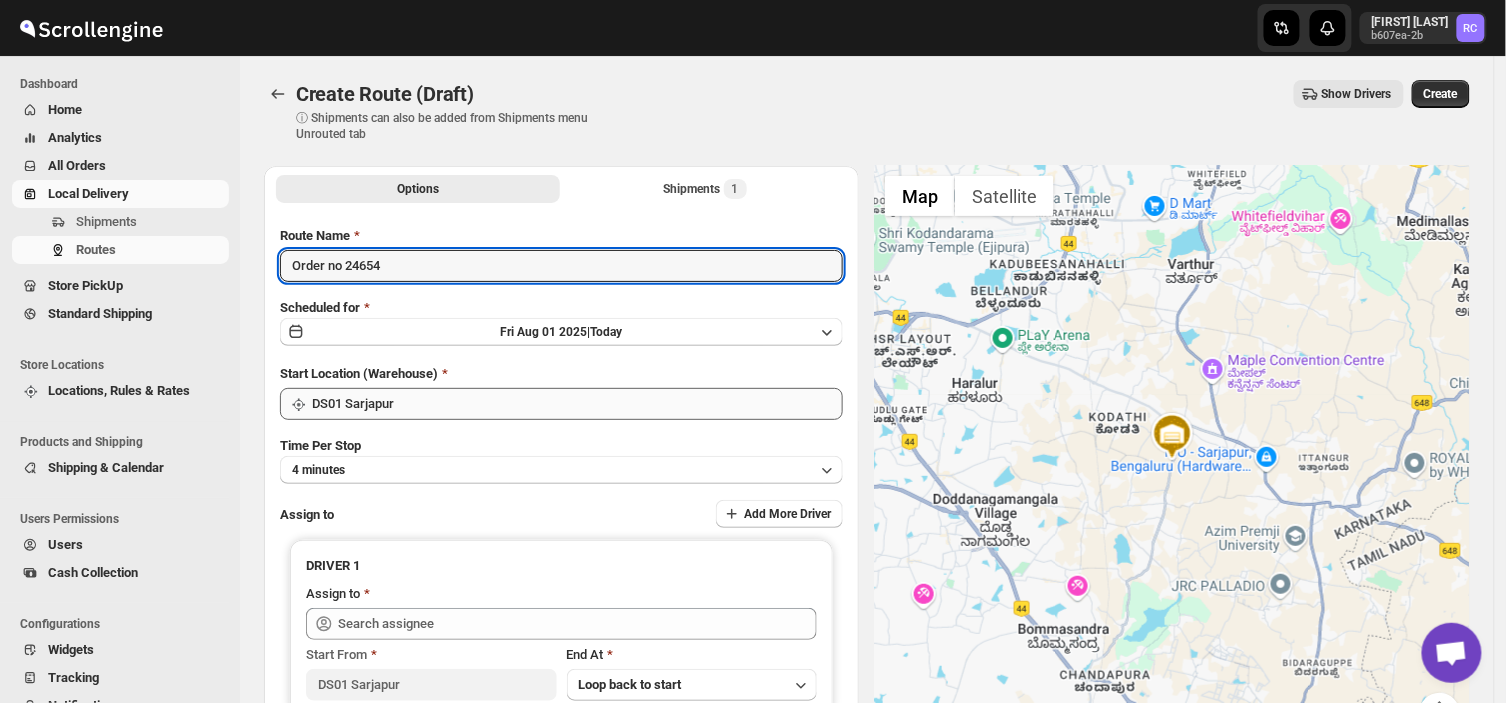 type on "Order no 24654" 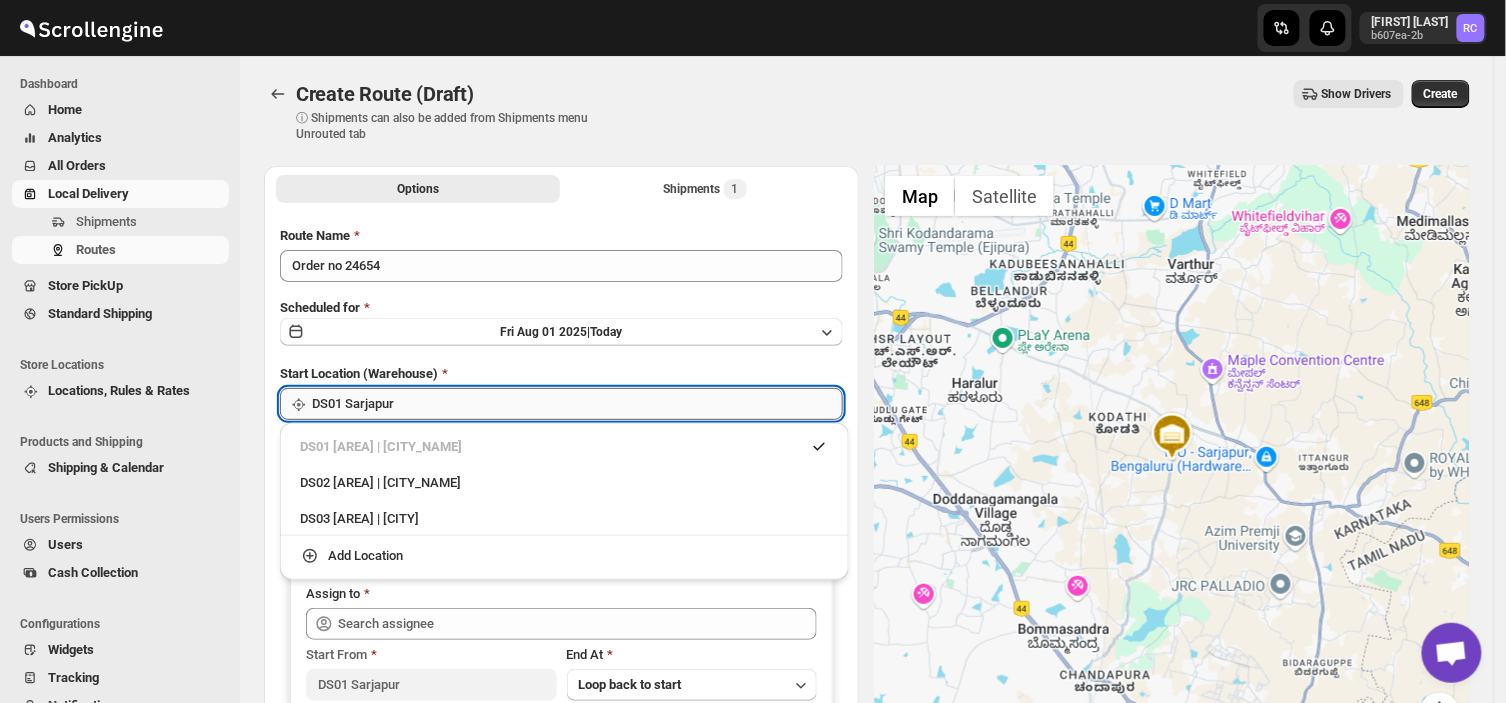 click on "DS01 Sarjapur" at bounding box center (577, 404) 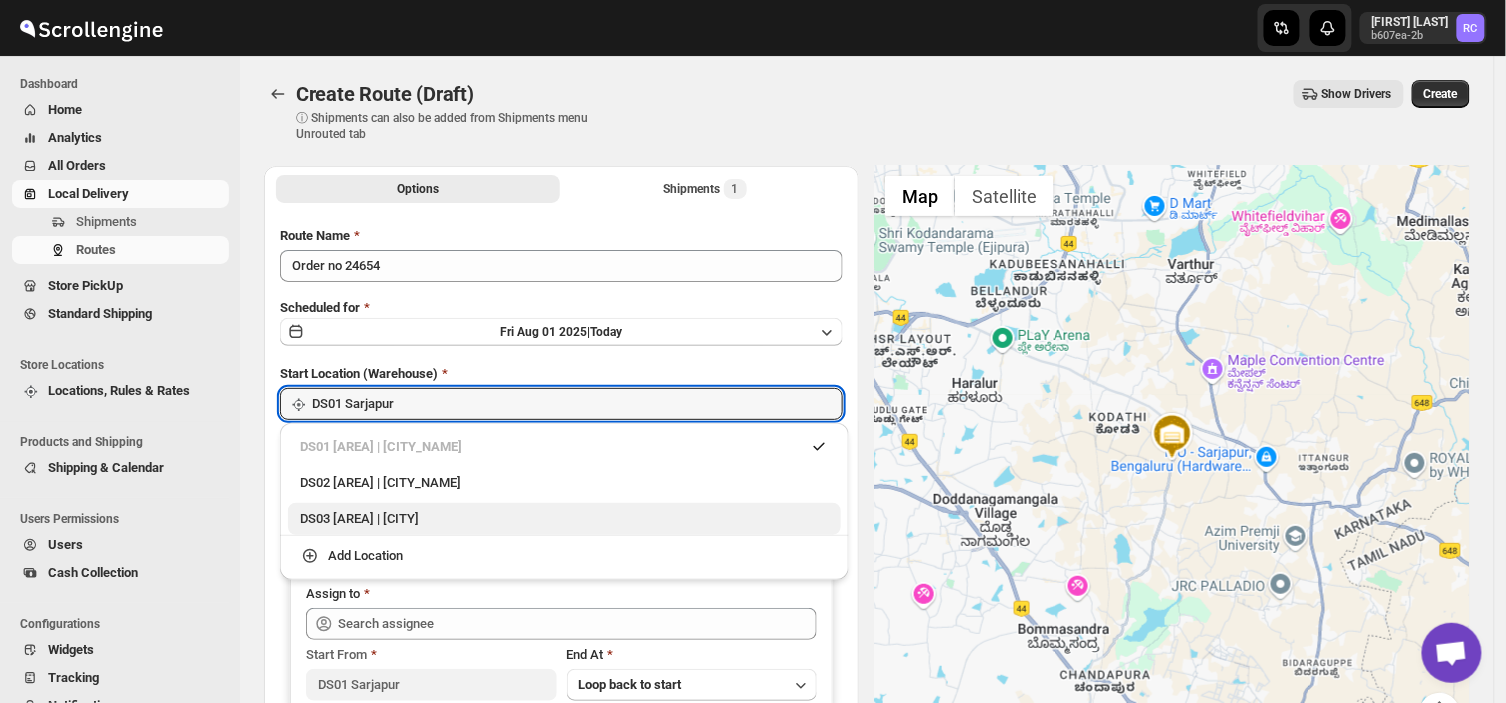 click on "DS03 [AREA] | [CITY]" at bounding box center [564, 519] 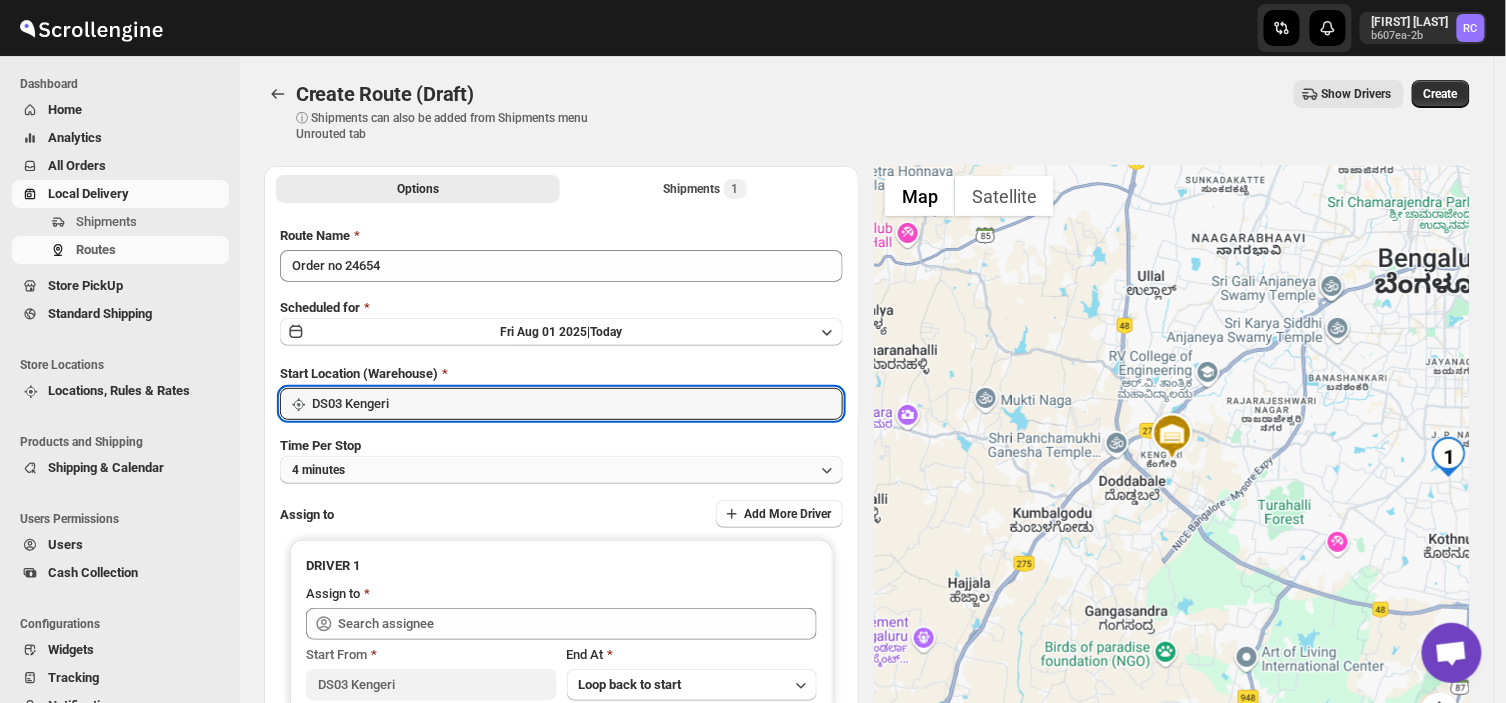 click on "4 minutes" at bounding box center [561, 470] 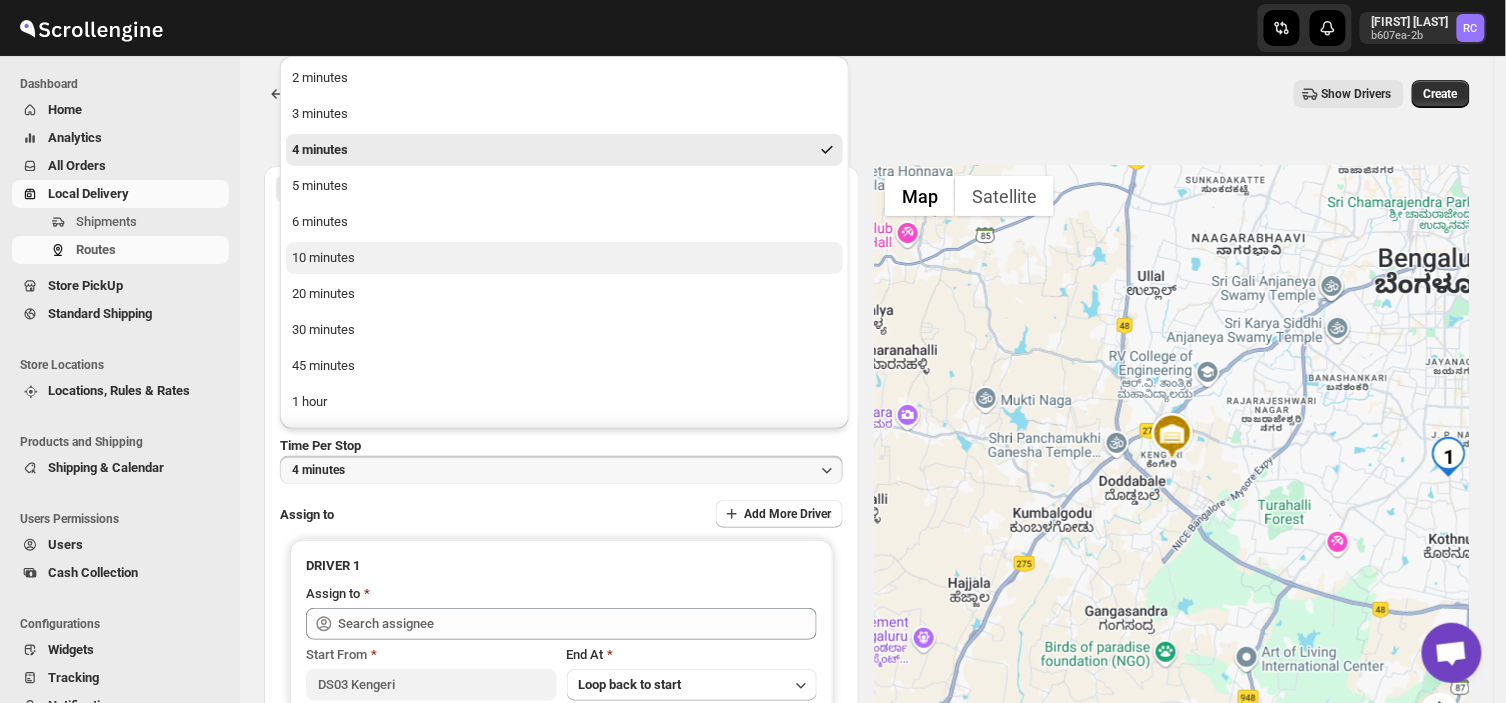 click on "10 minutes" at bounding box center (564, 258) 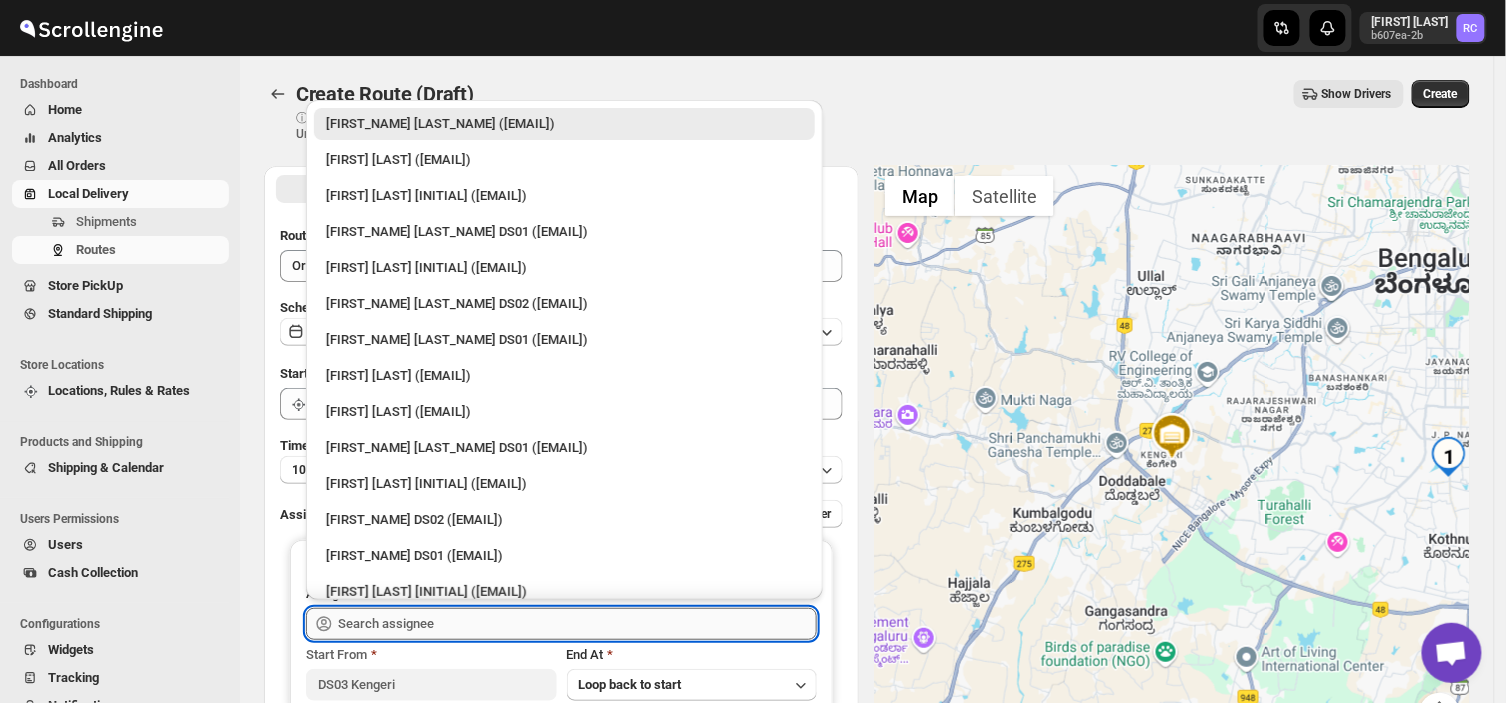 click at bounding box center (577, 624) 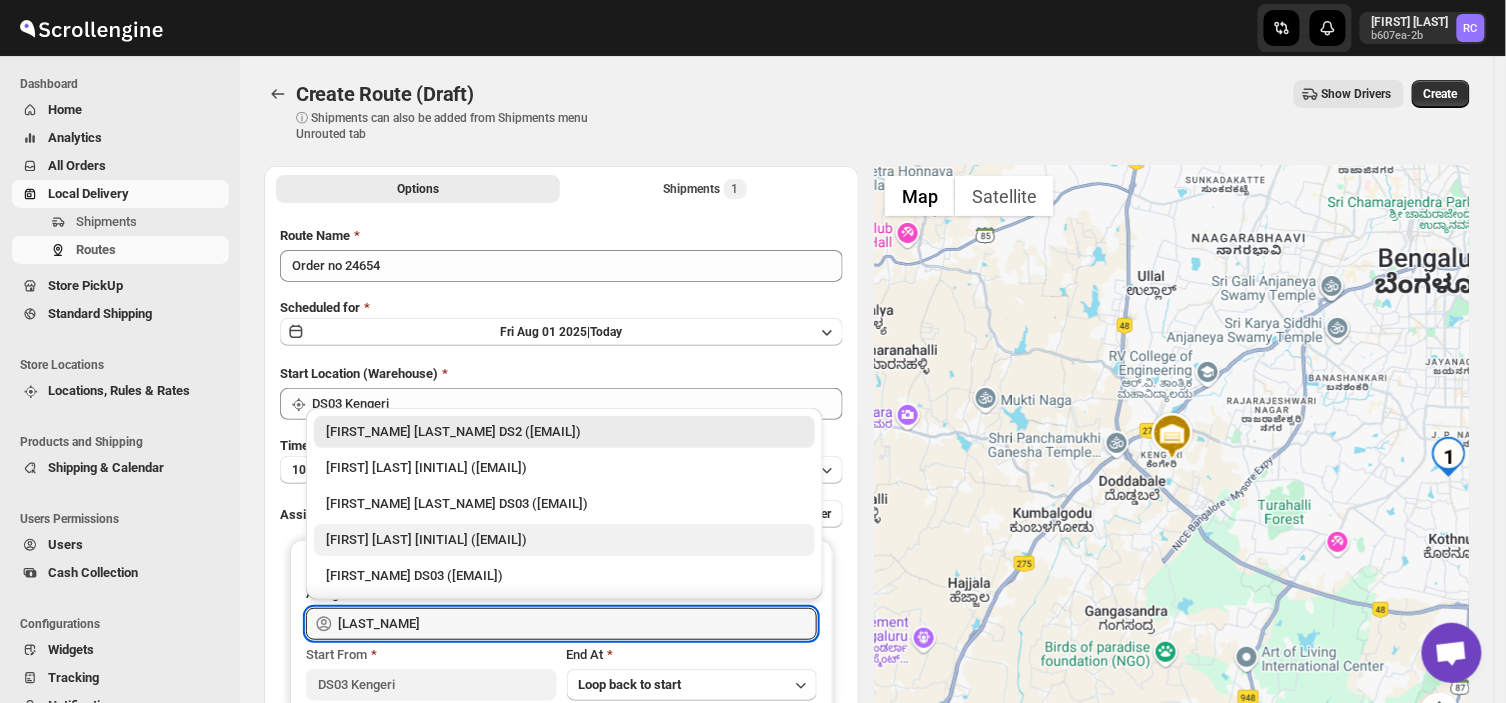 click on "[FIRST] [LAST] [INITIAL] ([EMAIL])" at bounding box center (564, 540) 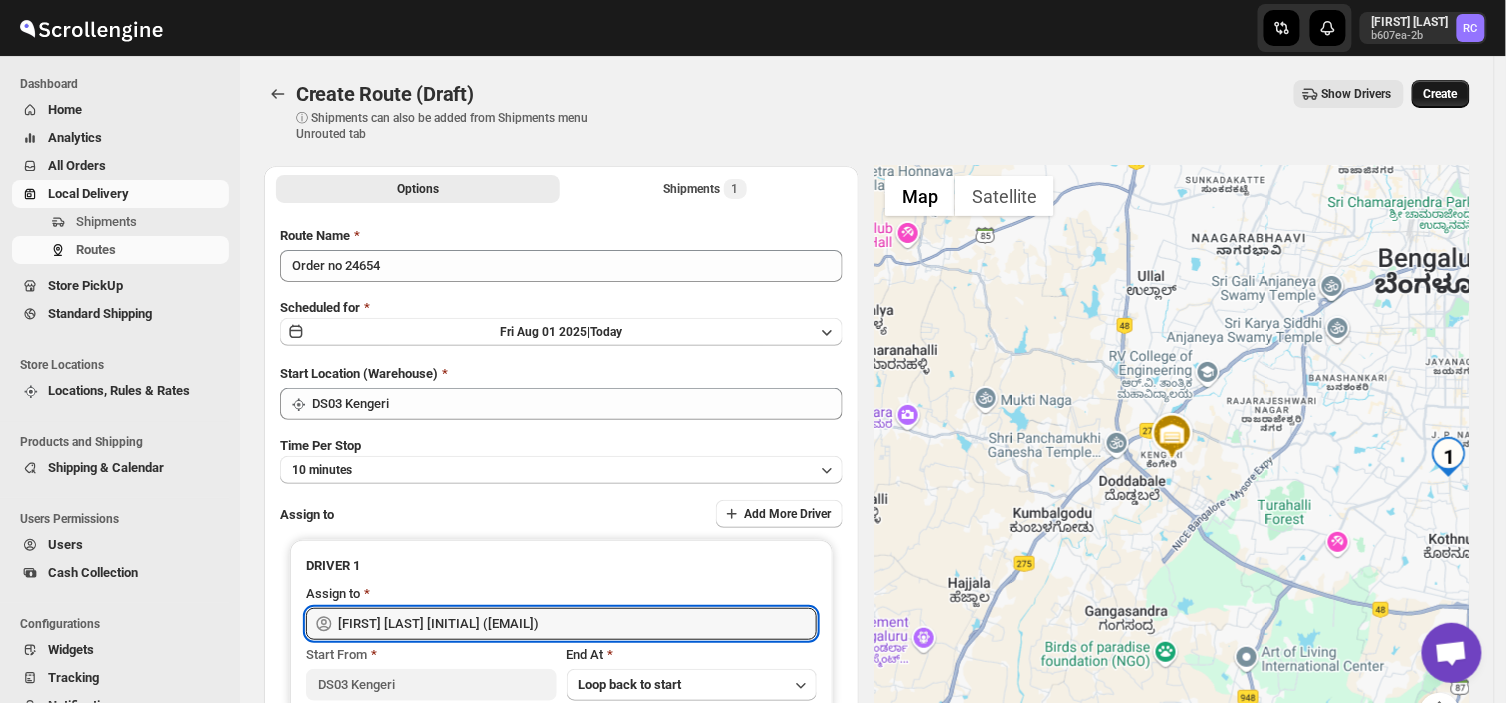 type on "[FIRST] [LAST] [INITIAL] ([EMAIL])" 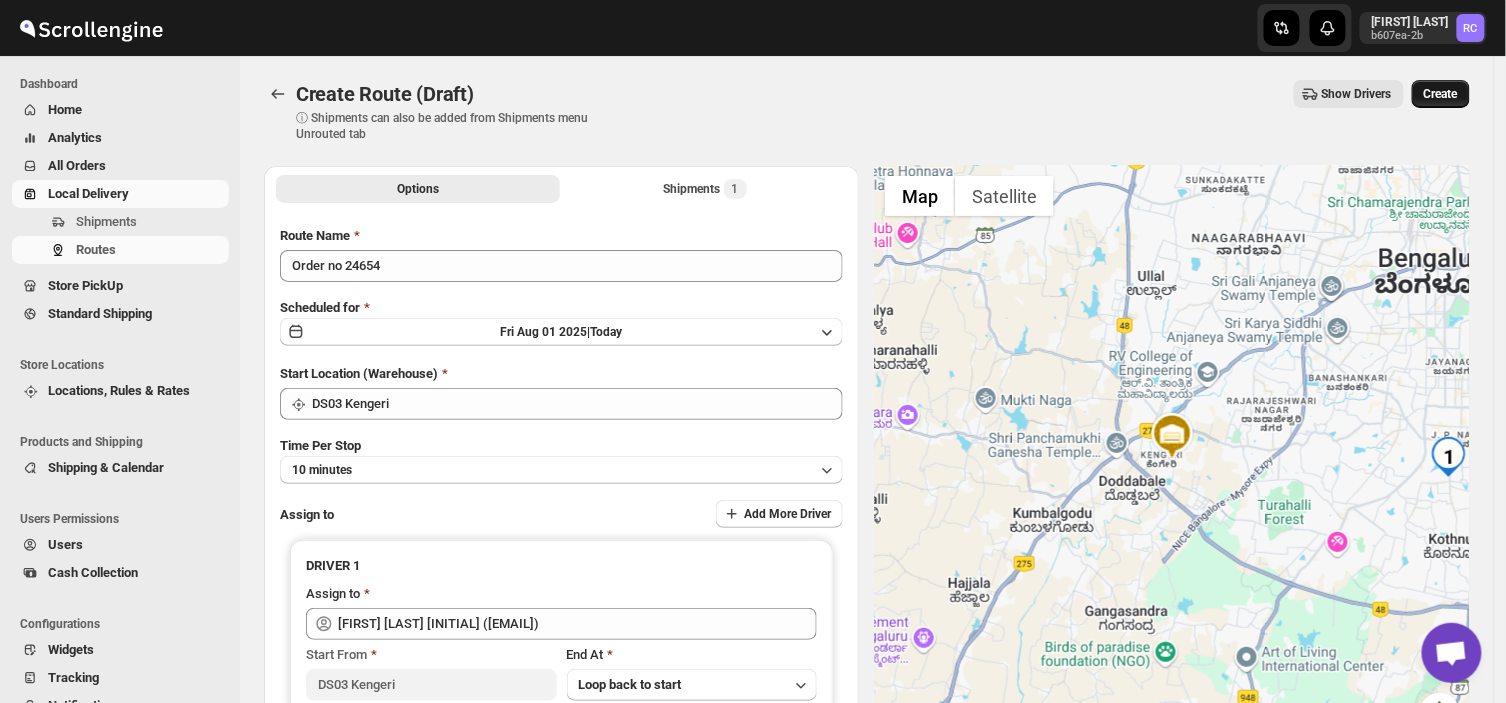 click on "Create" at bounding box center (1441, 94) 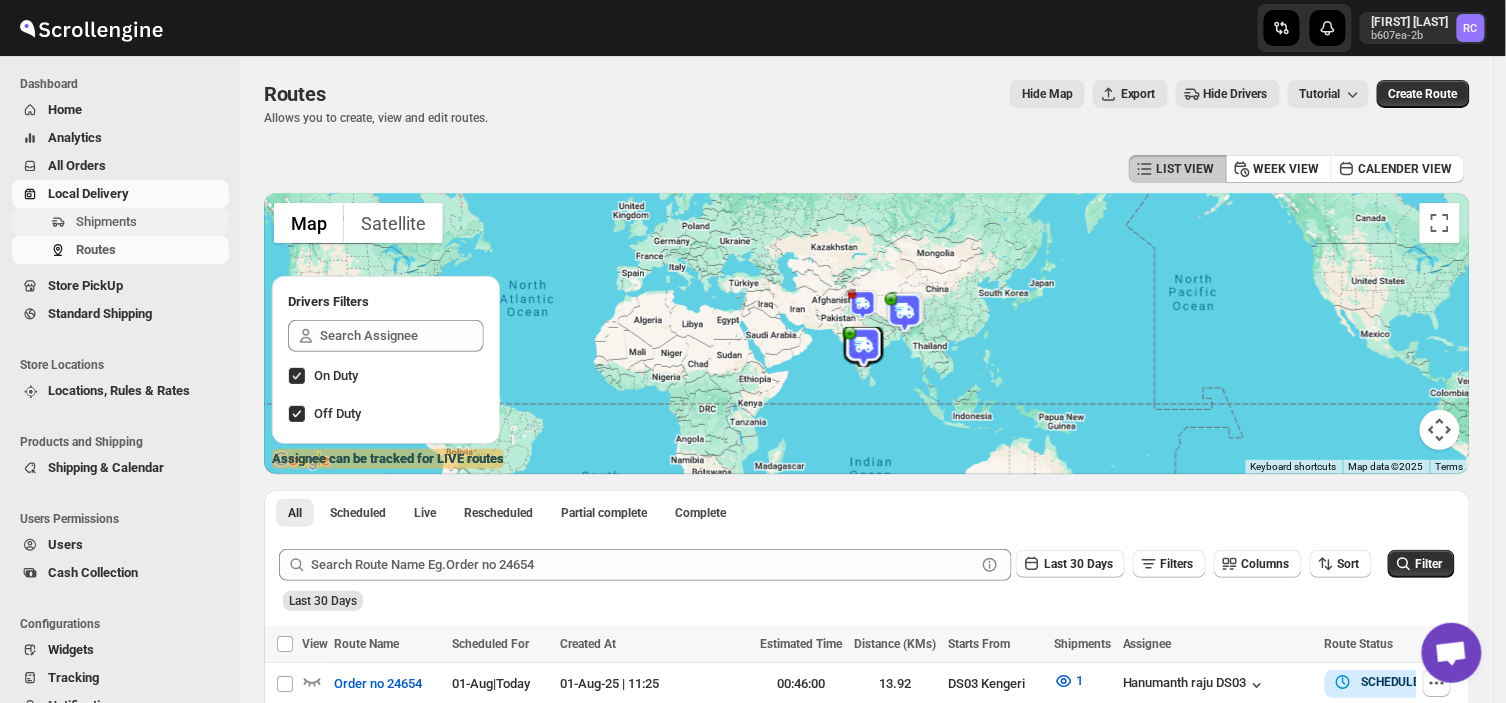 click on "Shipments" at bounding box center (150, 222) 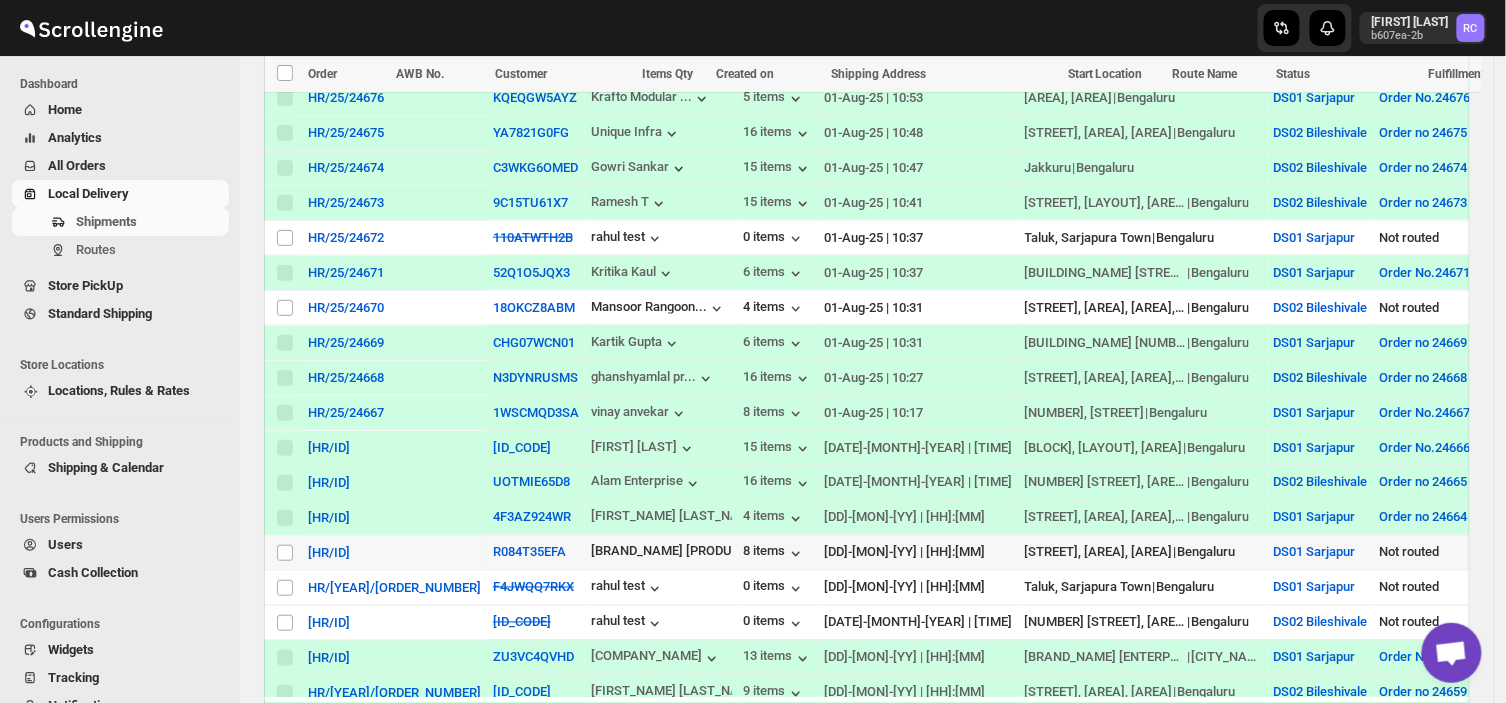 scroll, scrollTop: 671, scrollLeft: 0, axis: vertical 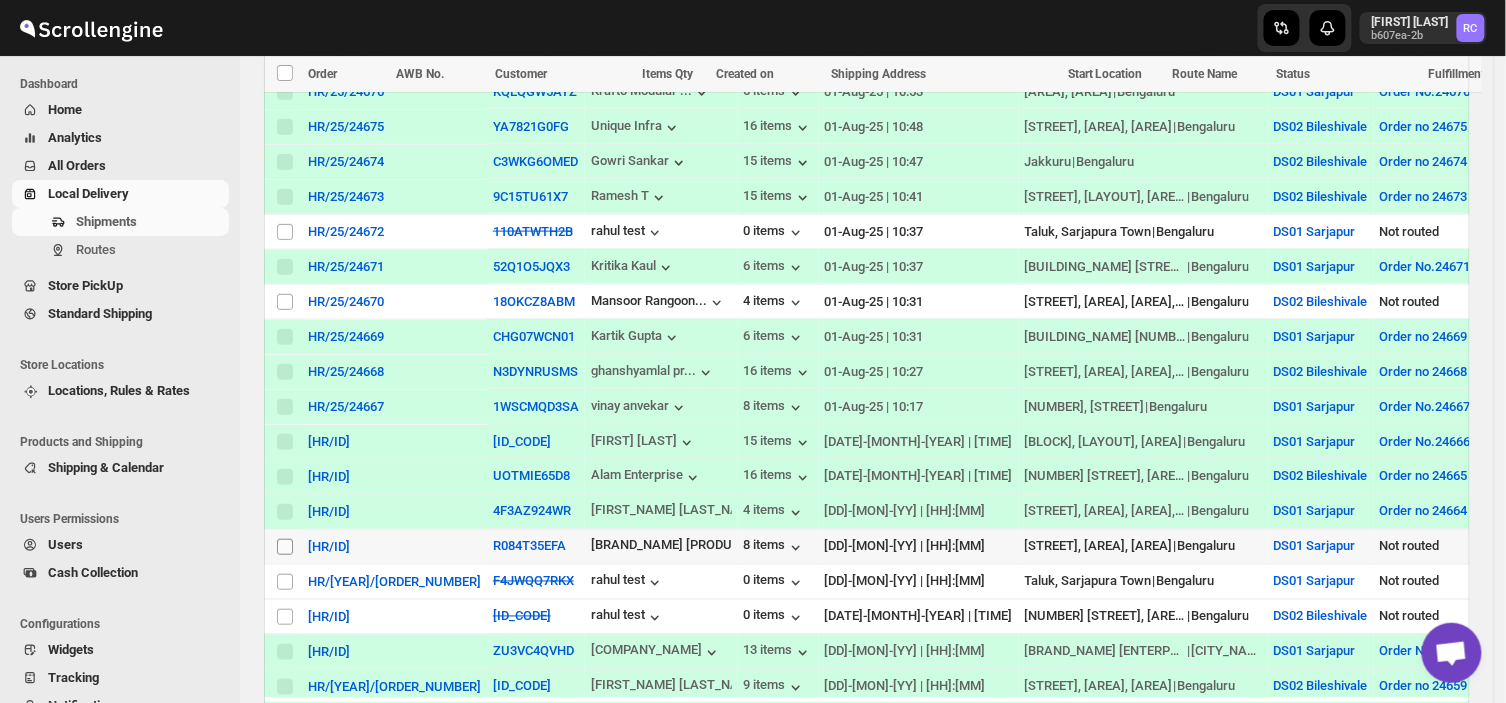 click on "Select shipment" at bounding box center (285, 547) 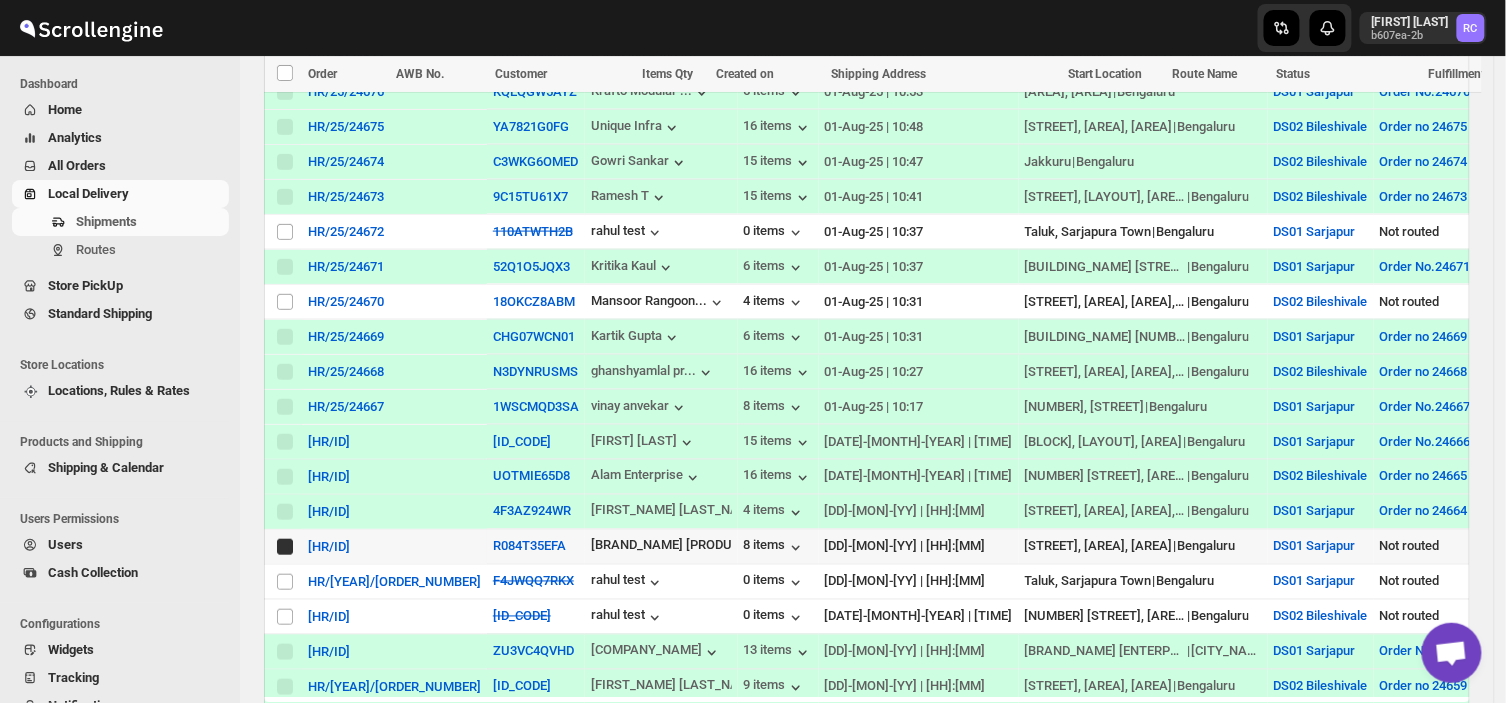 checkbox on "true" 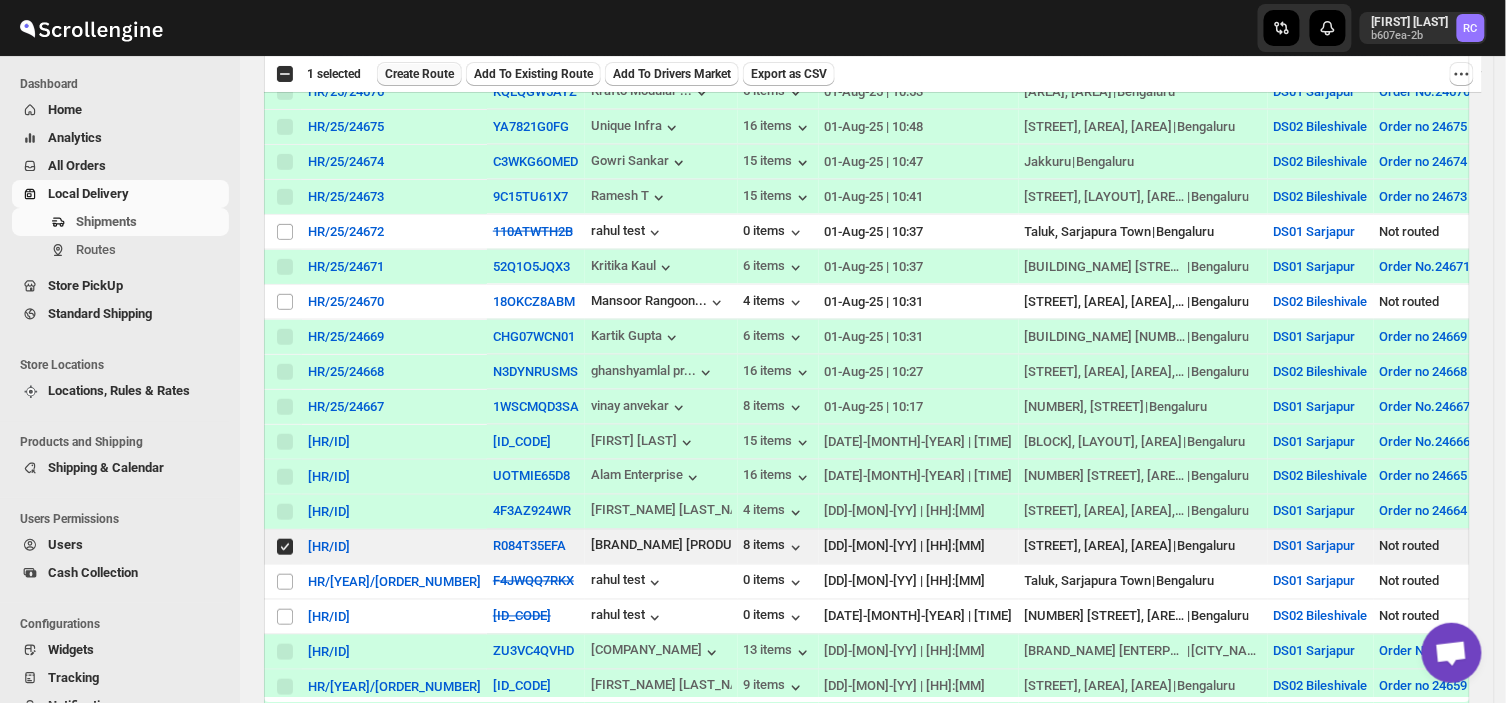 click on "Create Route" at bounding box center [419, 74] 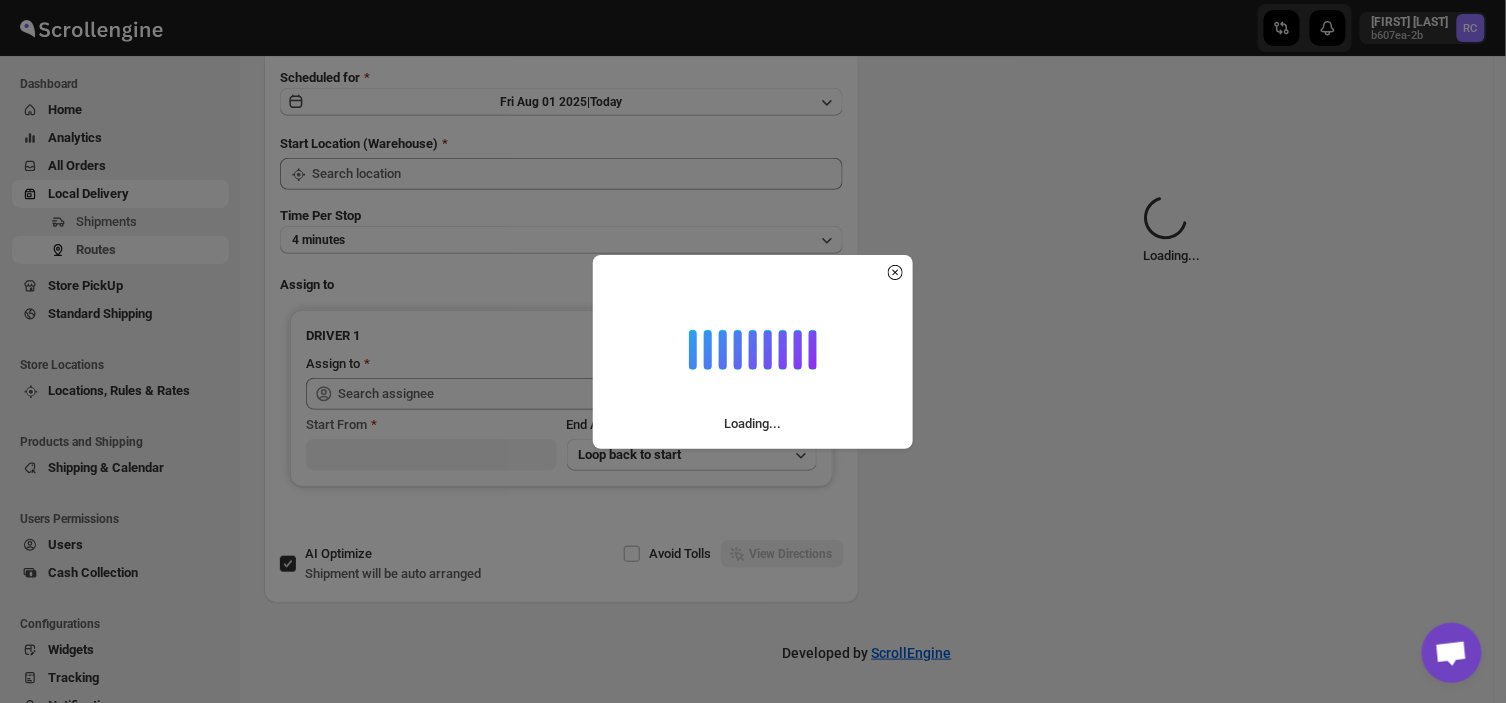 scroll, scrollTop: 0, scrollLeft: 0, axis: both 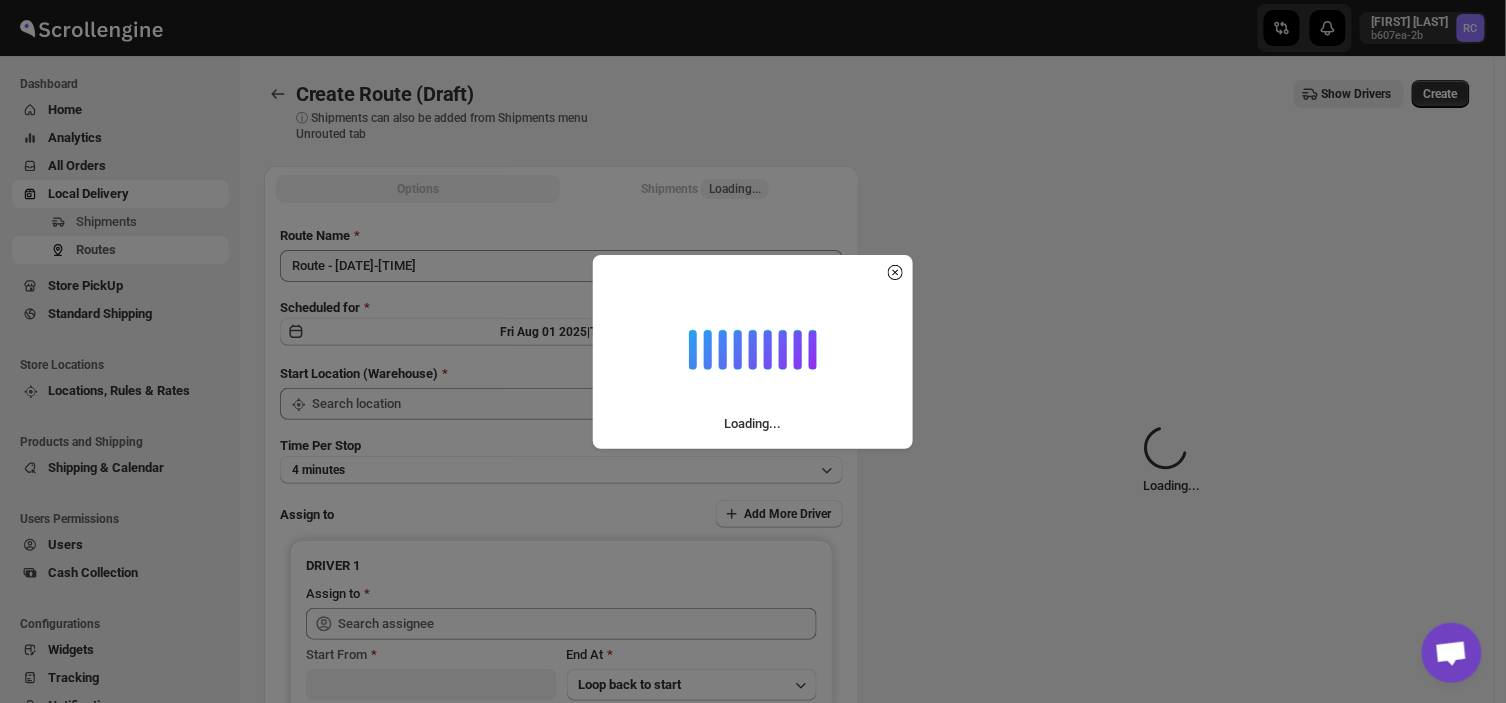 type on "DS01 Sarjapur" 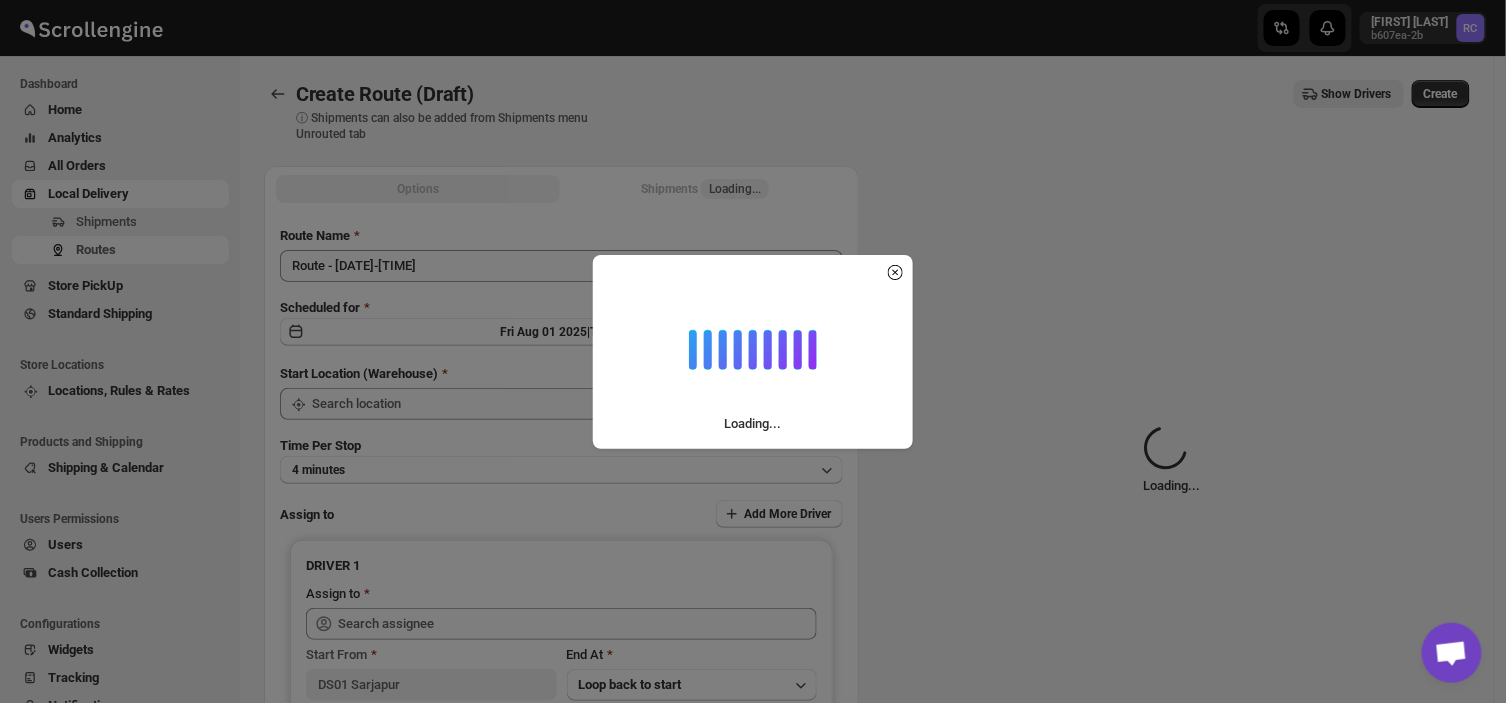 type on "DS01 Sarjapur" 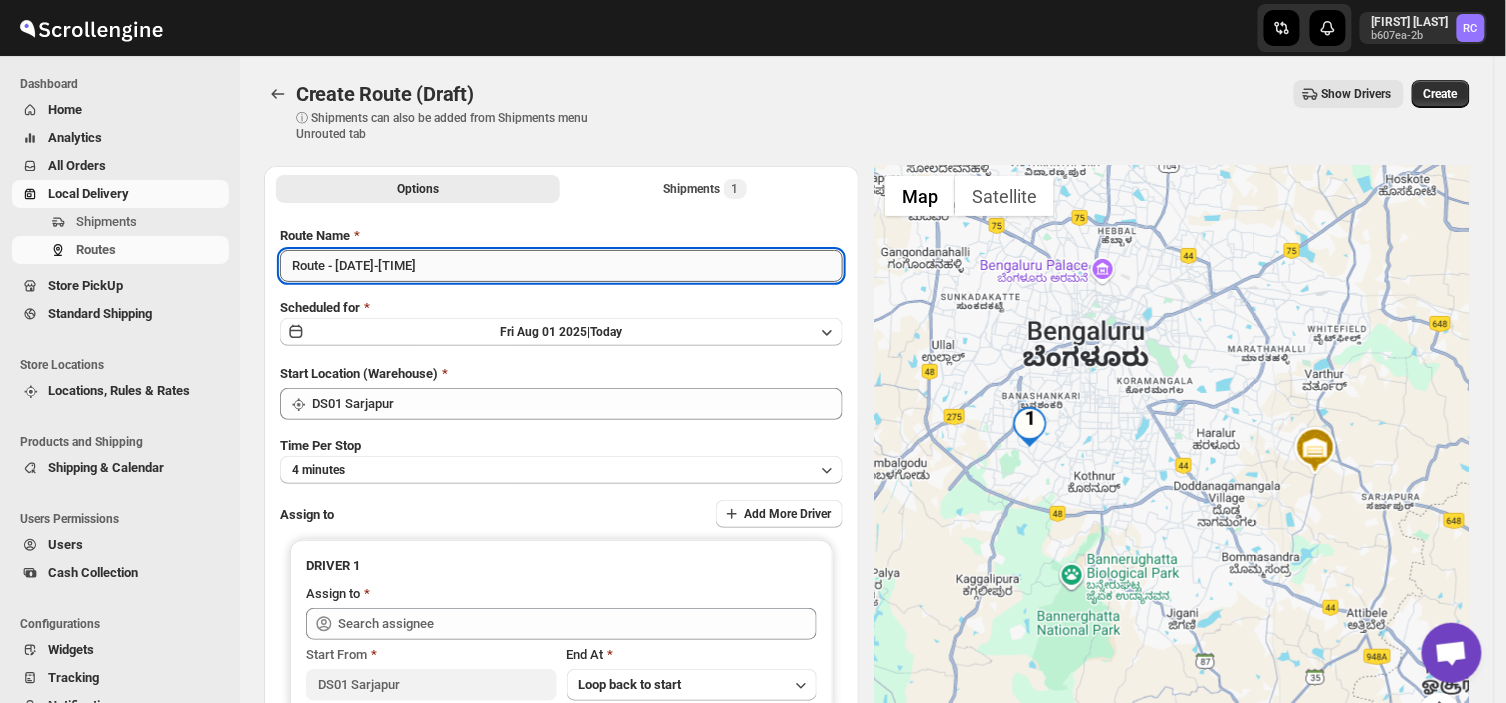 click on "Route - [DATE]-[TIME]" at bounding box center (561, 266) 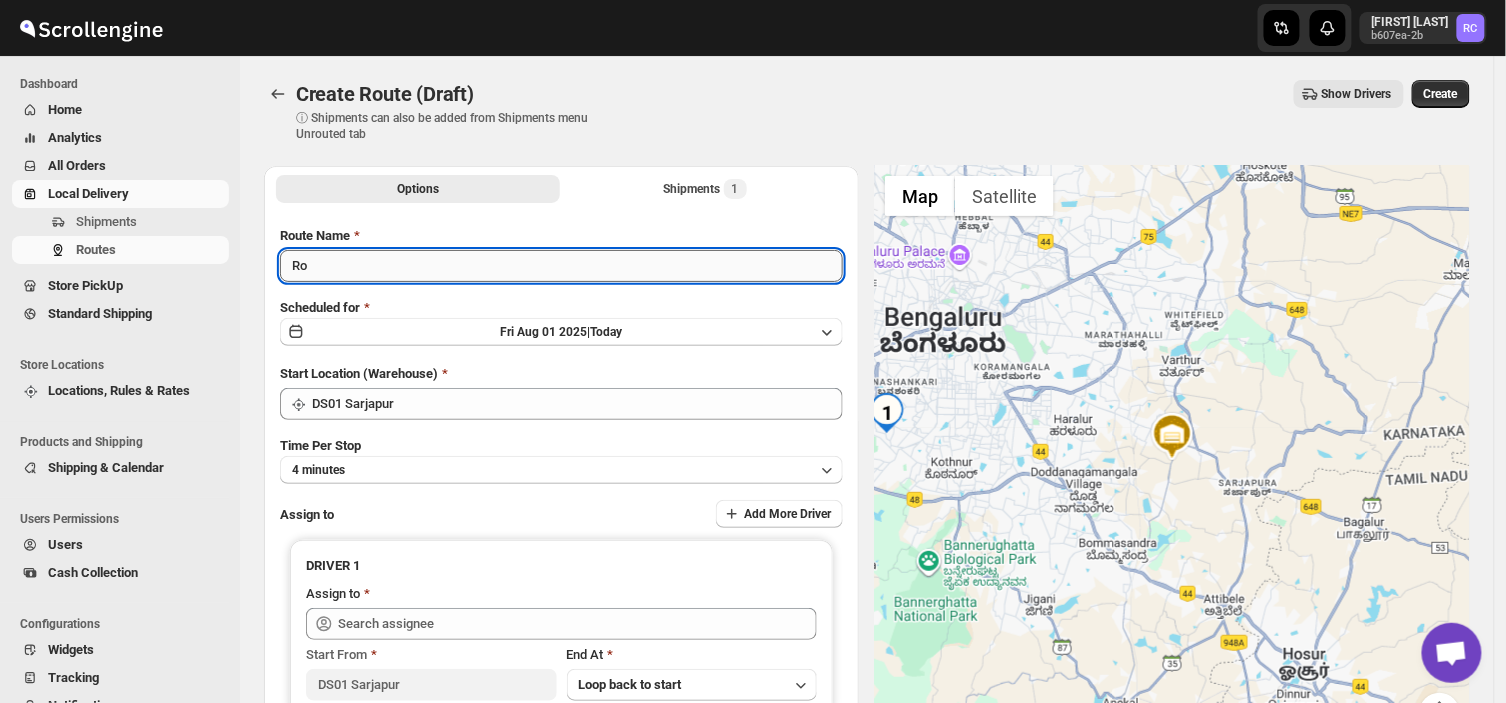 type on "R" 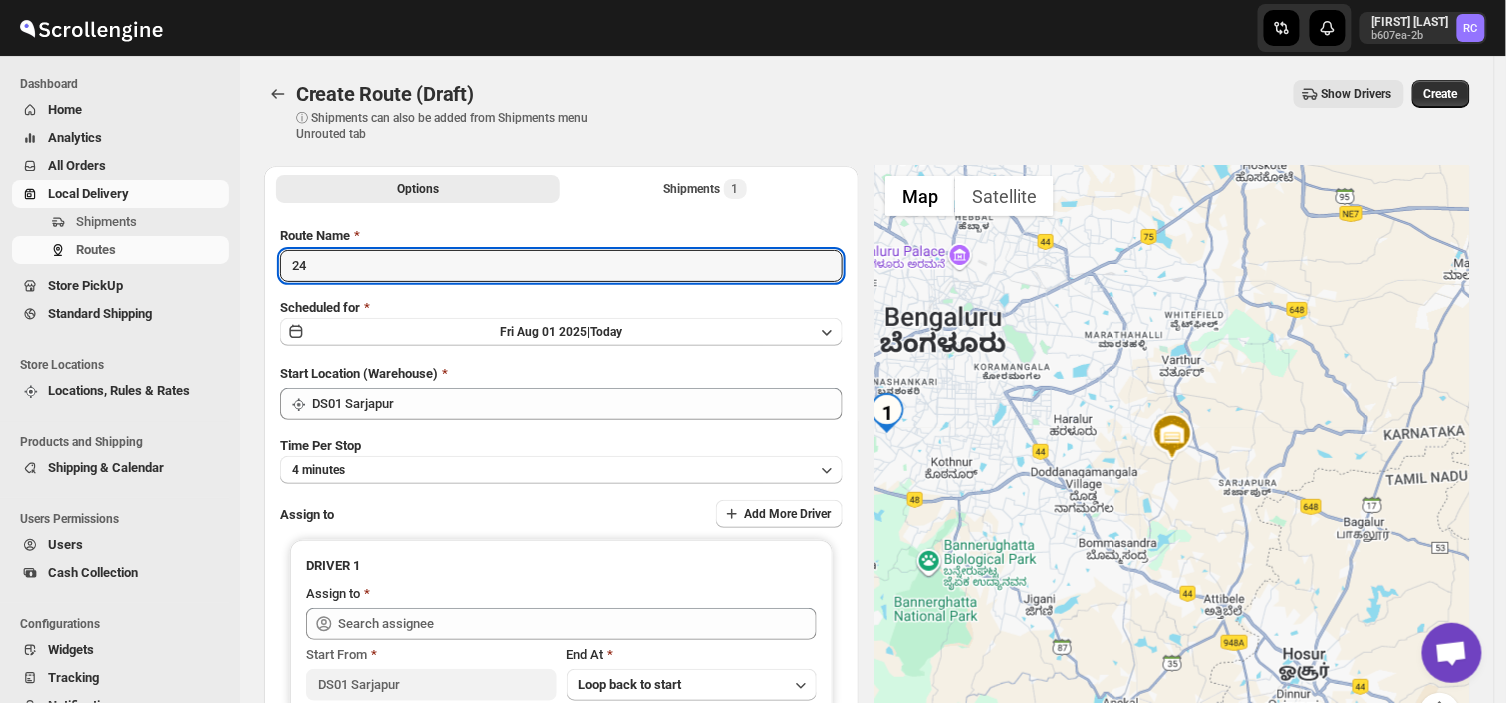 type on "2" 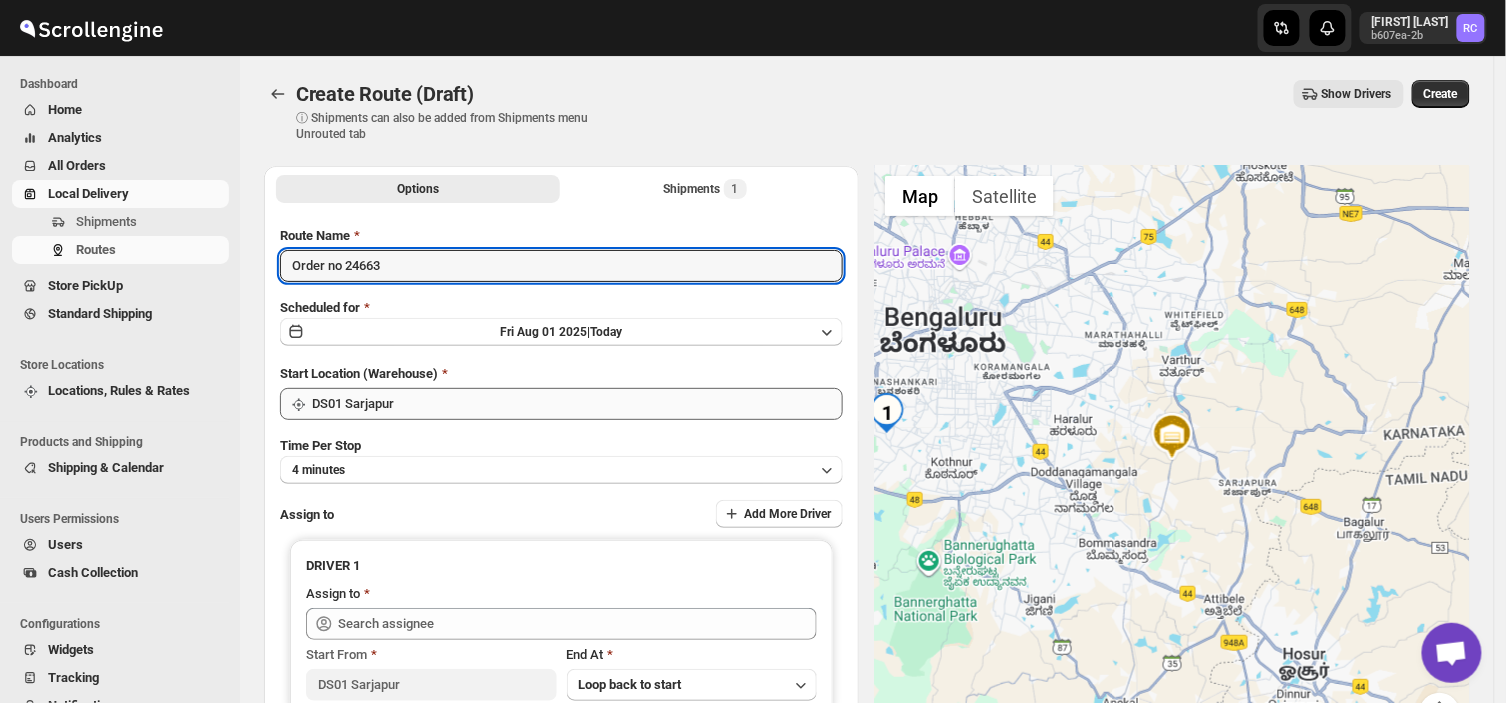 type on "Order no 24663" 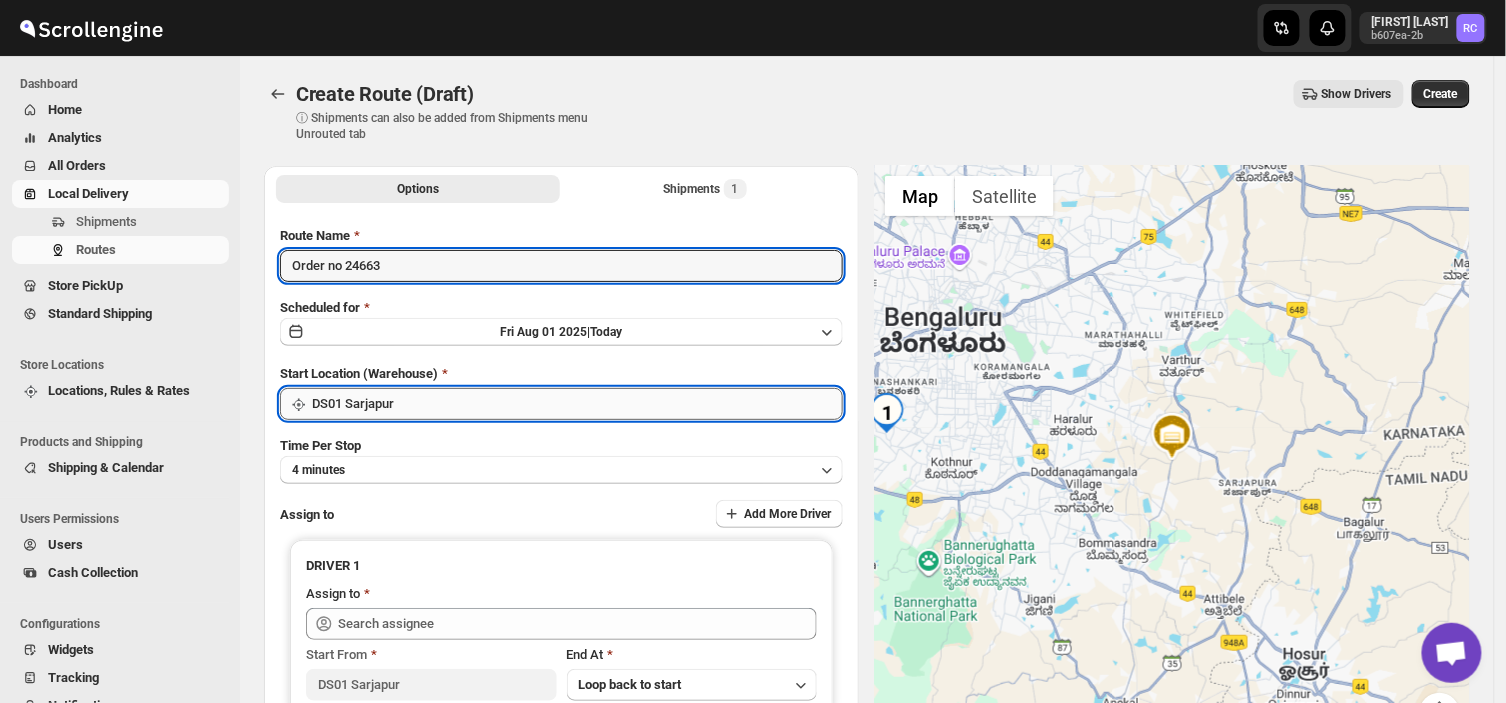 click on "DS01 Sarjapur" at bounding box center [577, 404] 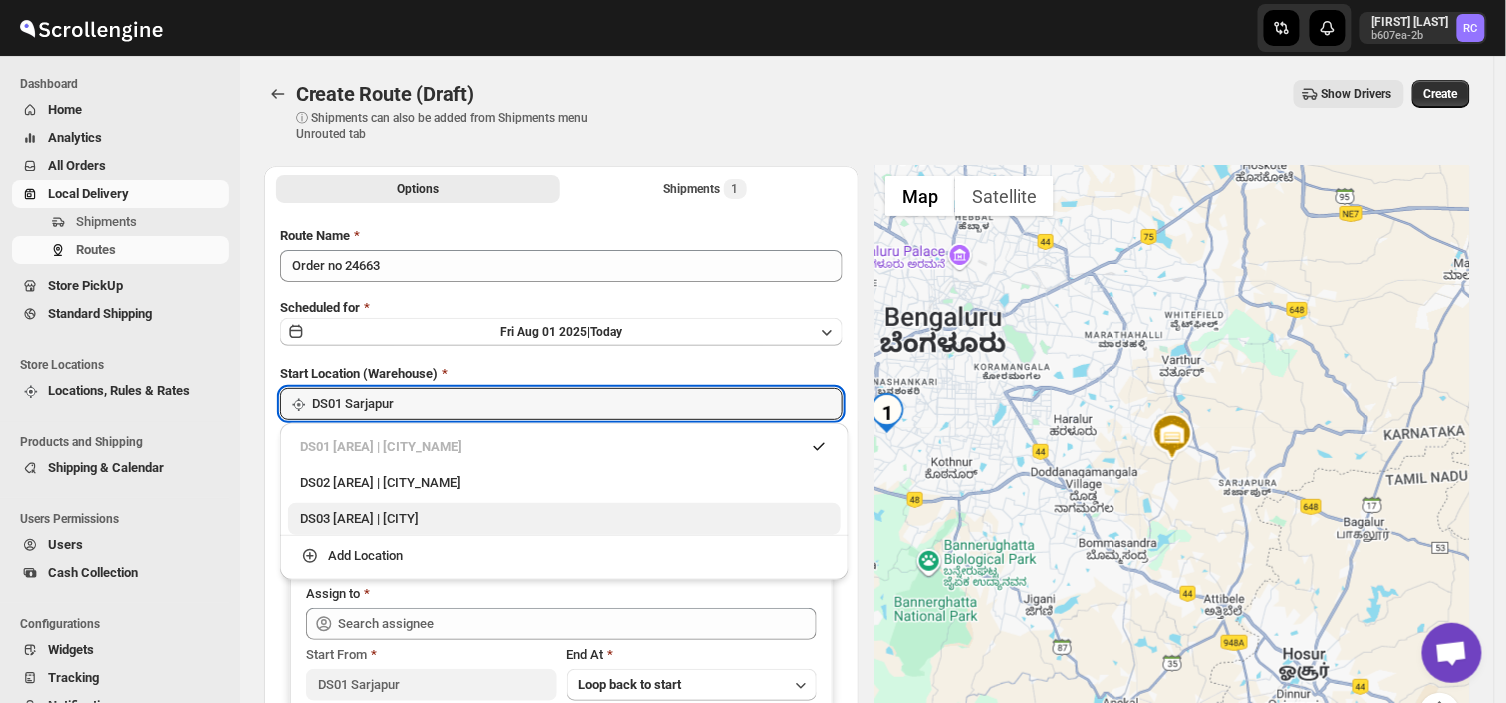 click on "DS03 [AREA] | [CITY]" at bounding box center (564, 519) 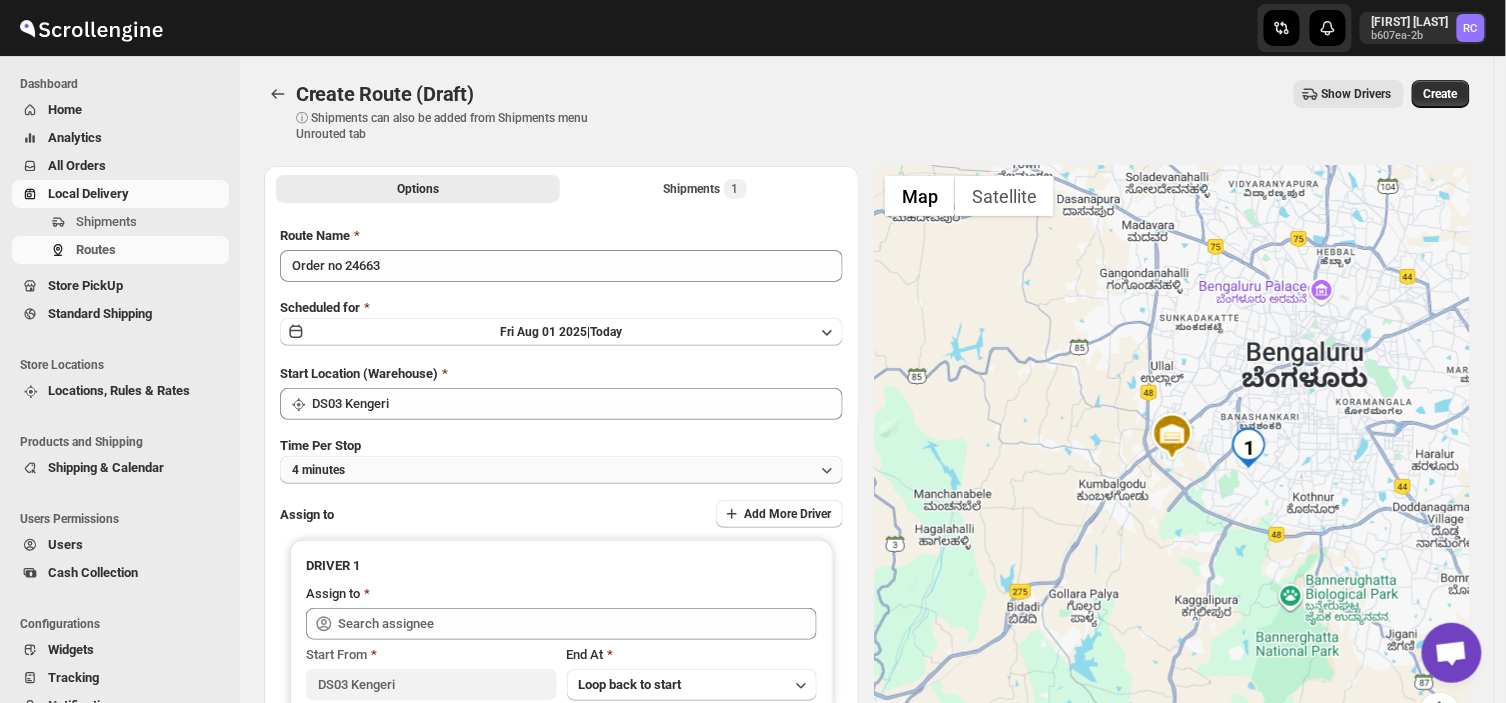 click on "4 minutes" at bounding box center [561, 470] 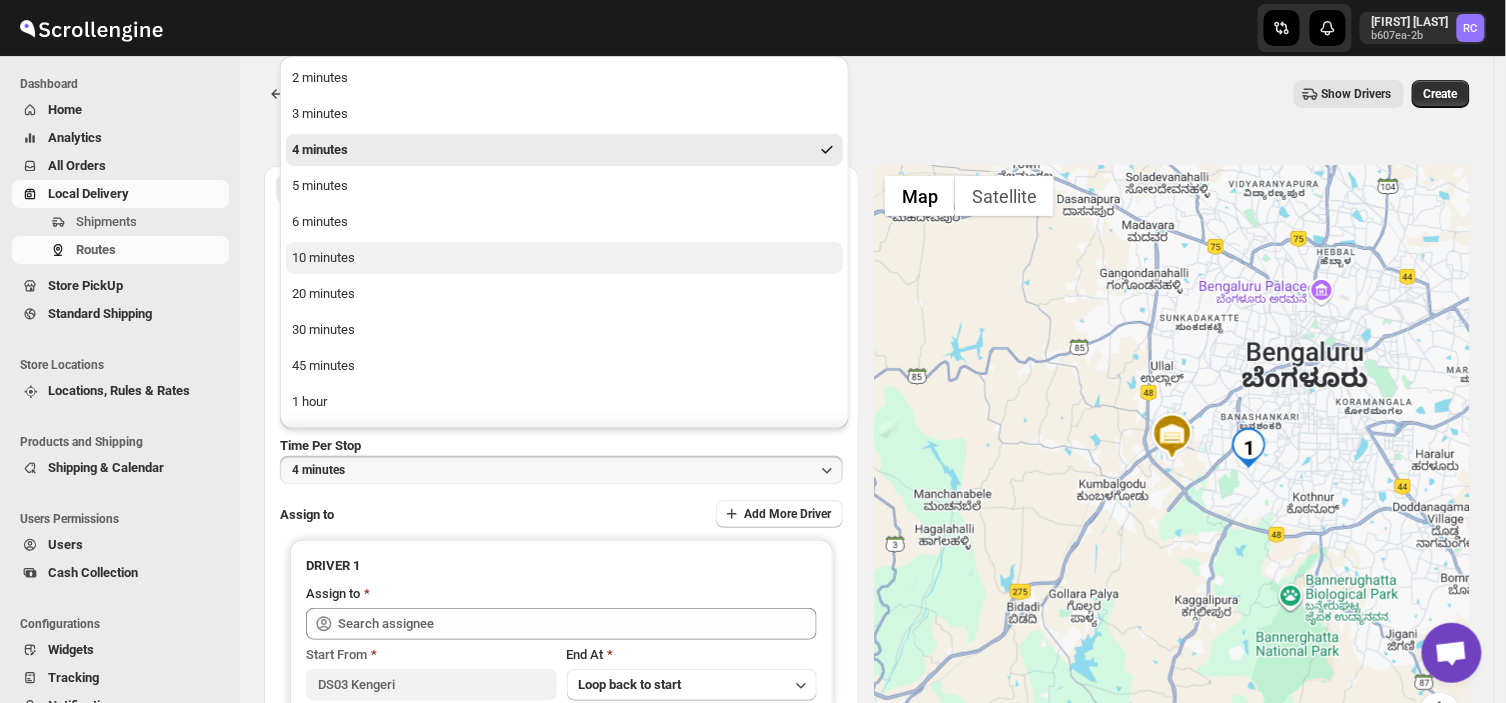 click on "10 minutes" at bounding box center [564, 258] 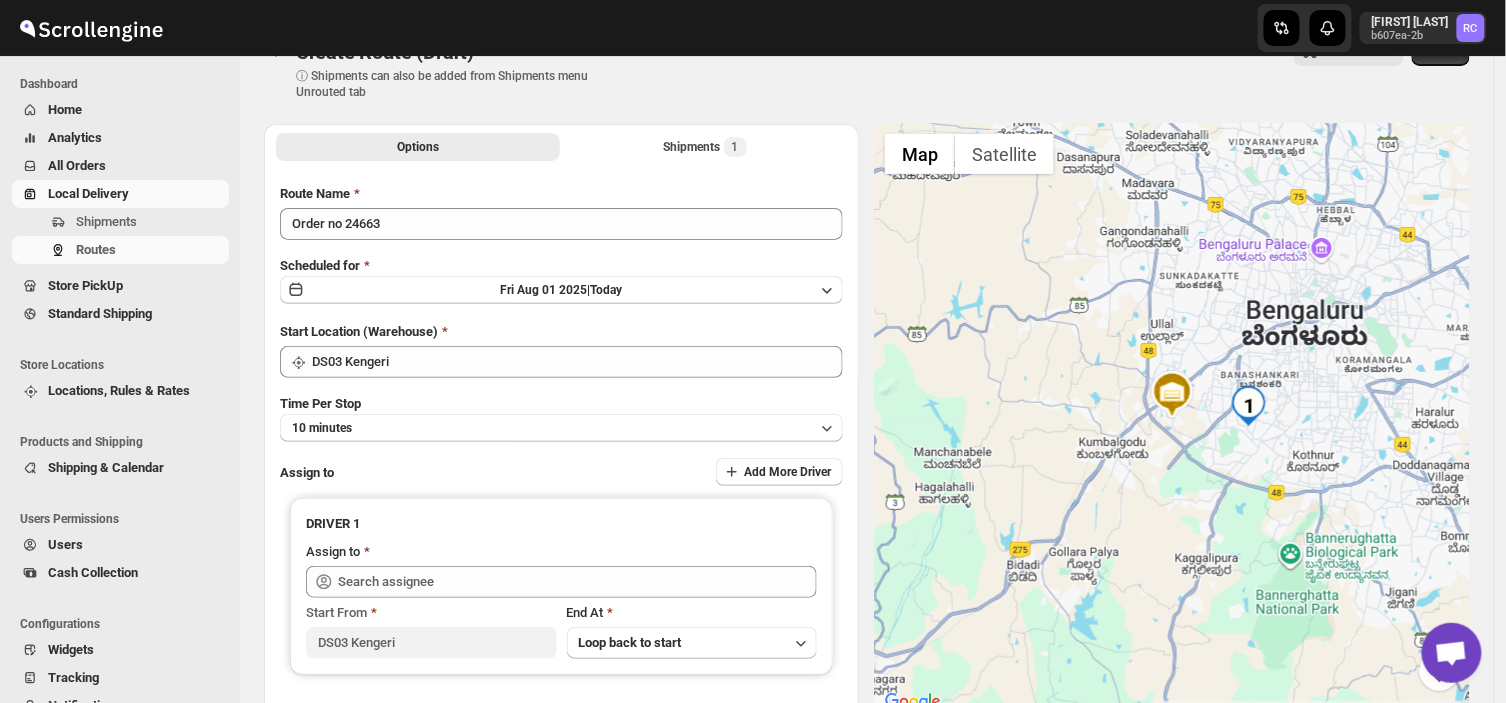 scroll, scrollTop: 43, scrollLeft: 0, axis: vertical 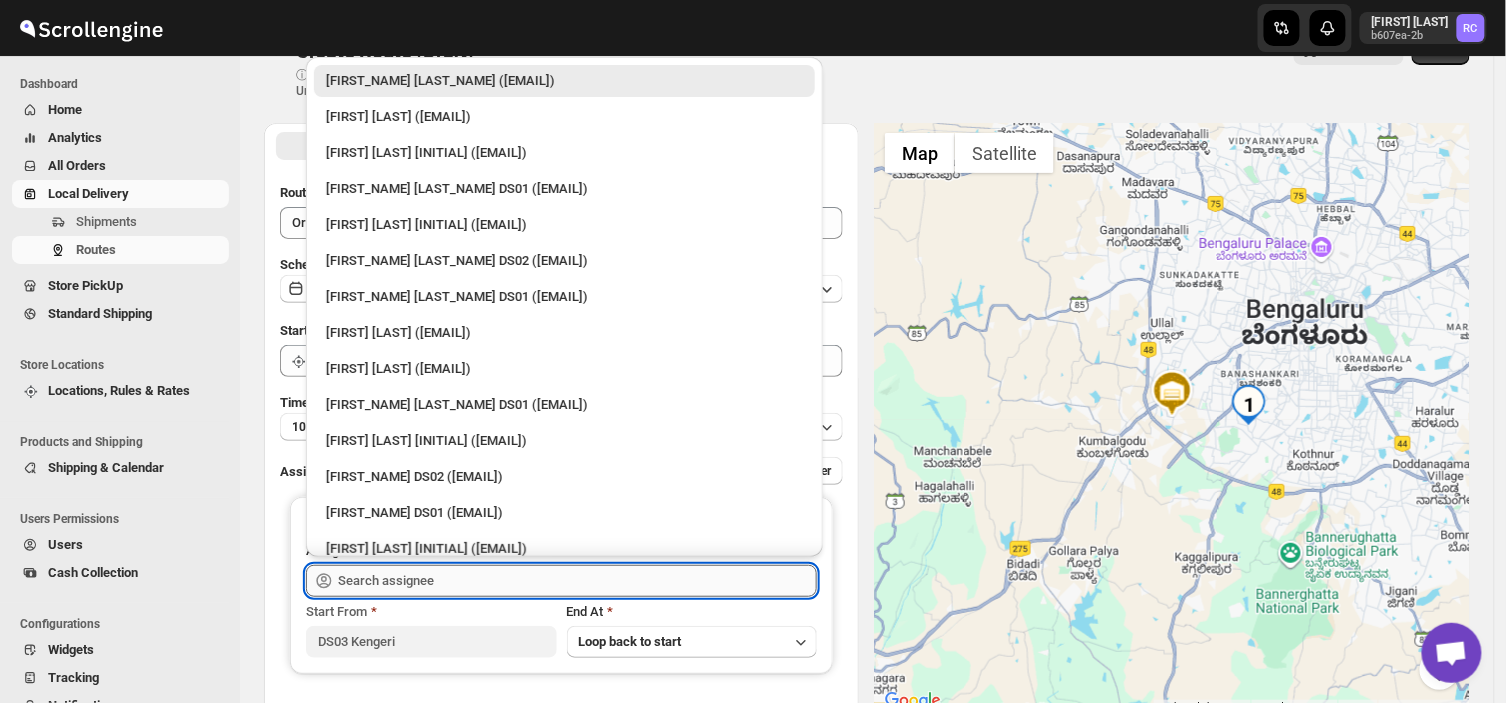 click at bounding box center (577, 581) 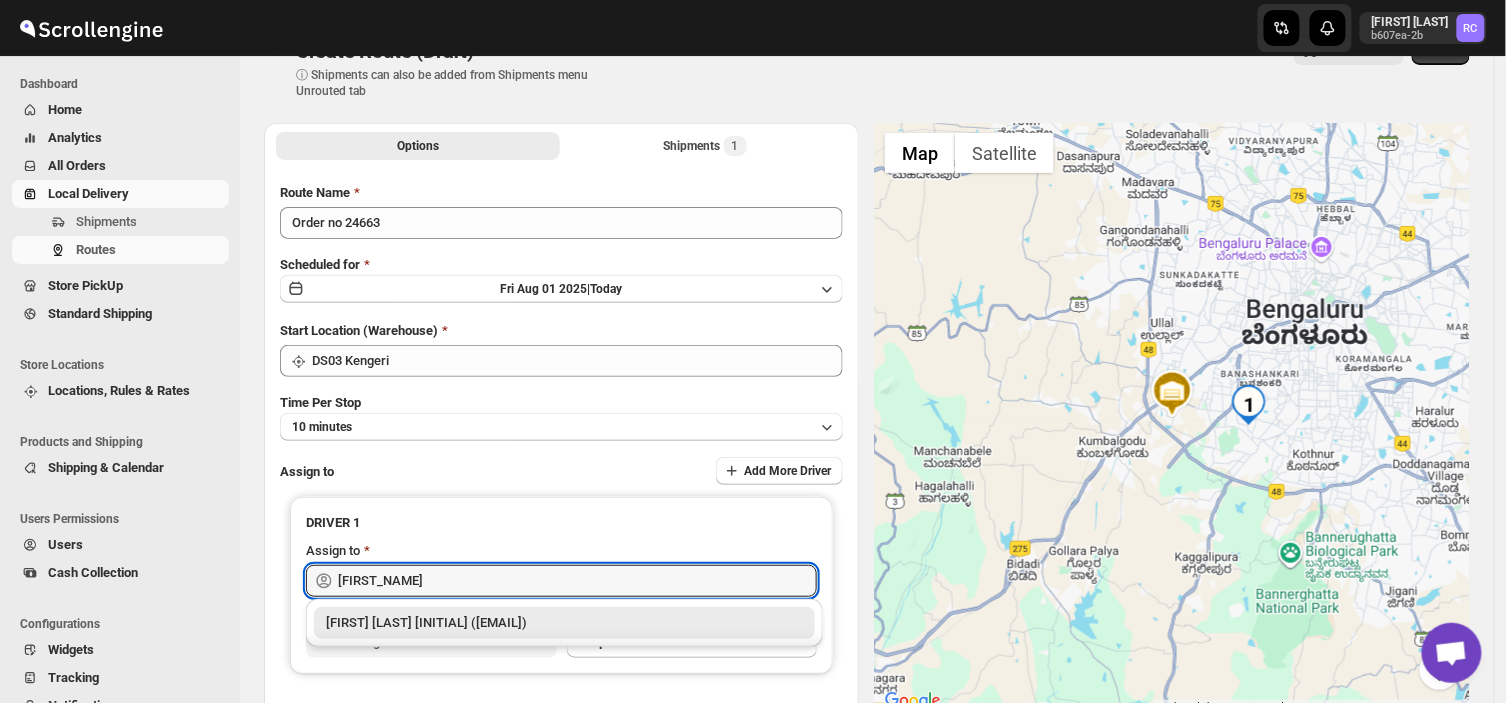 click on "[FIRST] [LAST] [INITIAL] ([EMAIL])" at bounding box center (564, 623) 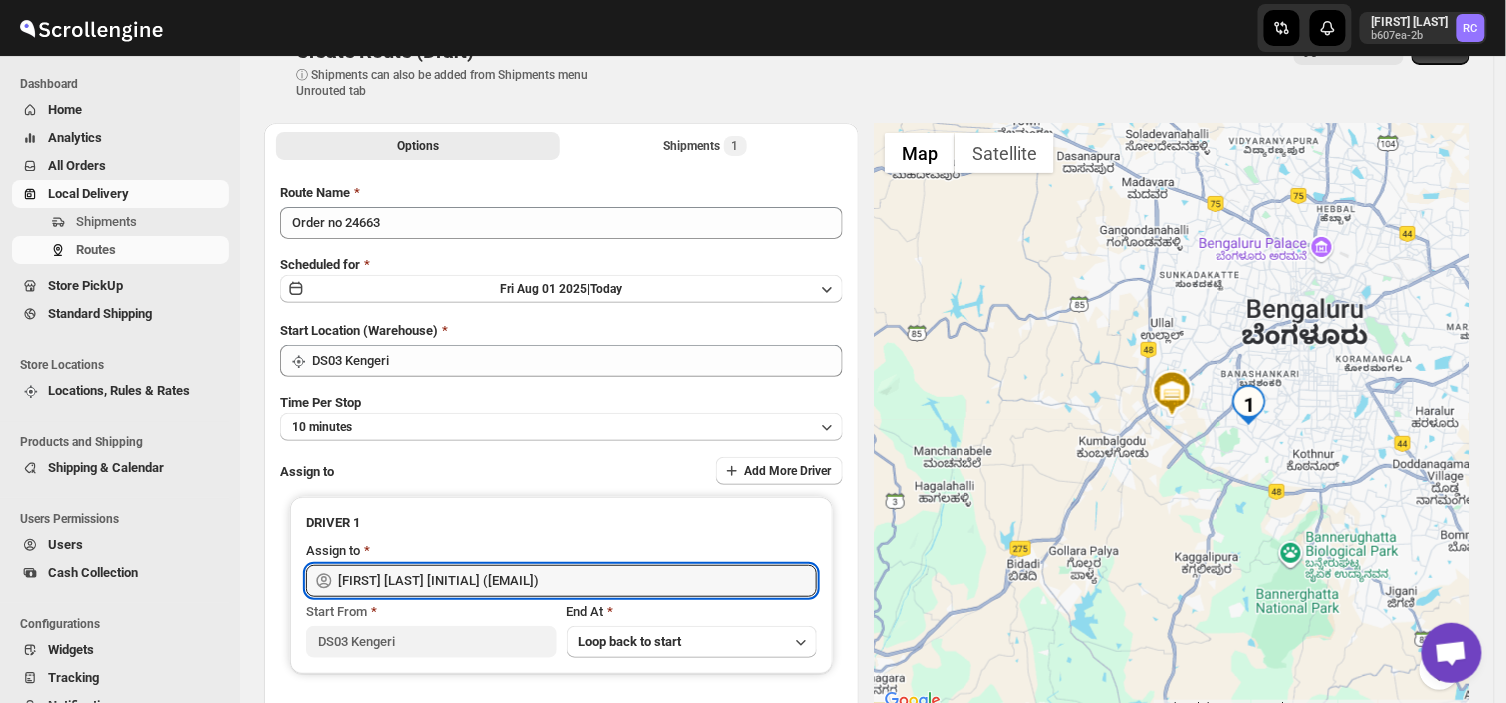 scroll, scrollTop: 0, scrollLeft: 0, axis: both 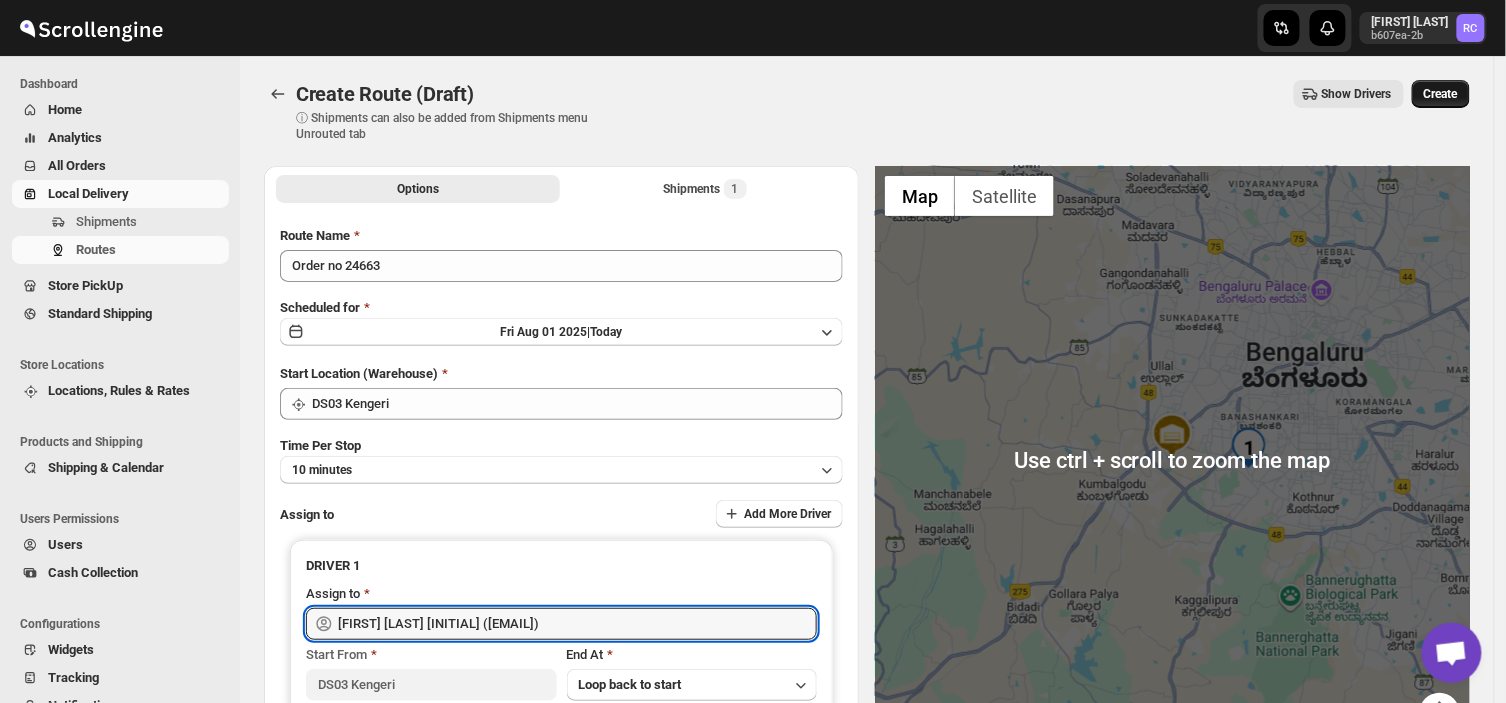 type on "[FIRST] [LAST] [INITIAL] ([EMAIL])" 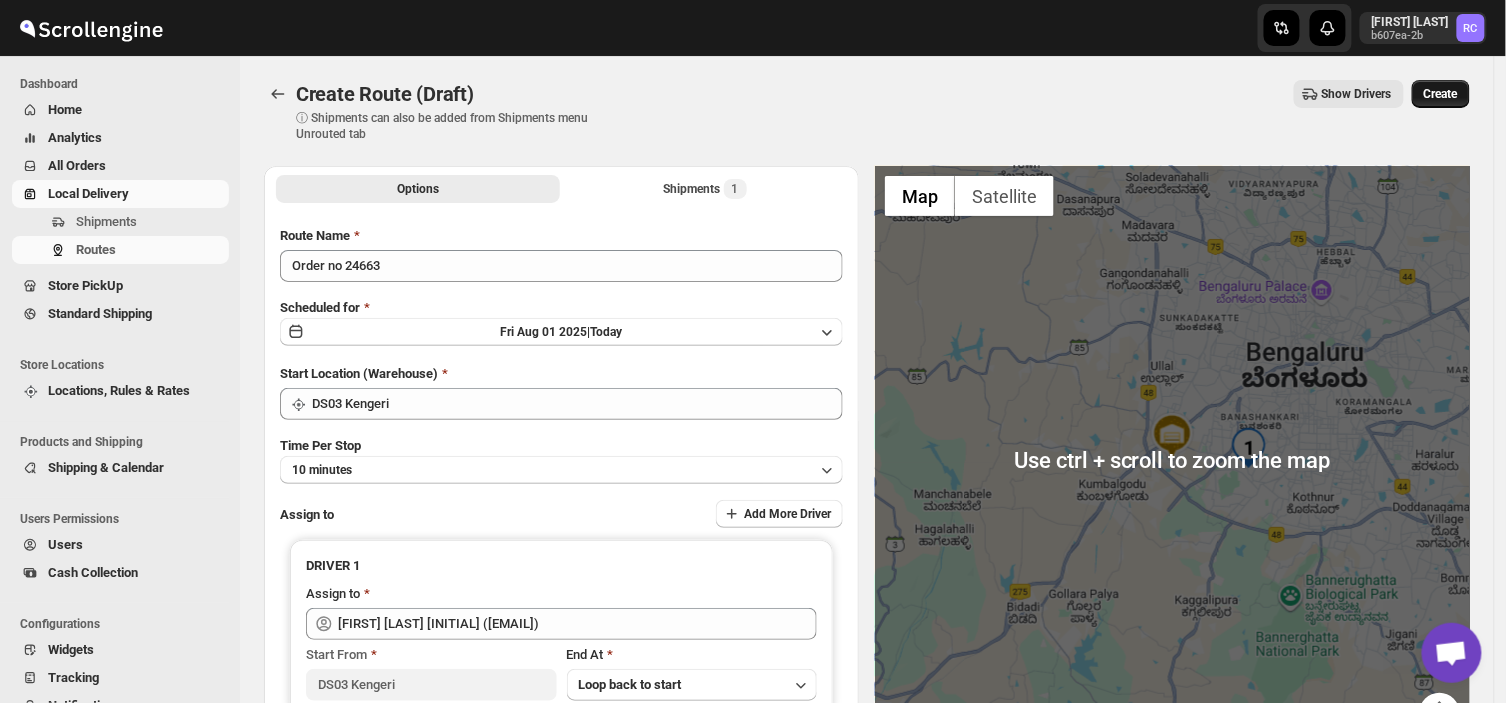 click on "Create" at bounding box center [1441, 94] 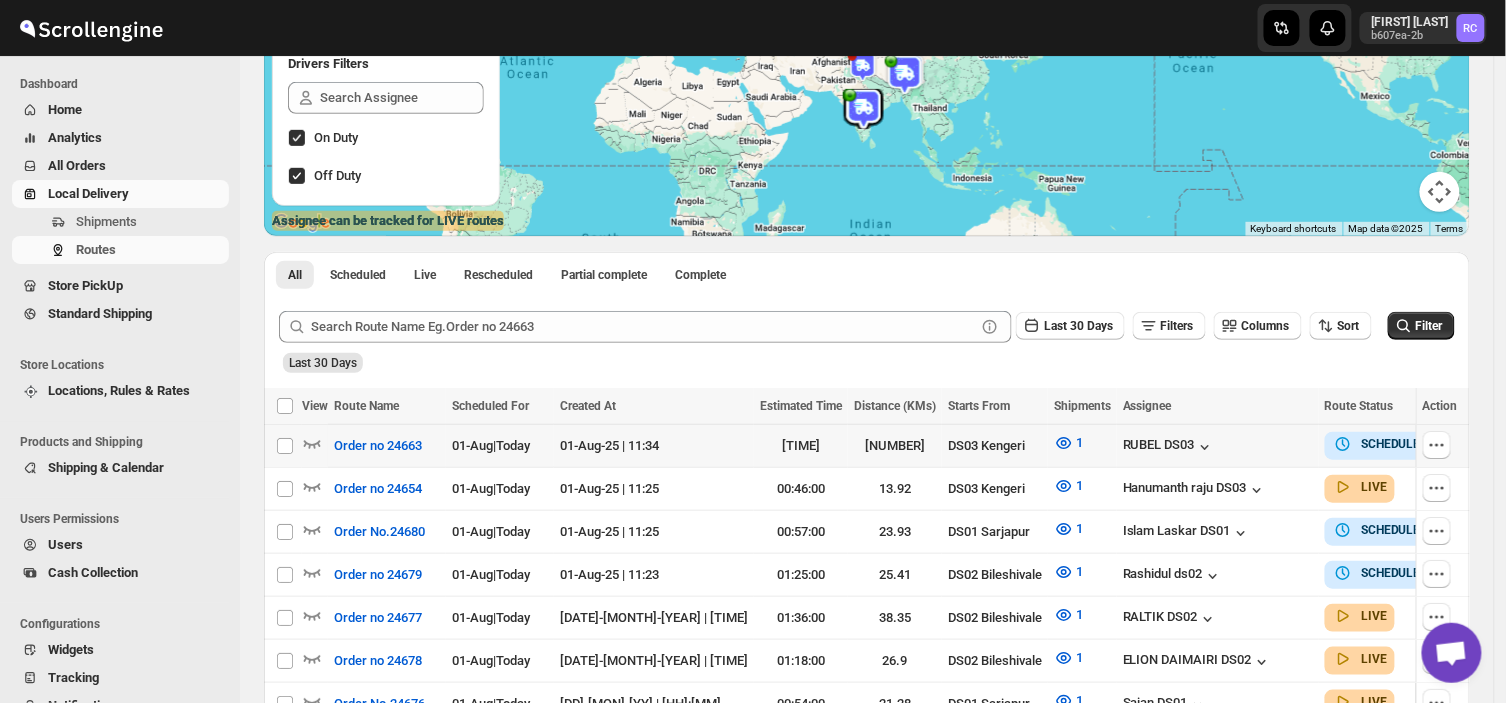 scroll, scrollTop: 242, scrollLeft: 0, axis: vertical 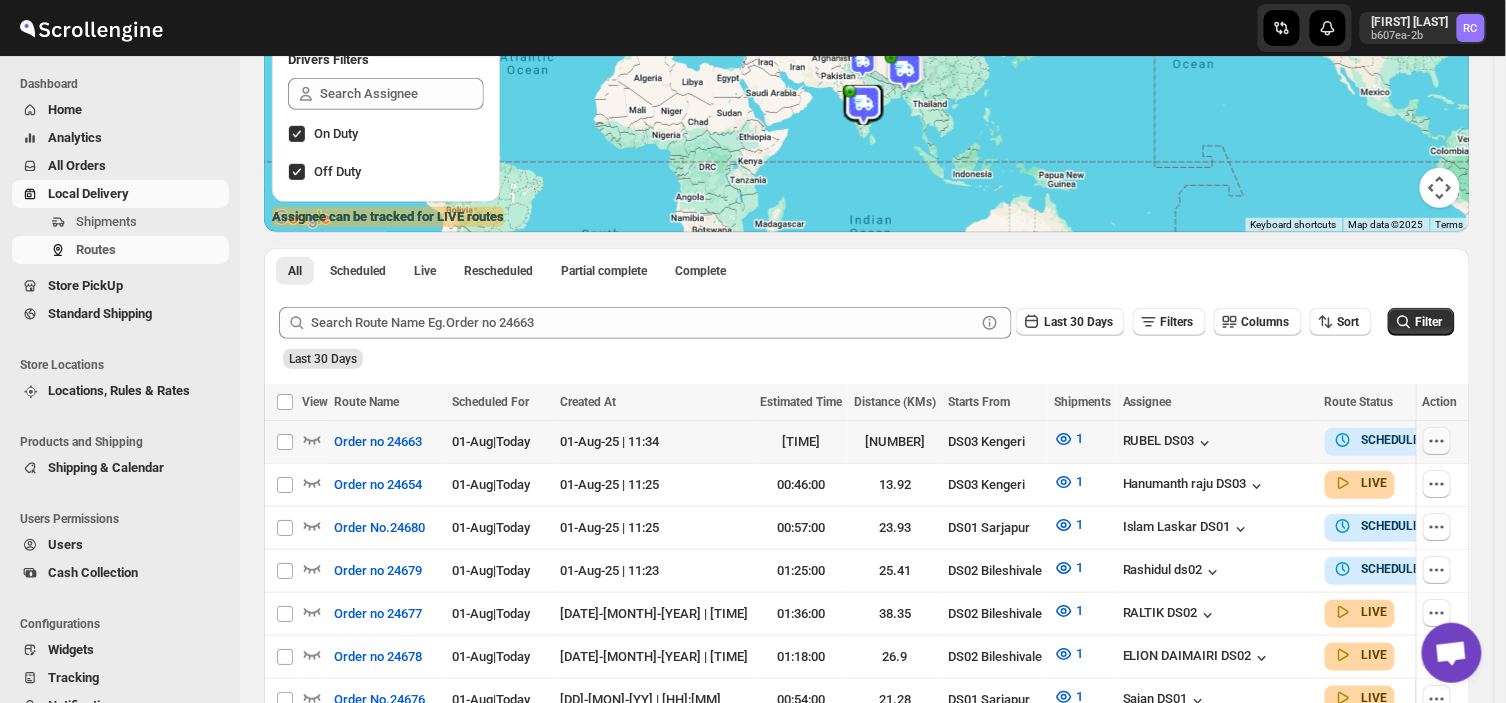 click 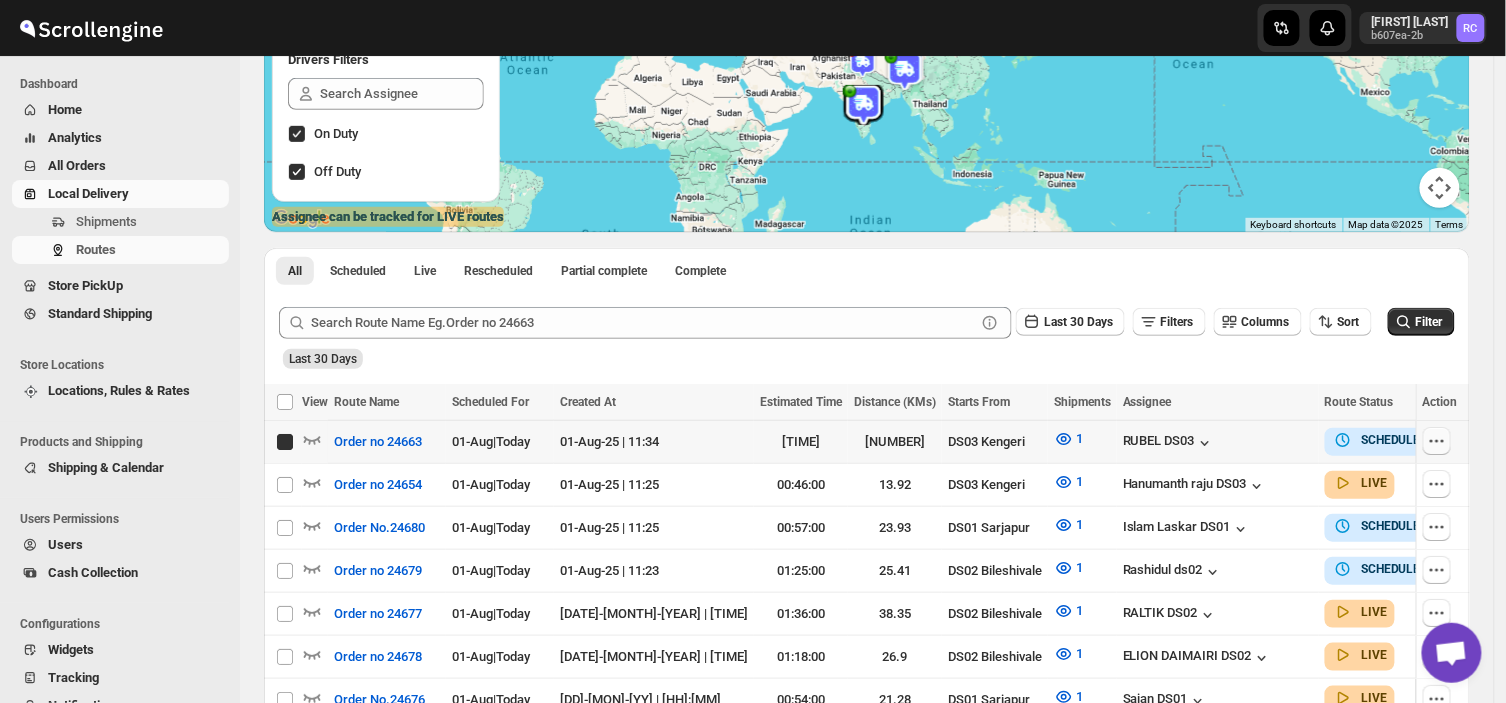 click 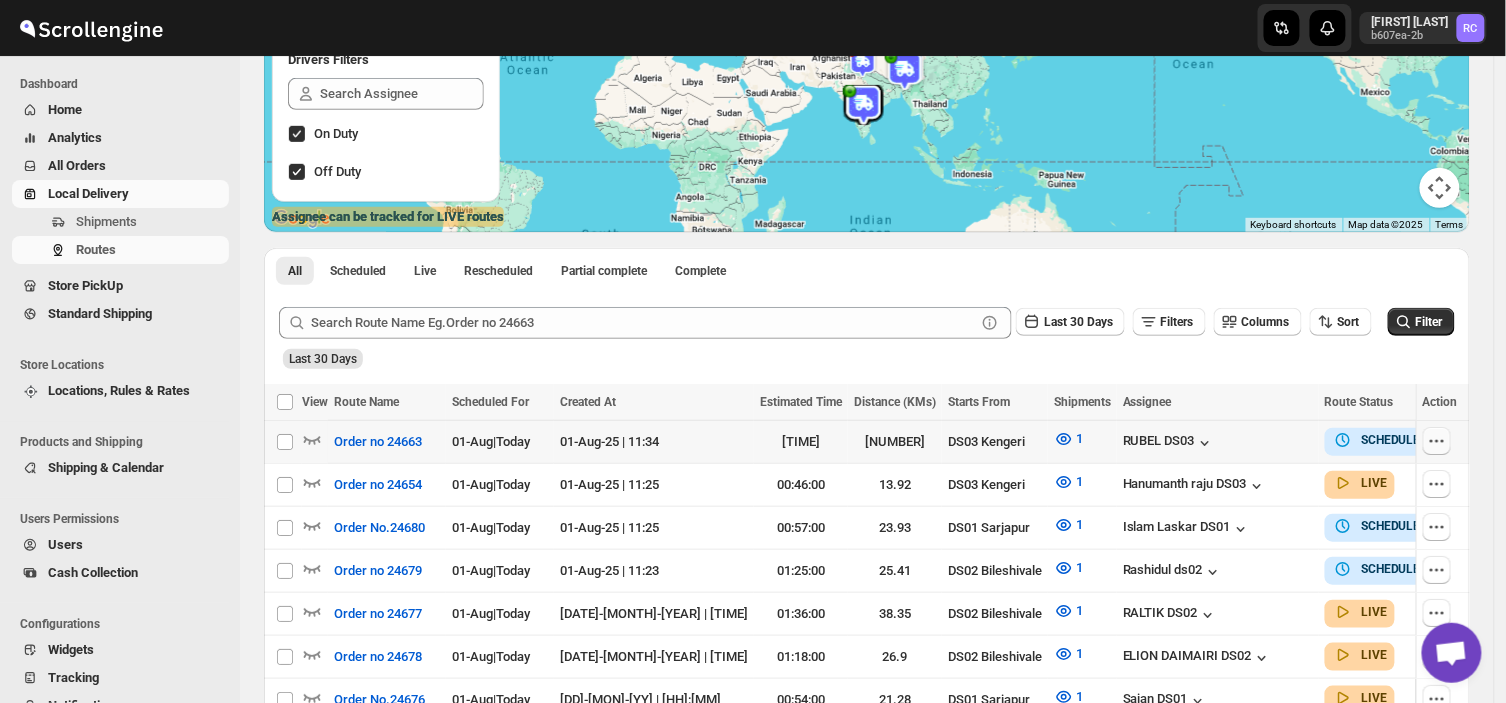 click 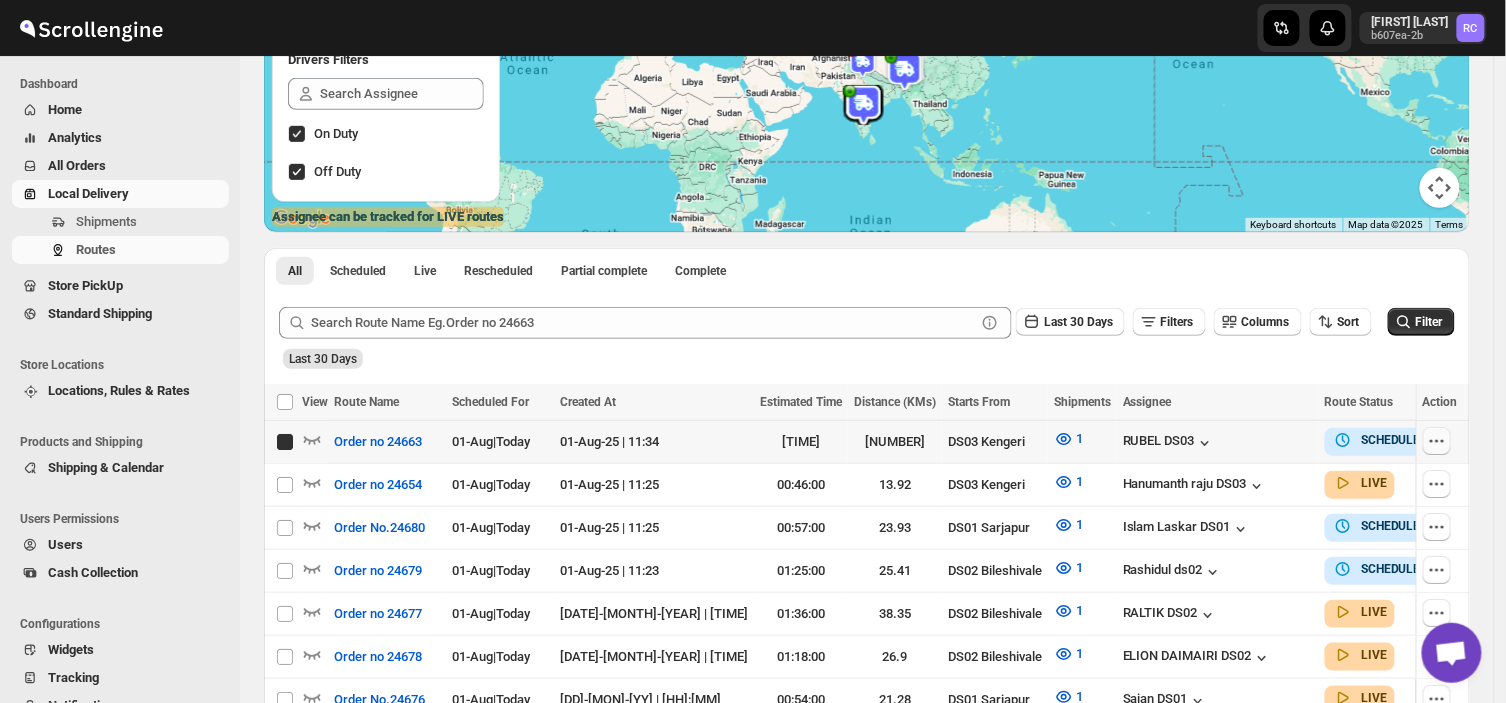 click 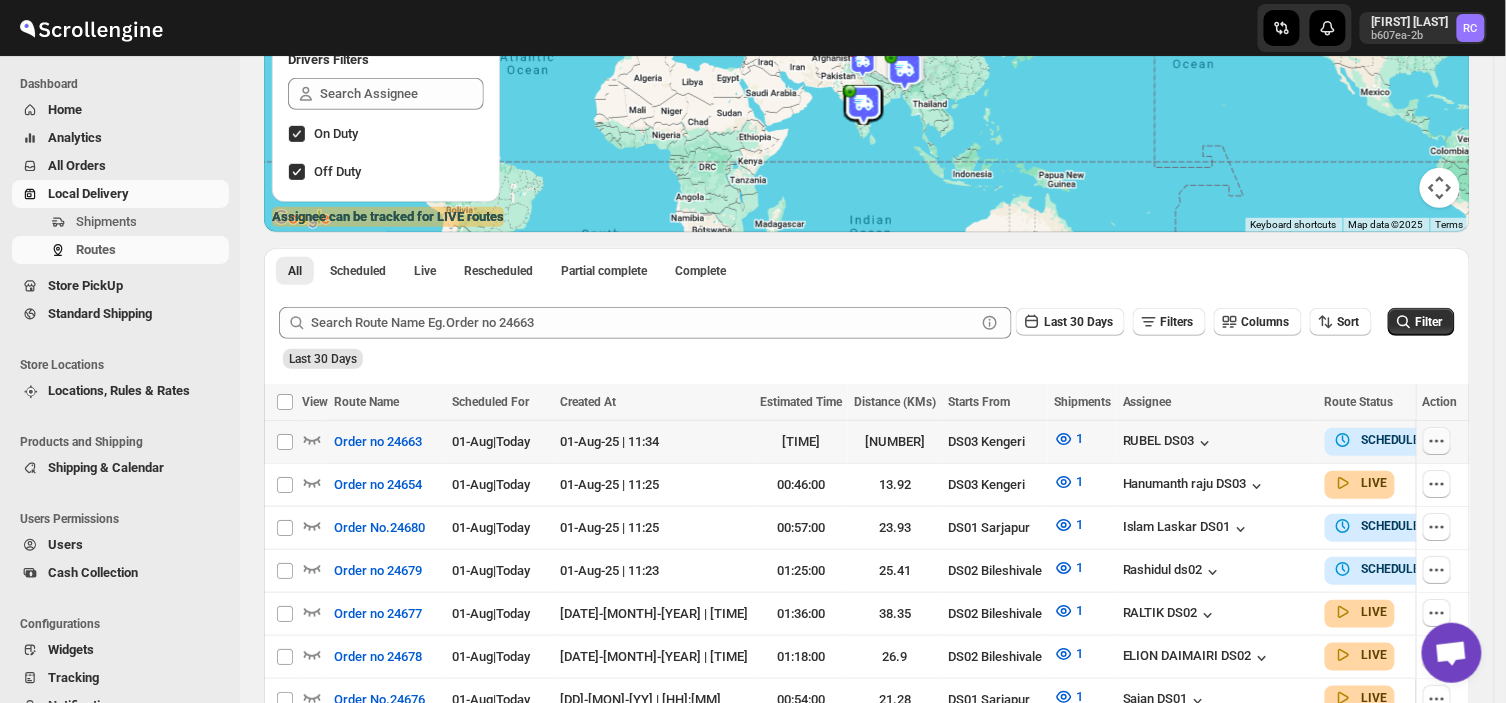 click 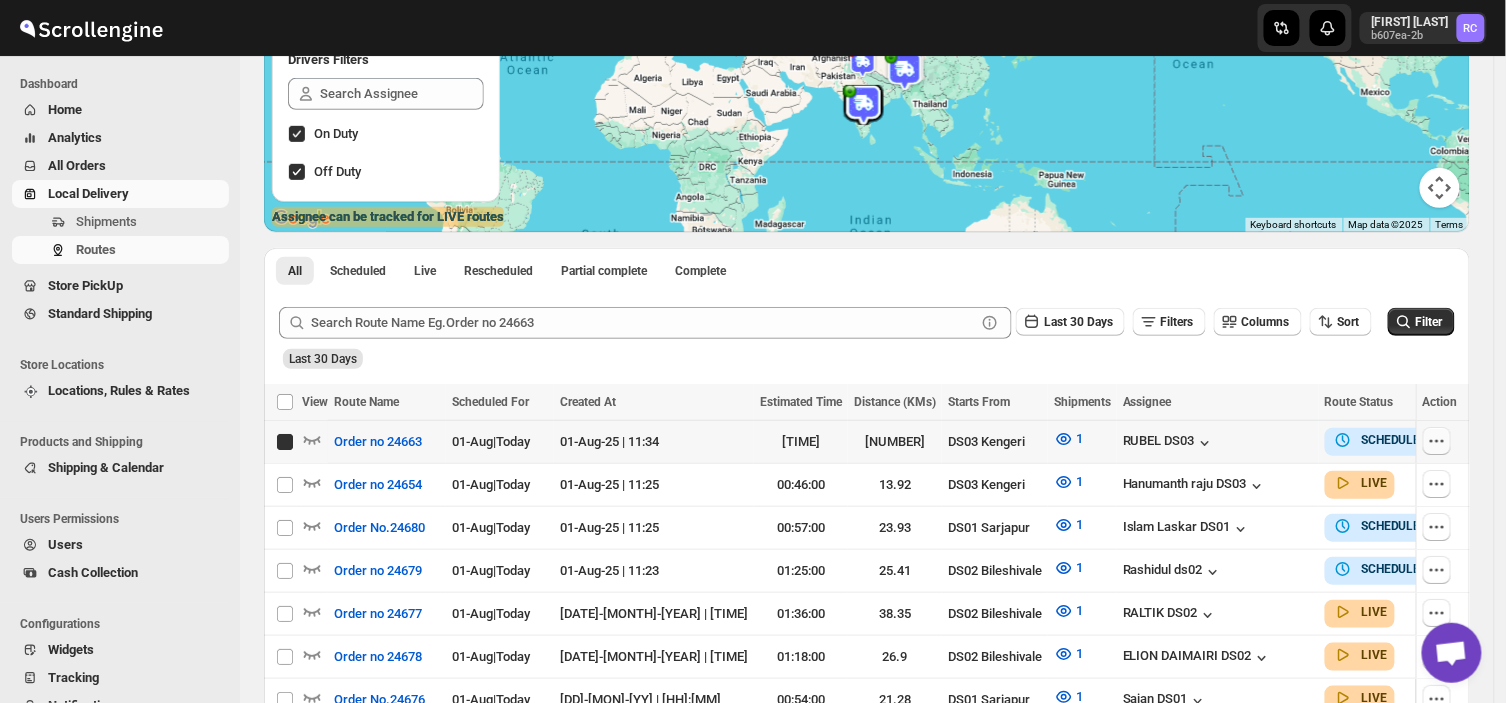 click 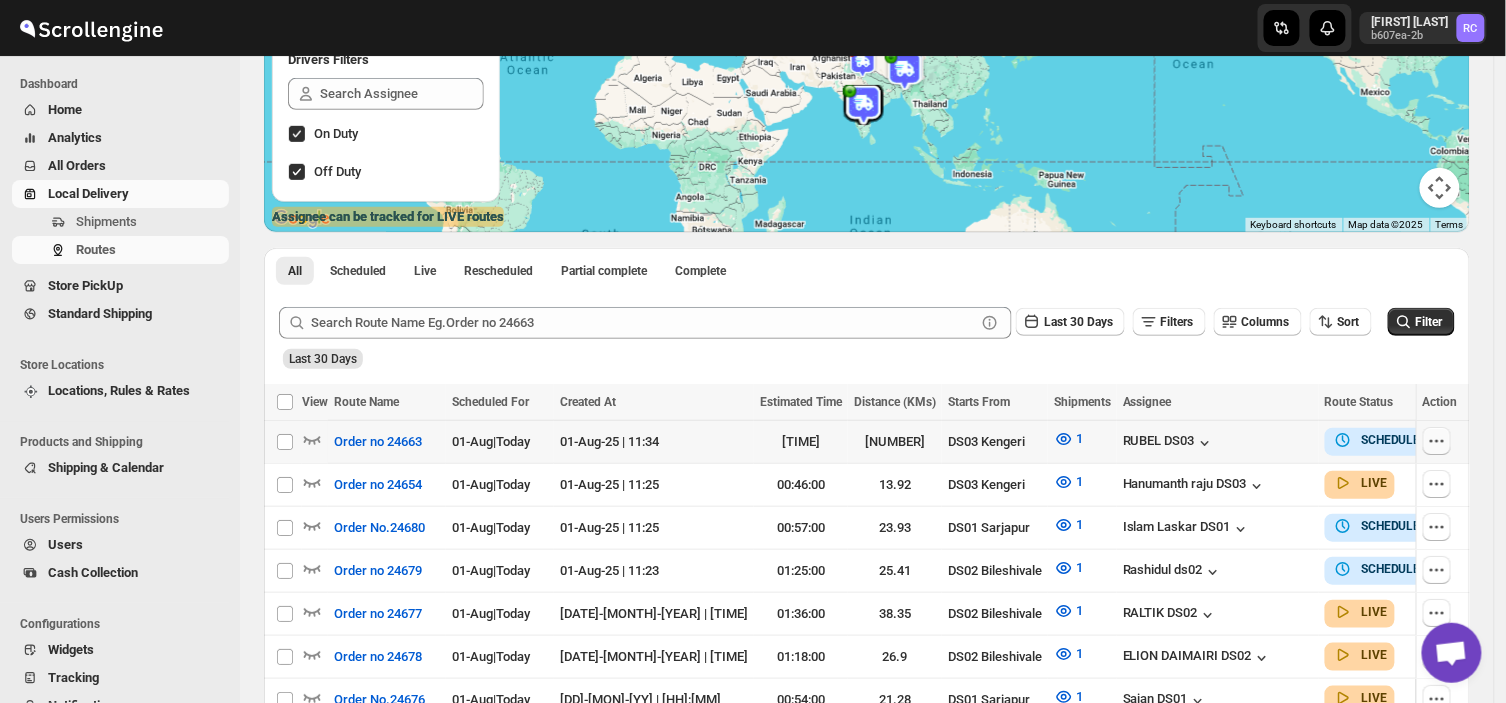 click 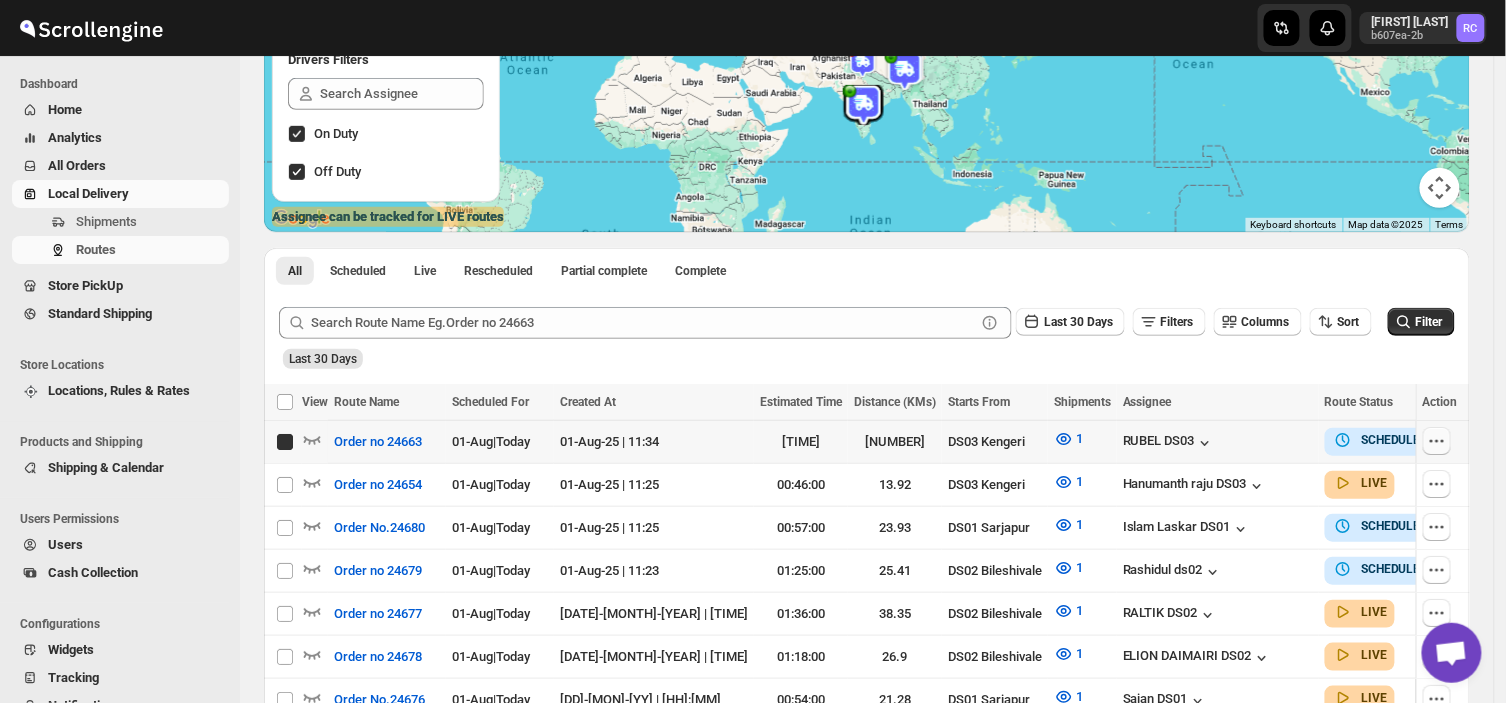 click 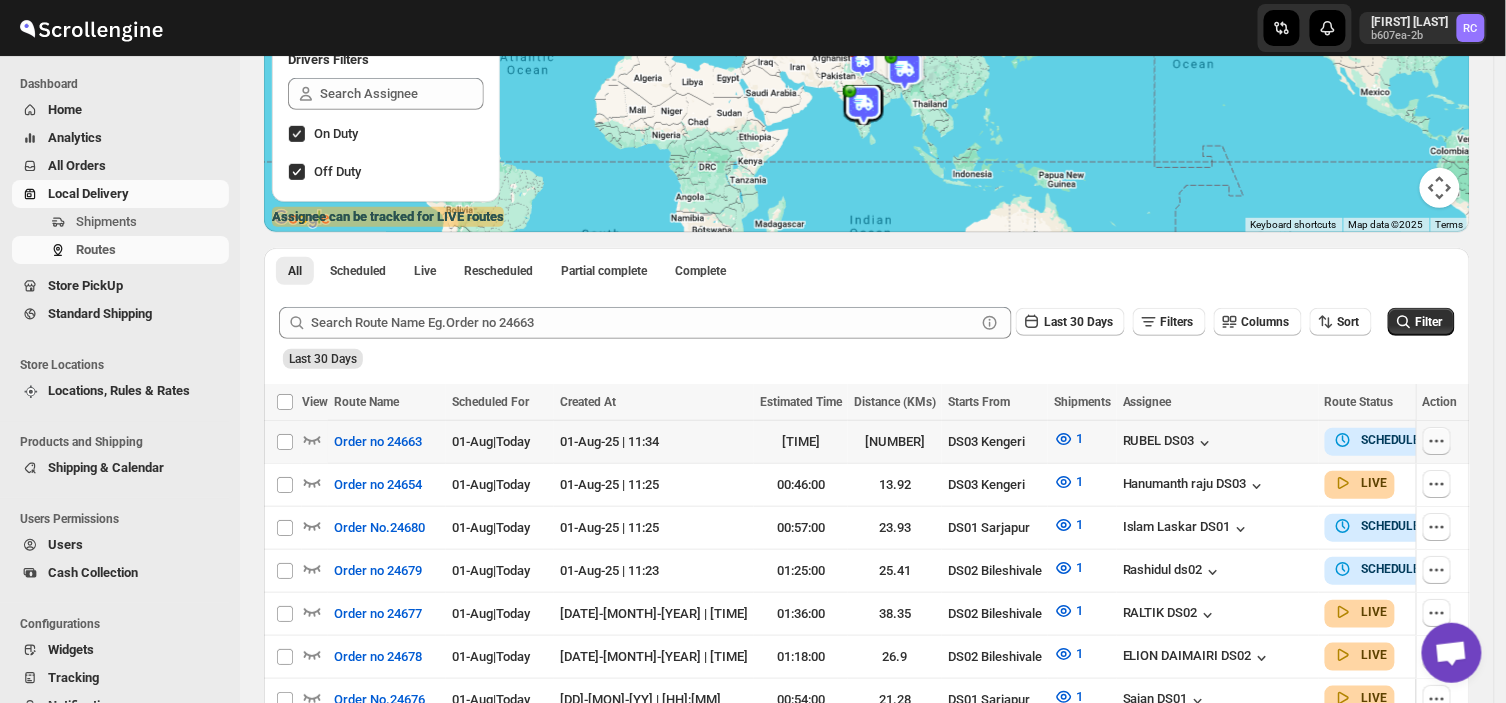 click 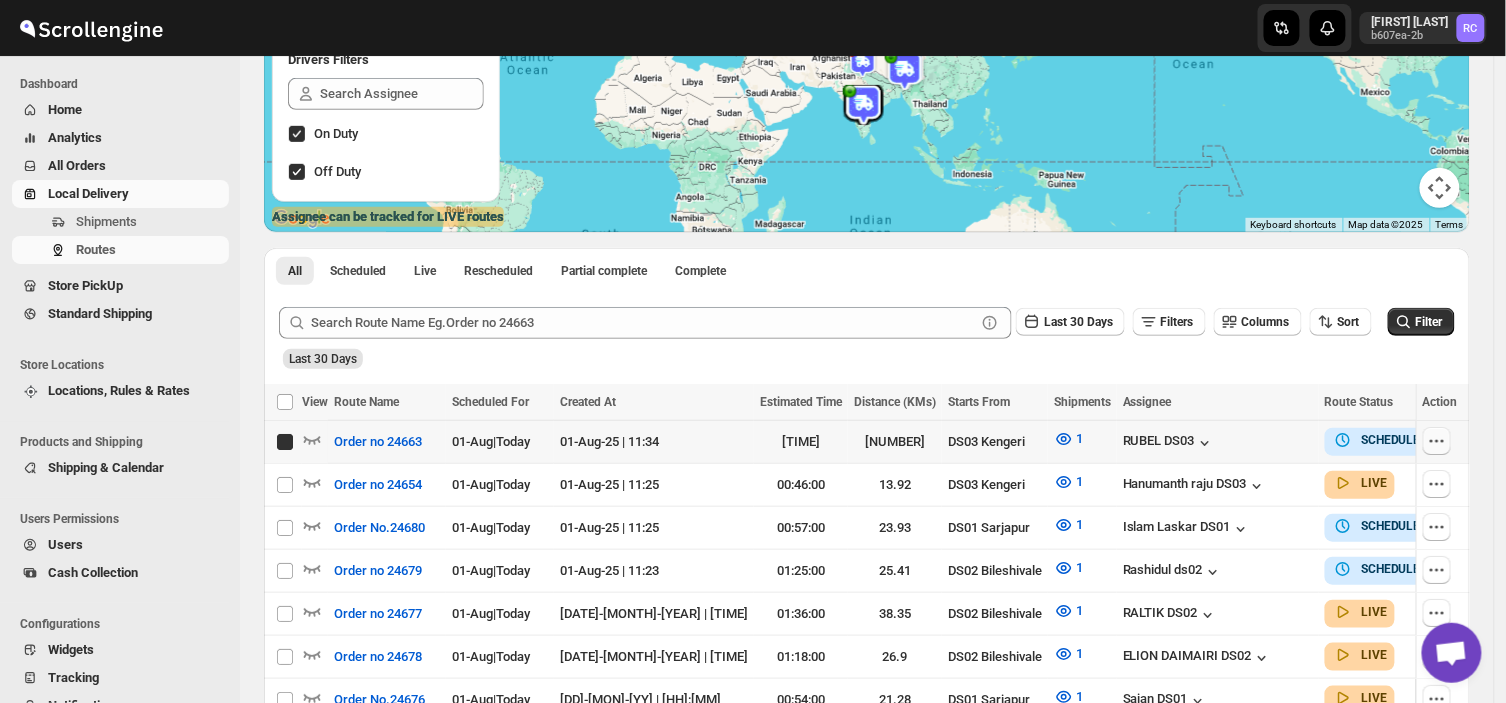 click 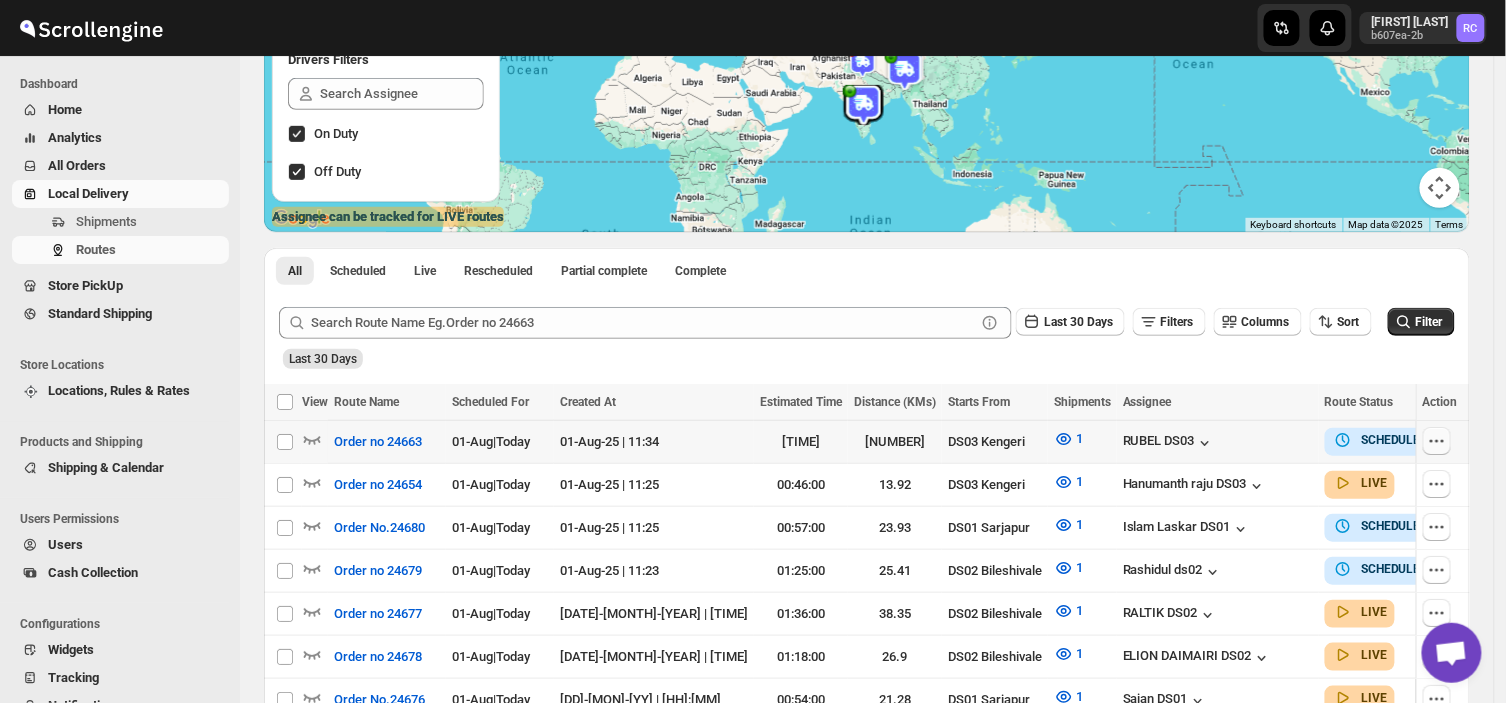 click 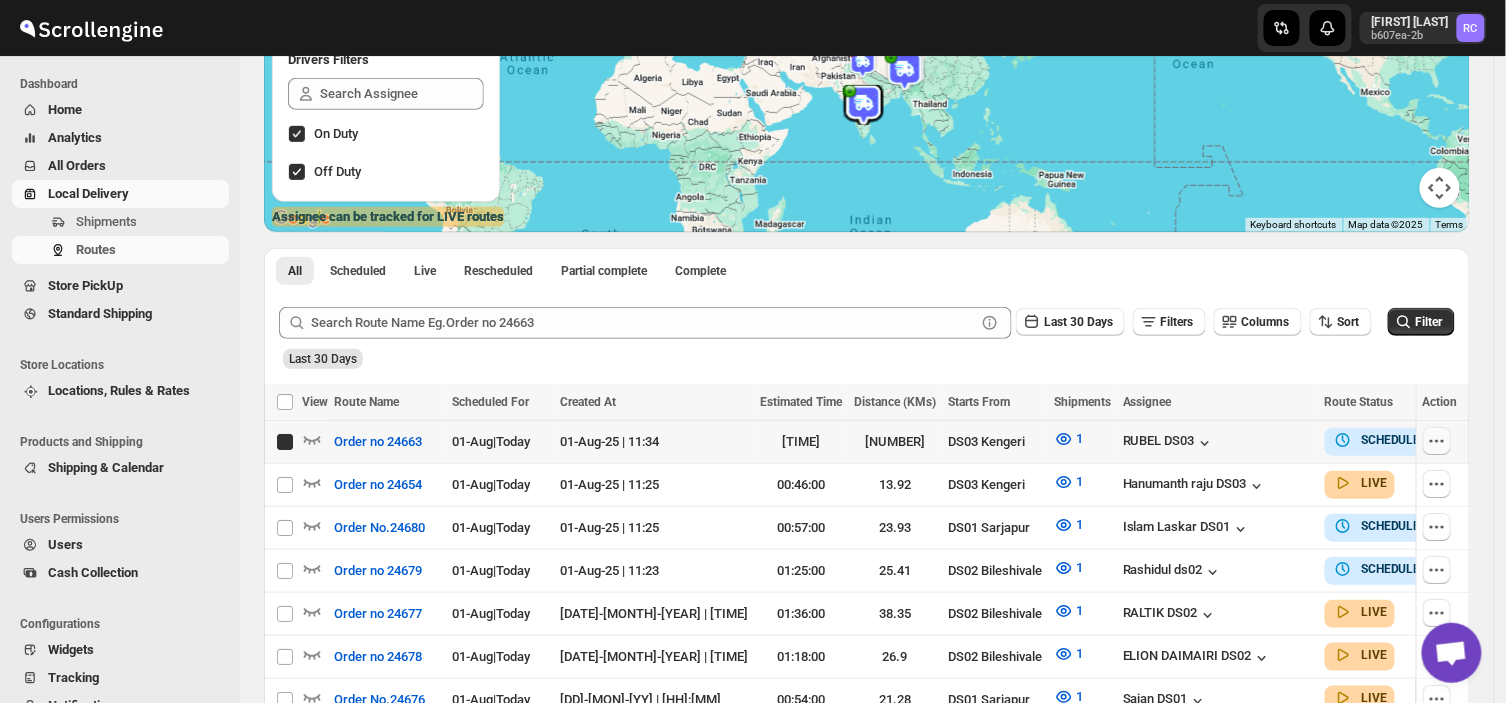 click 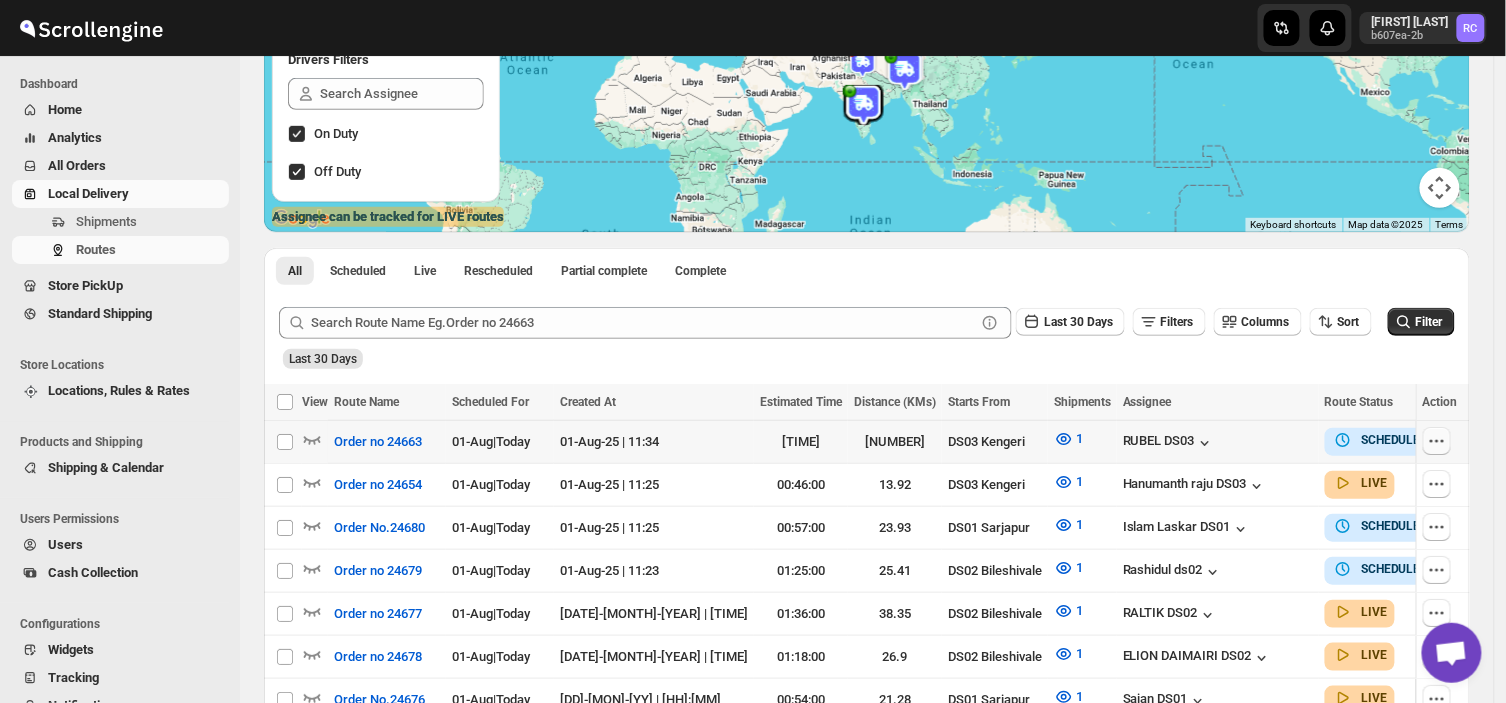 click 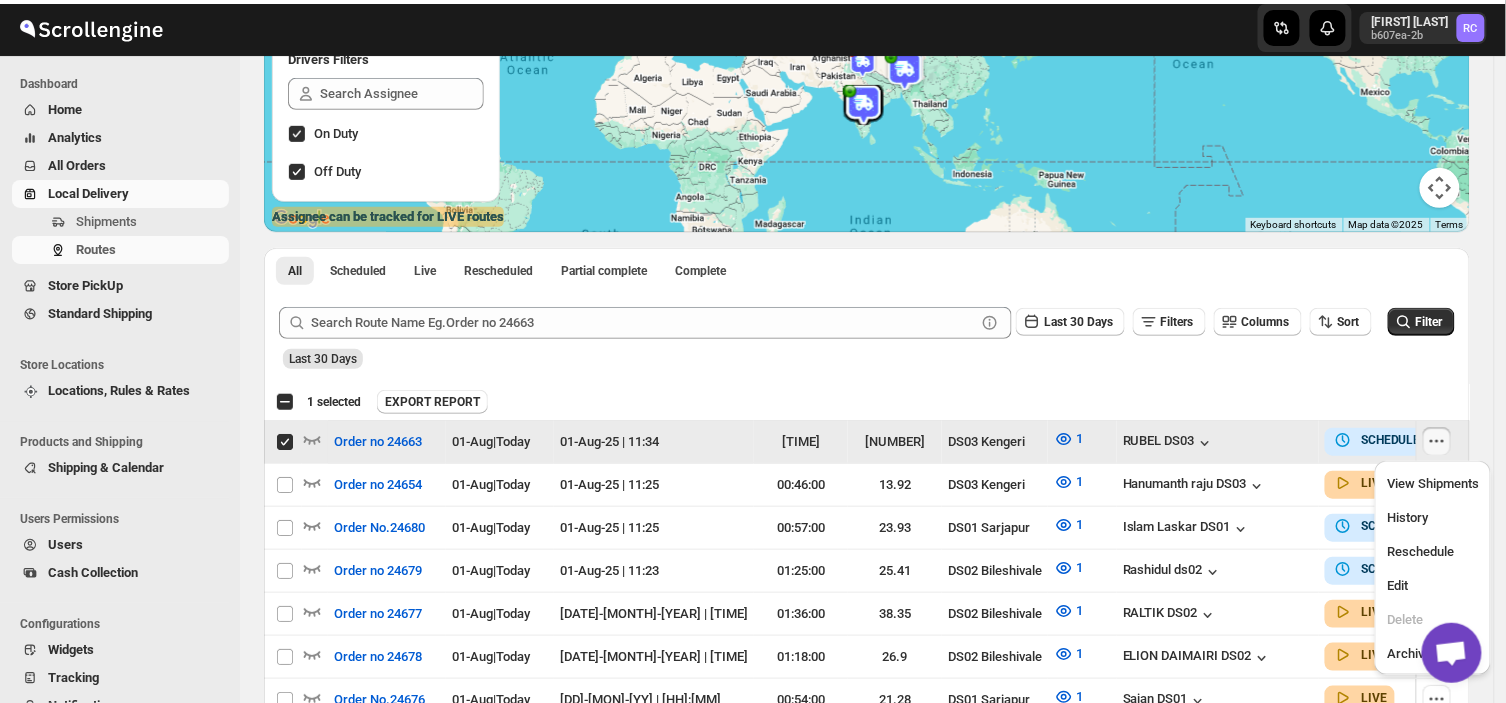 checkbox on "true" 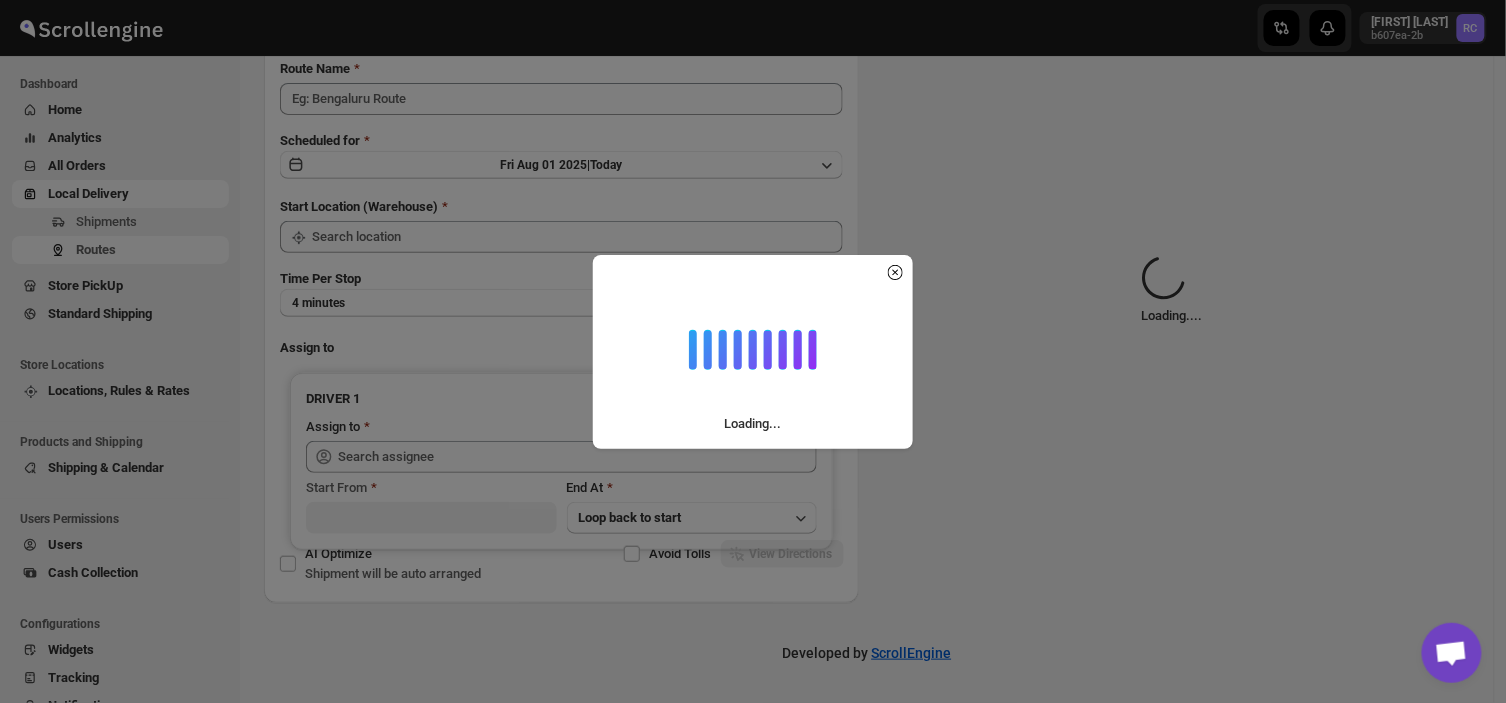 scroll, scrollTop: 0, scrollLeft: 0, axis: both 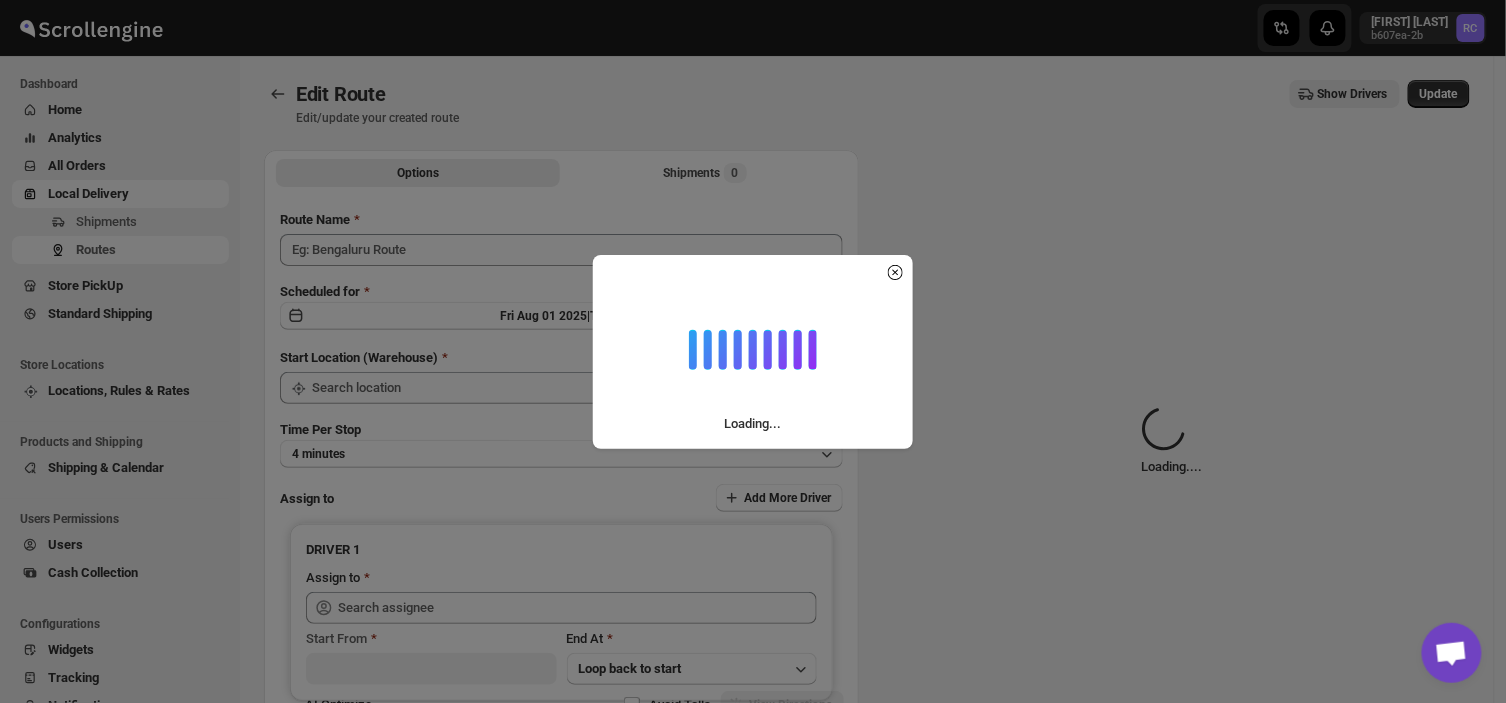 type on "Order no 24663" 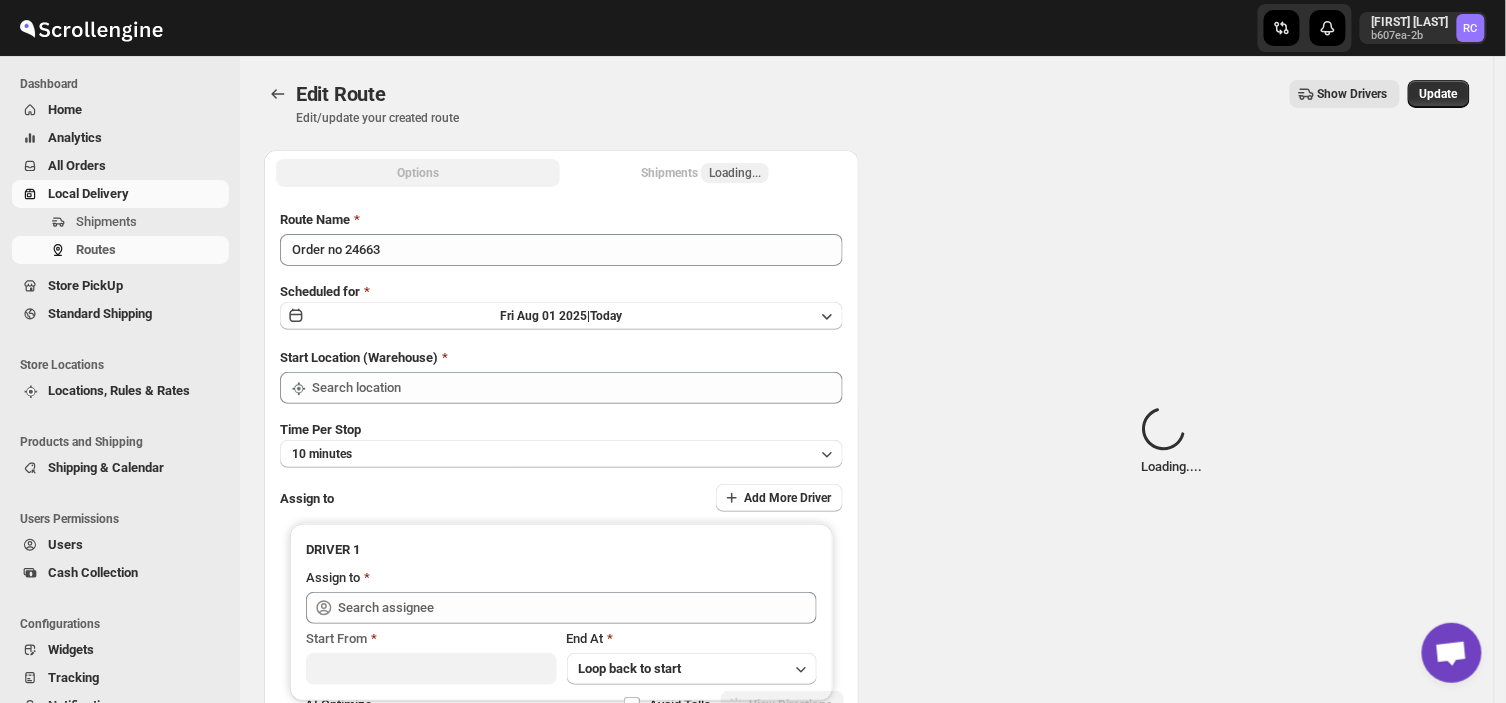 type on "DS03 Kengeri" 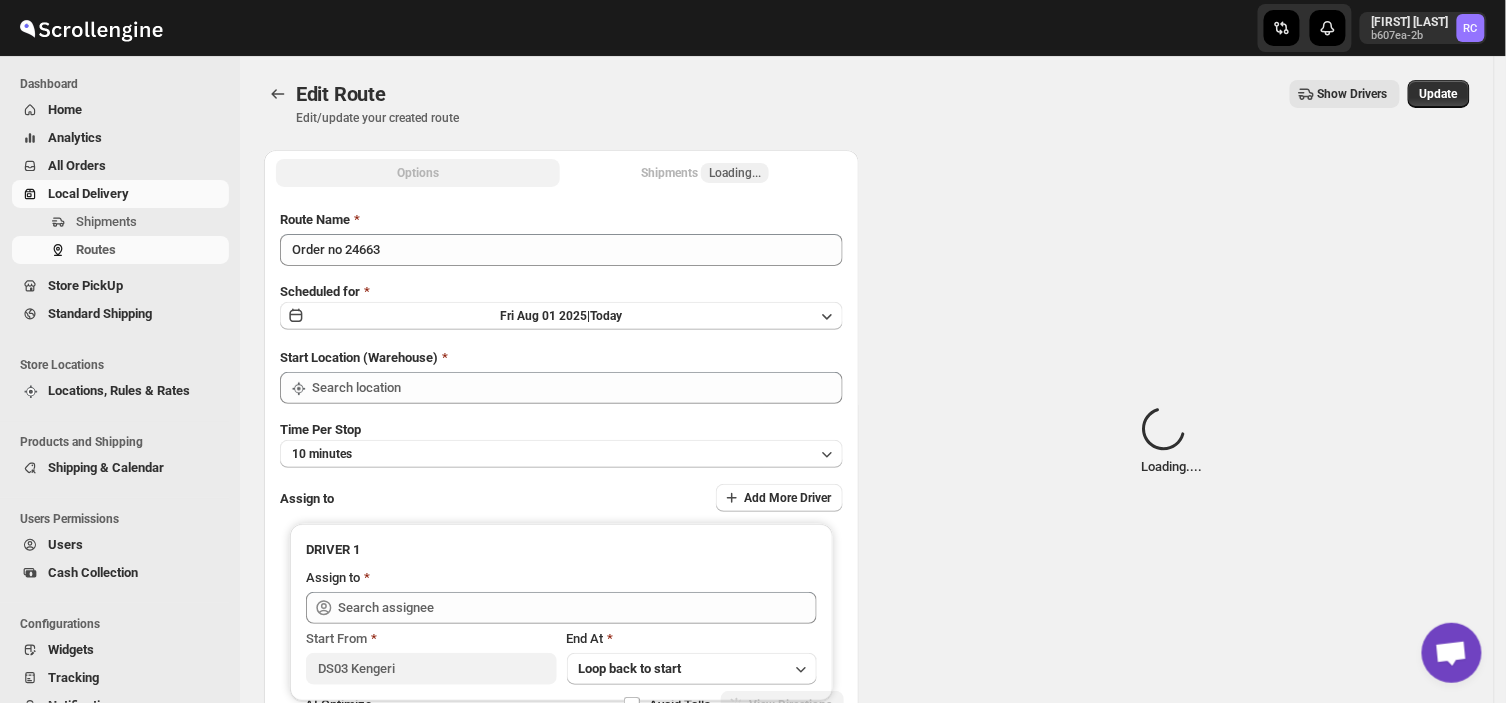 type on "DS03 Kengeri" 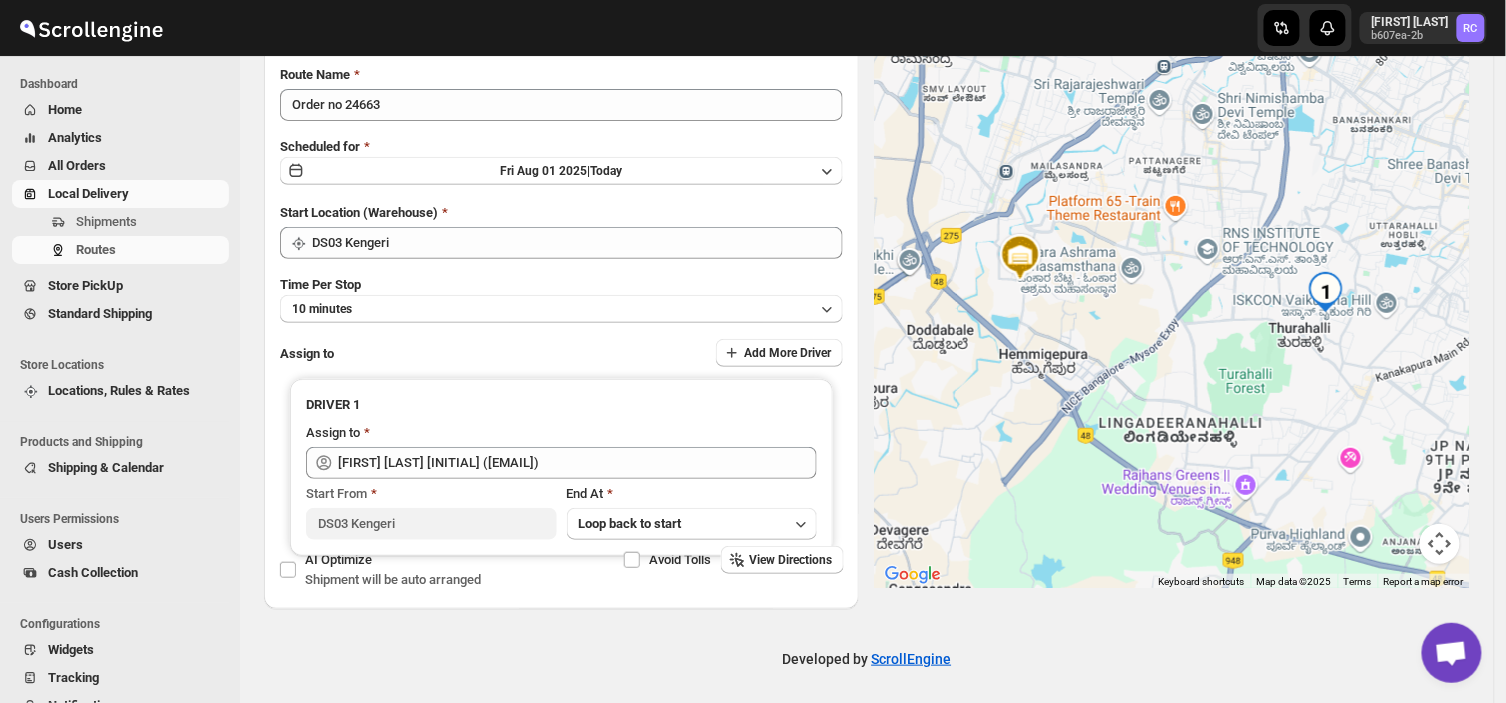 scroll, scrollTop: 104, scrollLeft: 0, axis: vertical 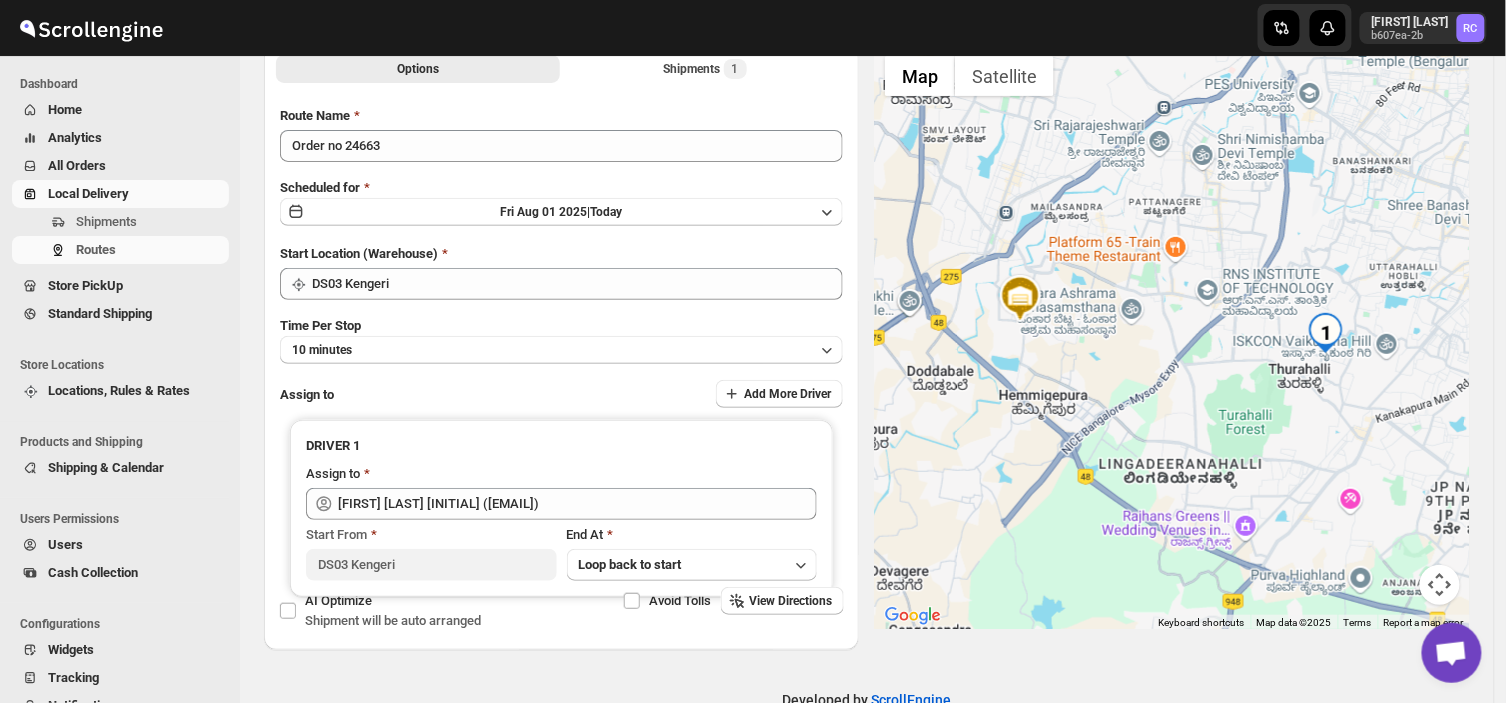 drag, startPoint x: 1405, startPoint y: 583, endPoint x: 953, endPoint y: 422, distance: 479.8177 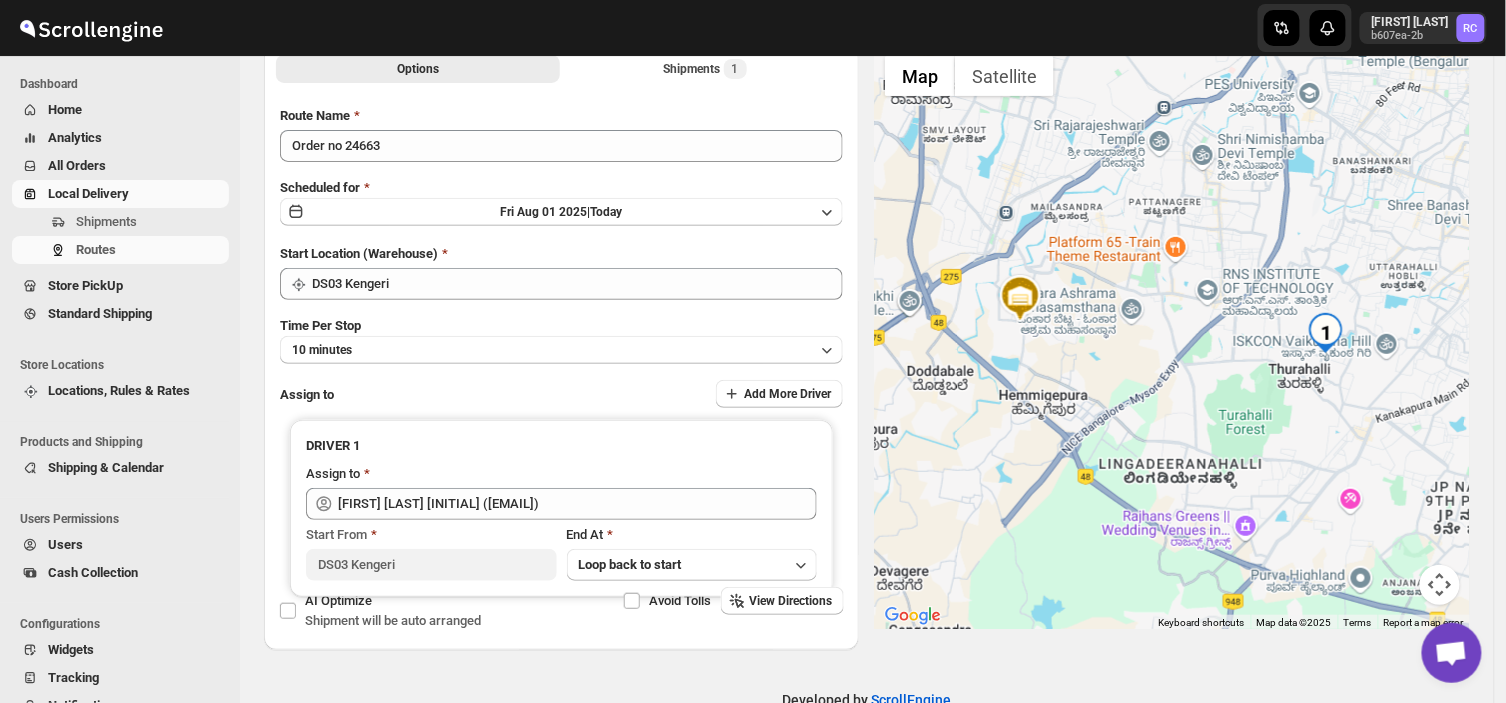 click at bounding box center (1172, 337) 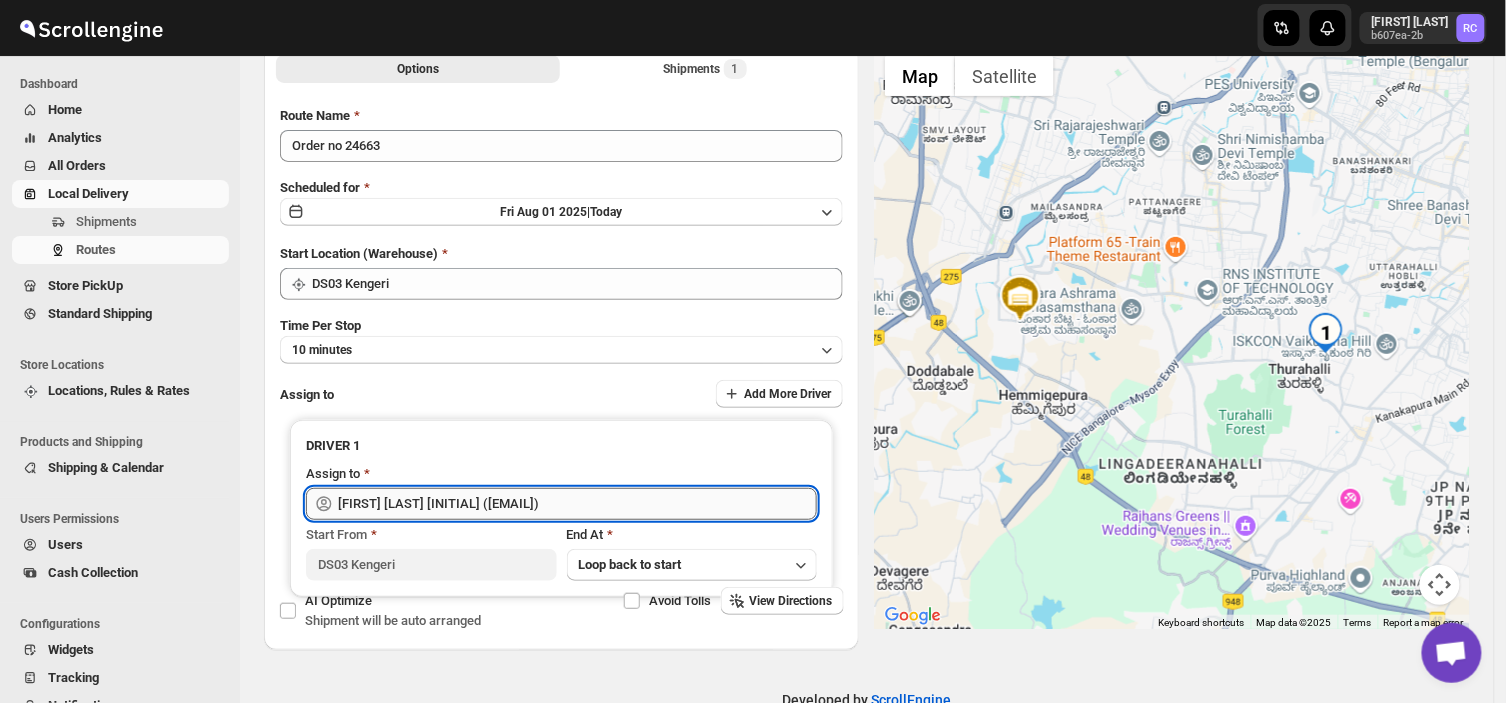 click on "[FIRST] [LAST] [INITIAL] ([EMAIL])" at bounding box center (577, 504) 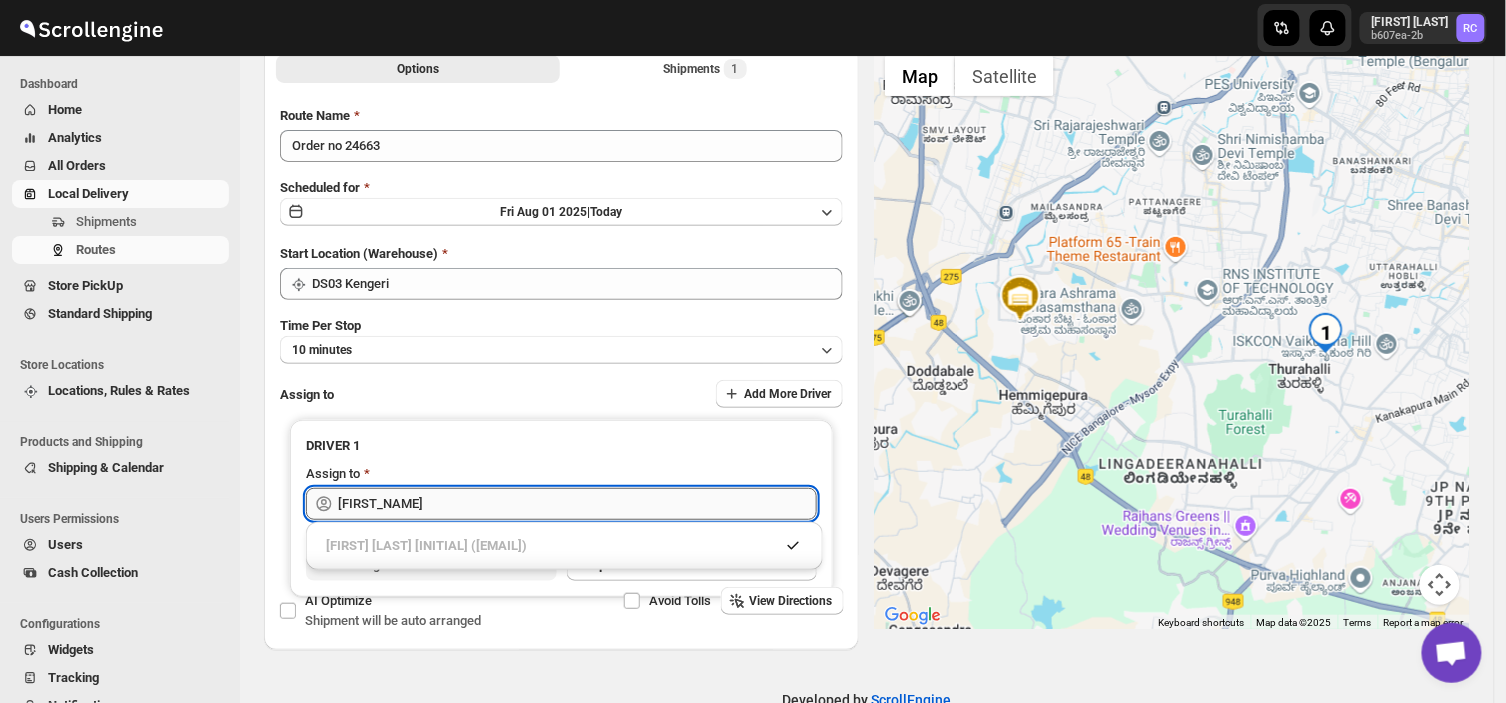 type on "R" 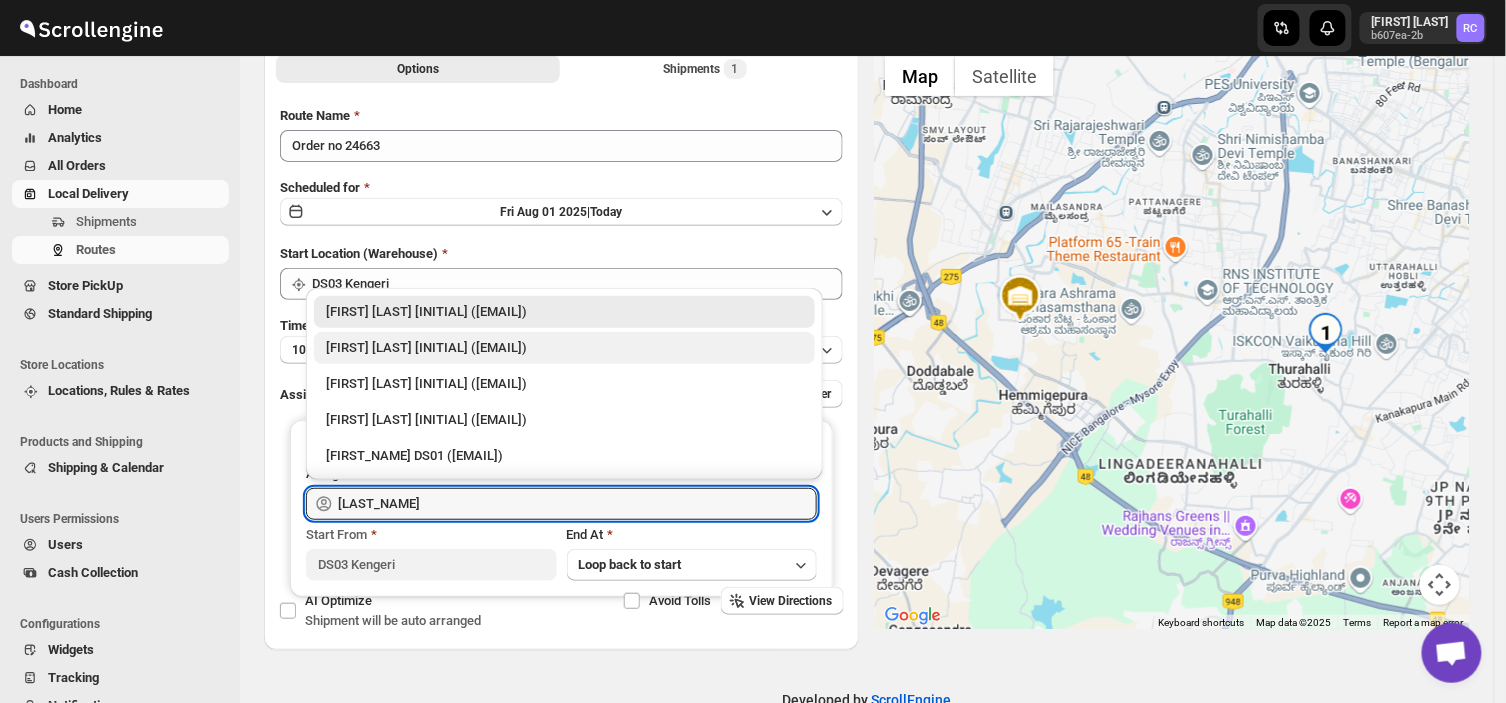 click on "[FIRST] [LAST] [INITIAL] ([EMAIL])" at bounding box center (564, 348) 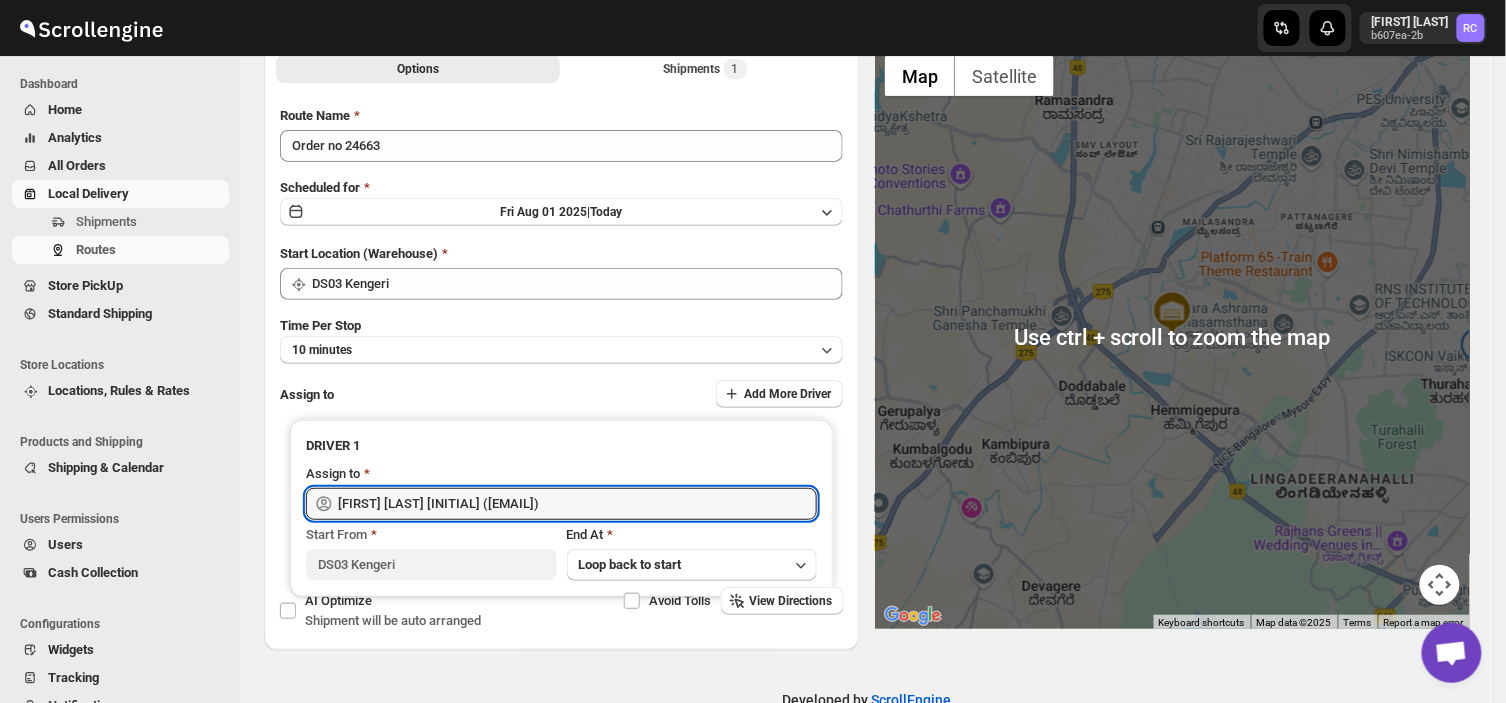 scroll, scrollTop: 0, scrollLeft: 0, axis: both 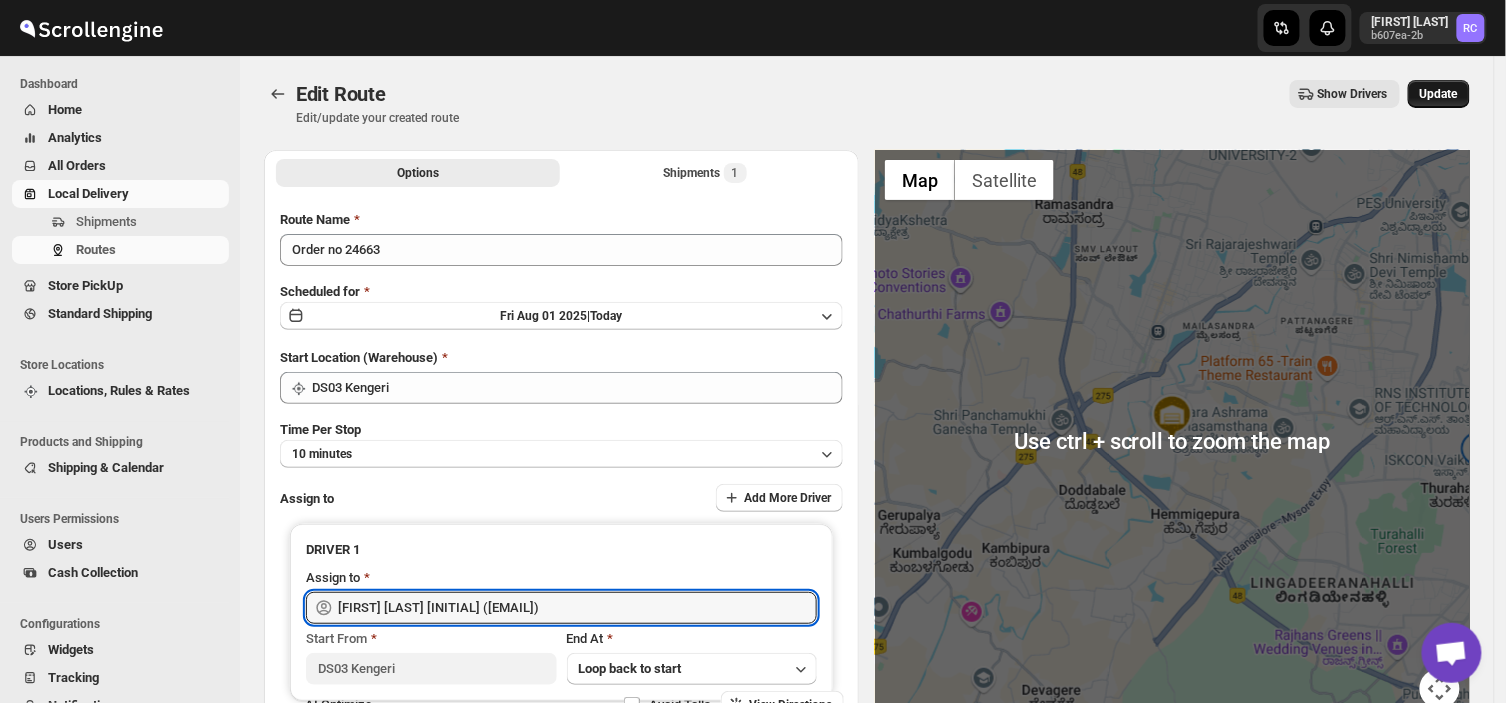 type on "[FIRST] [LAST] [INITIAL] ([EMAIL])" 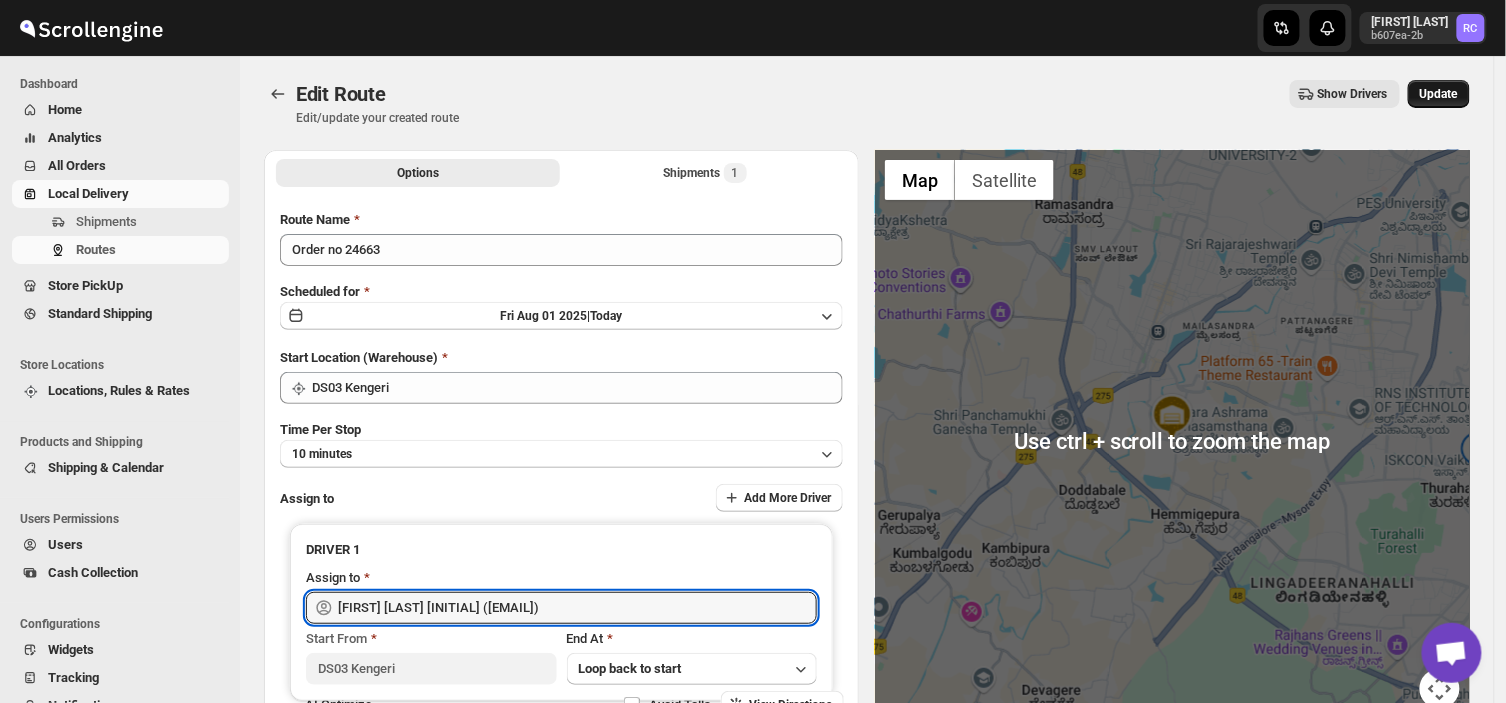click on "Update" at bounding box center (1439, 94) 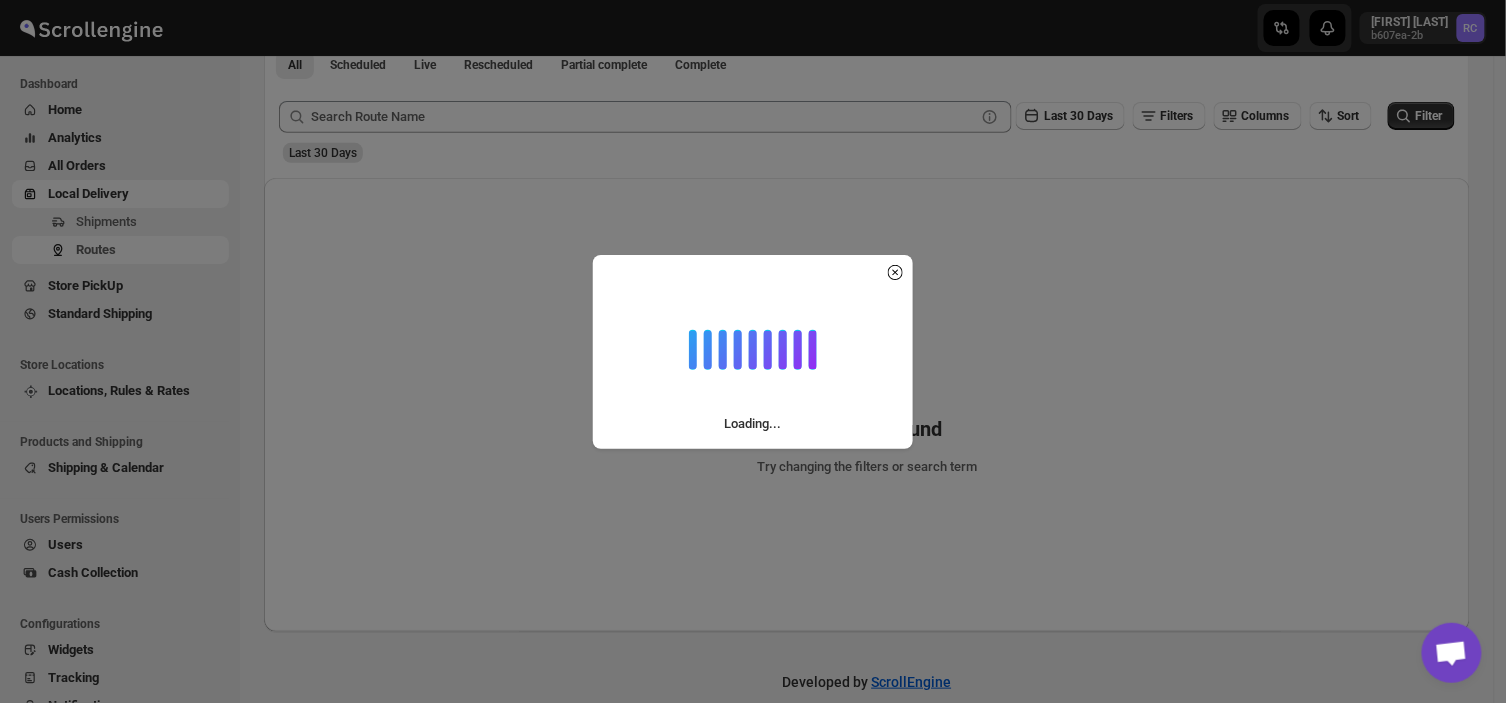 scroll, scrollTop: 0, scrollLeft: 0, axis: both 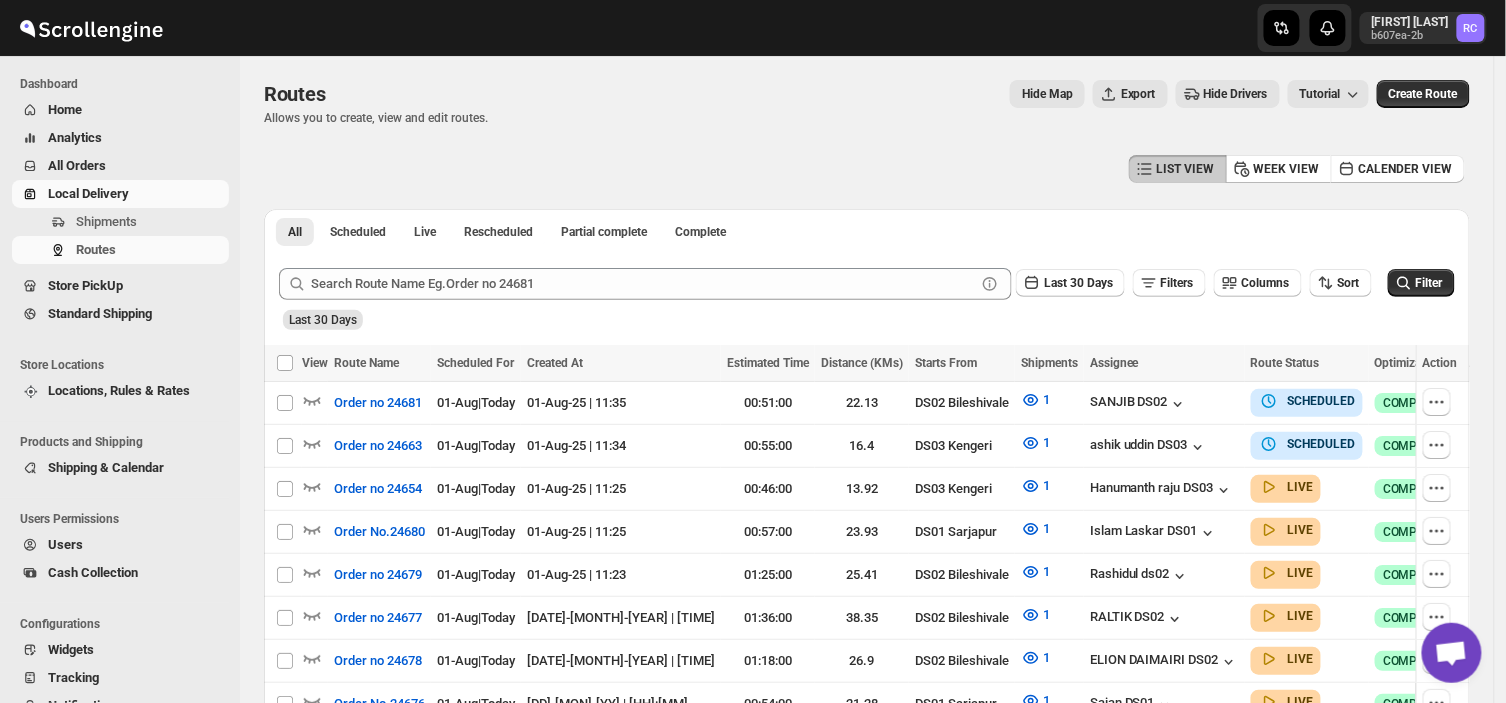 drag, startPoint x: 1448, startPoint y: 86, endPoint x: 0, endPoint y: 4, distance: 1450.32 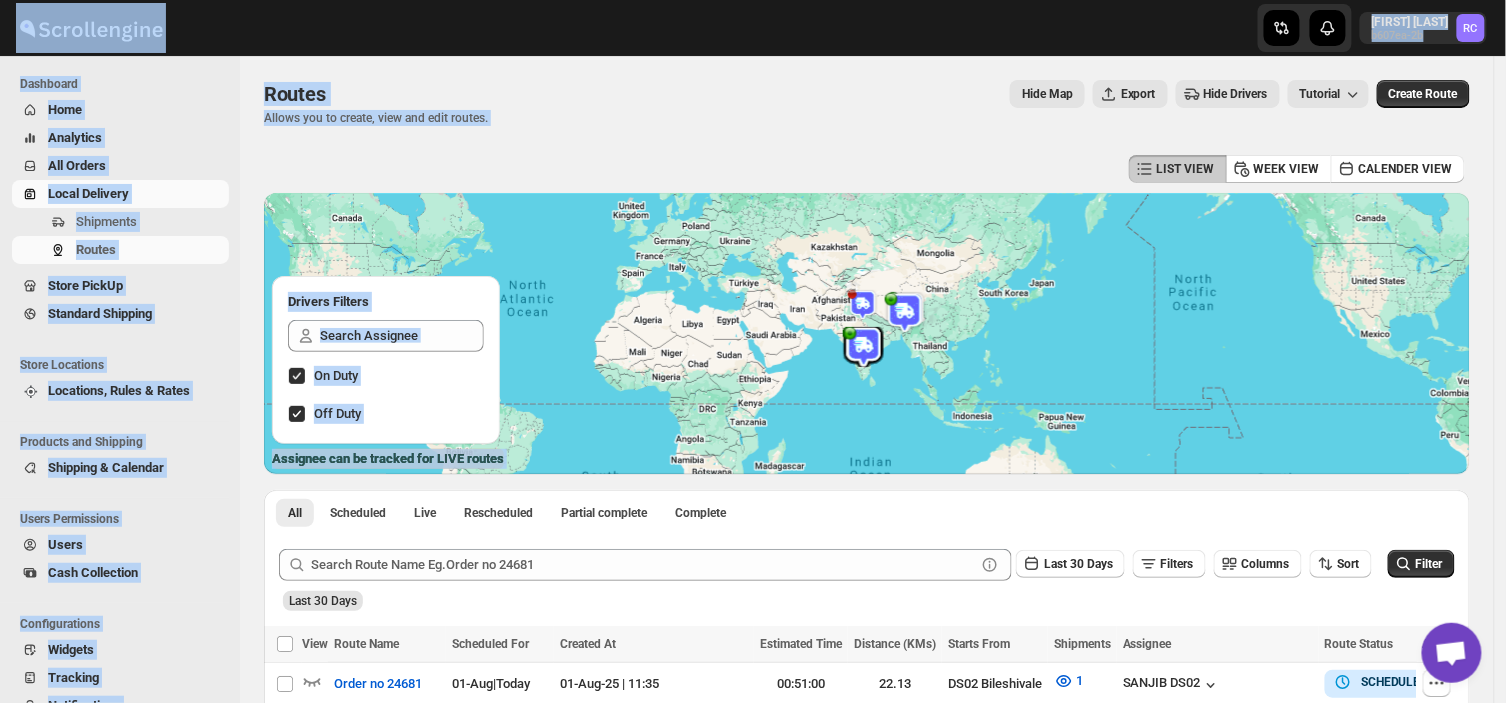 click on "Routes Allows you to create, view and edit routes. Hide Map Export Hide Drivers Tutorial More actions Hide Map Export Hide Drivers Tutorial Create Route" at bounding box center (867, 103) 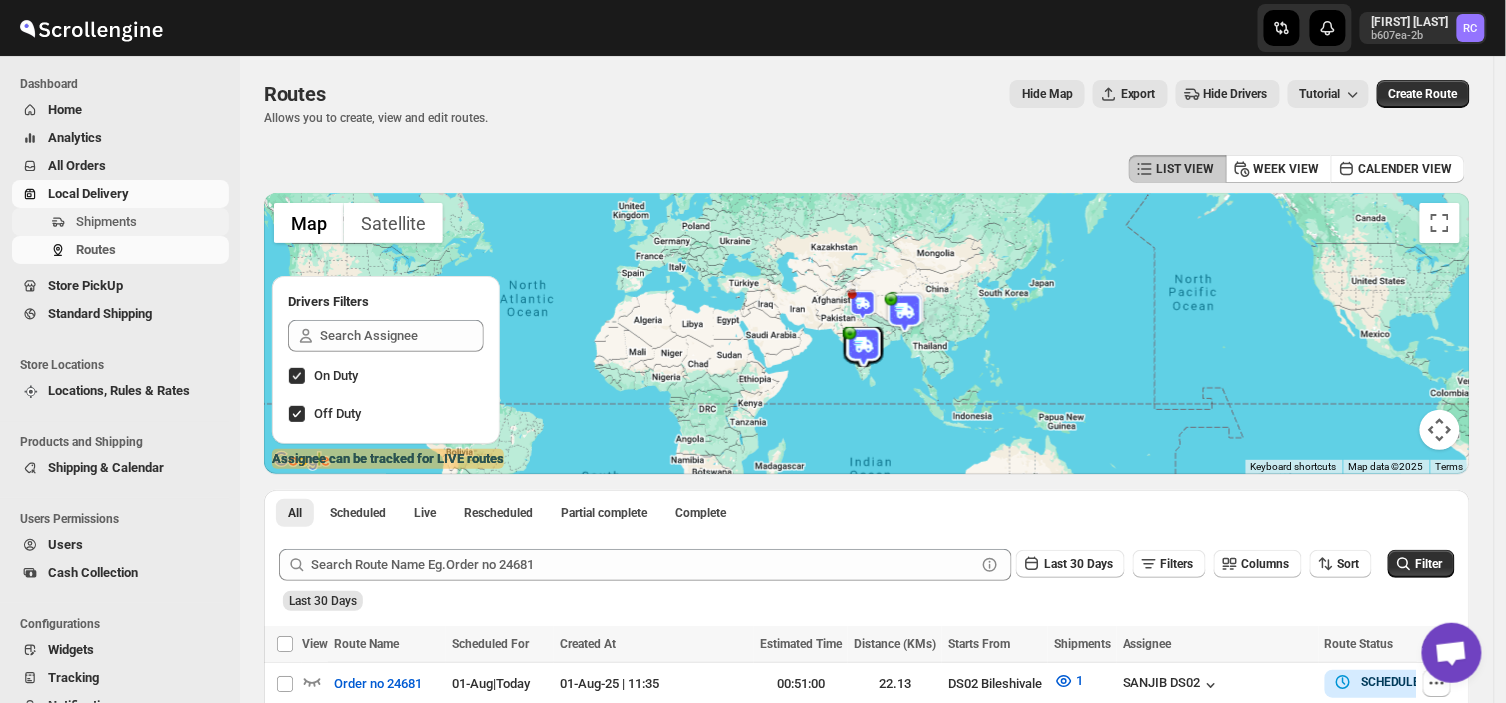 click on "Shipments" at bounding box center (120, 222) 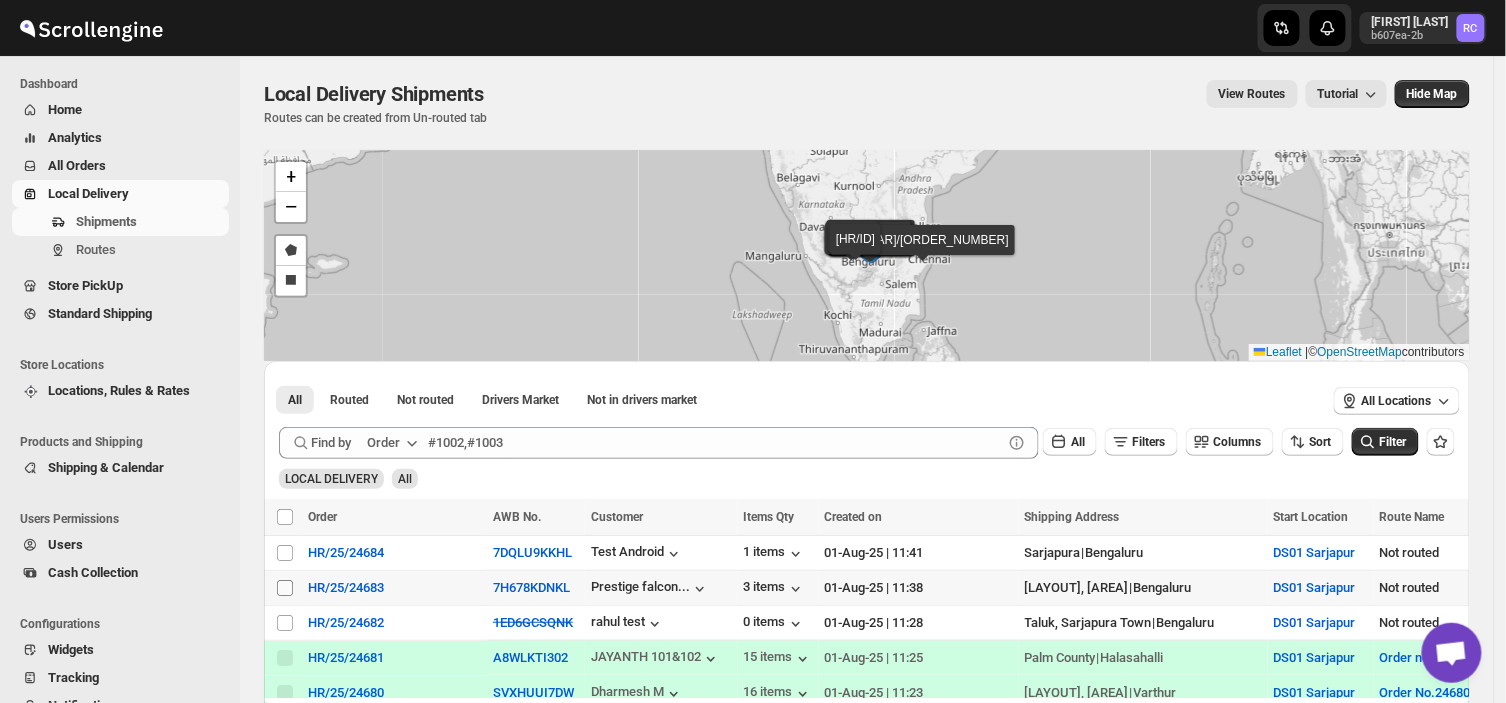 click on "Select shipment" at bounding box center [285, 588] 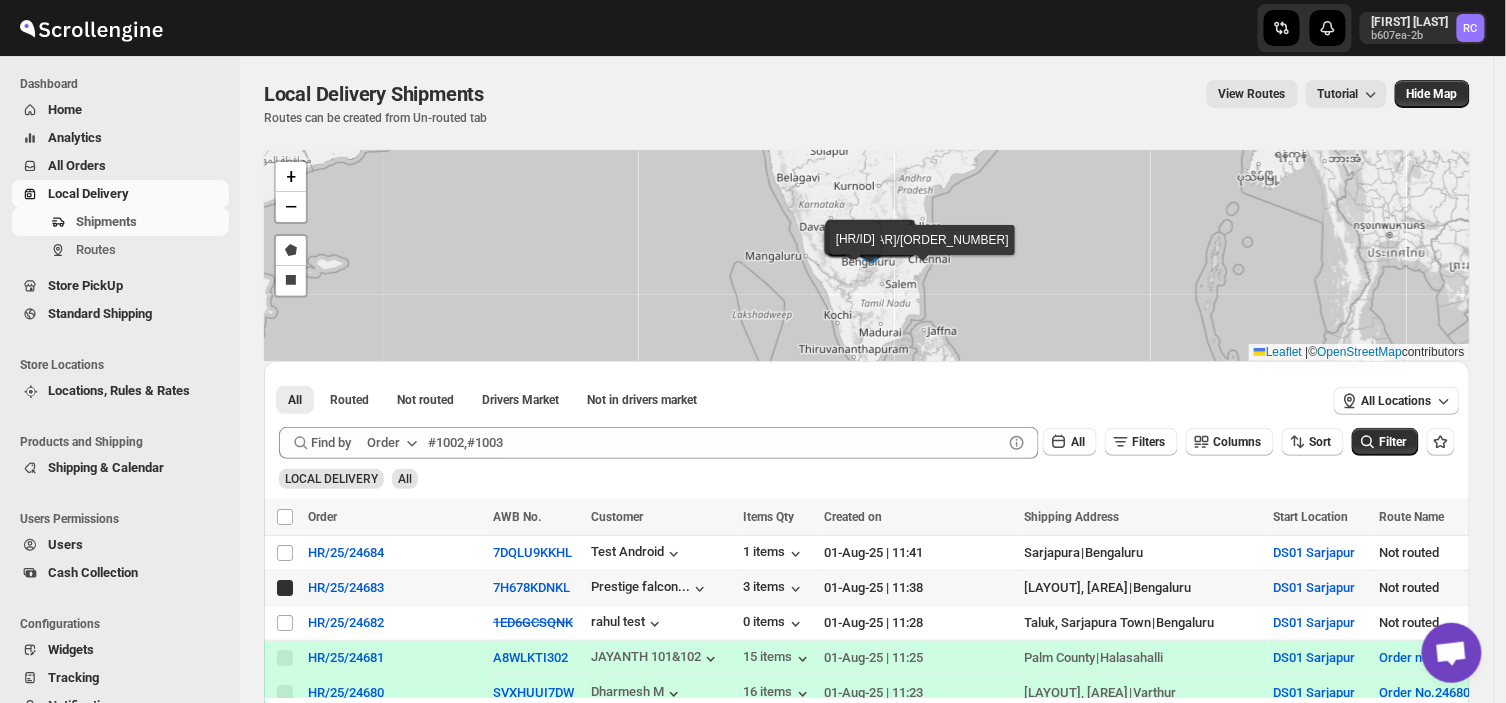 checkbox on "true" 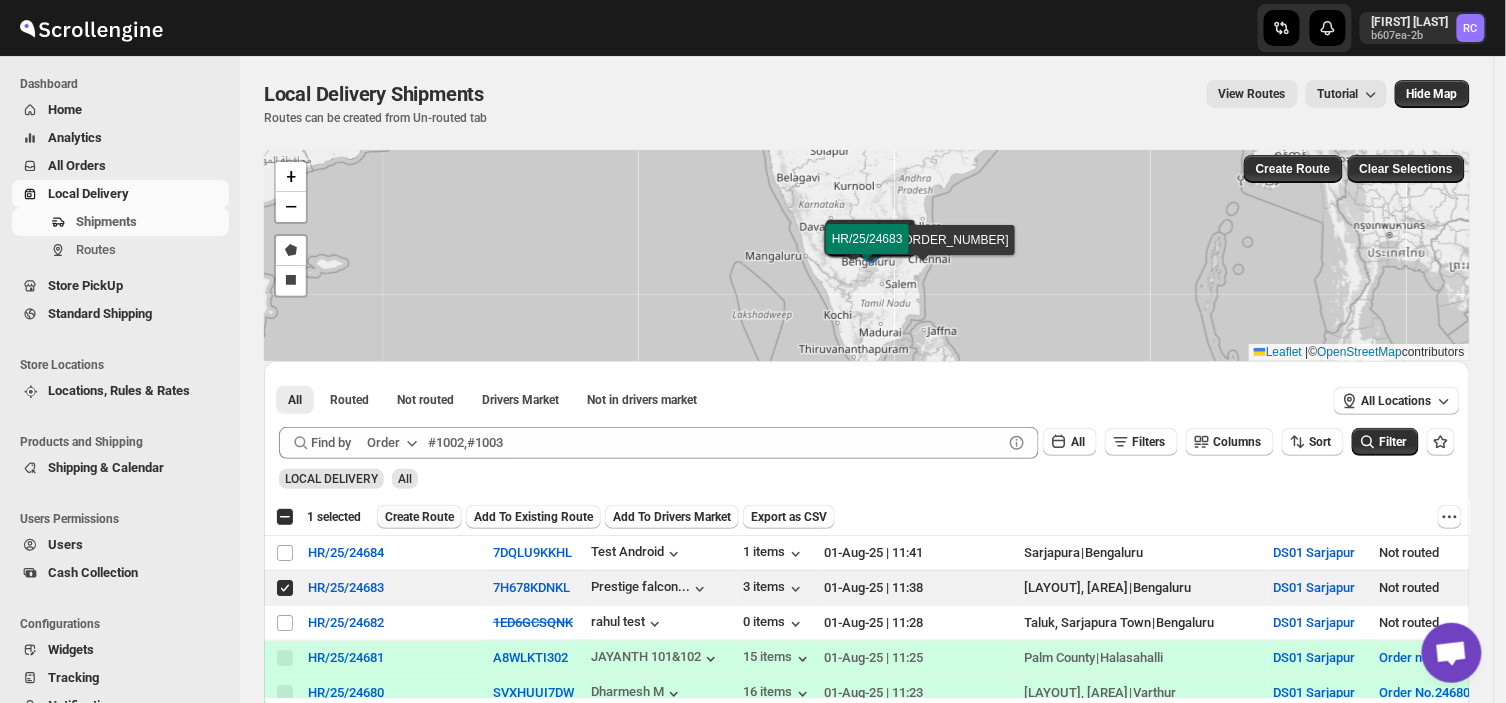 click on "Create Route" at bounding box center (419, 517) 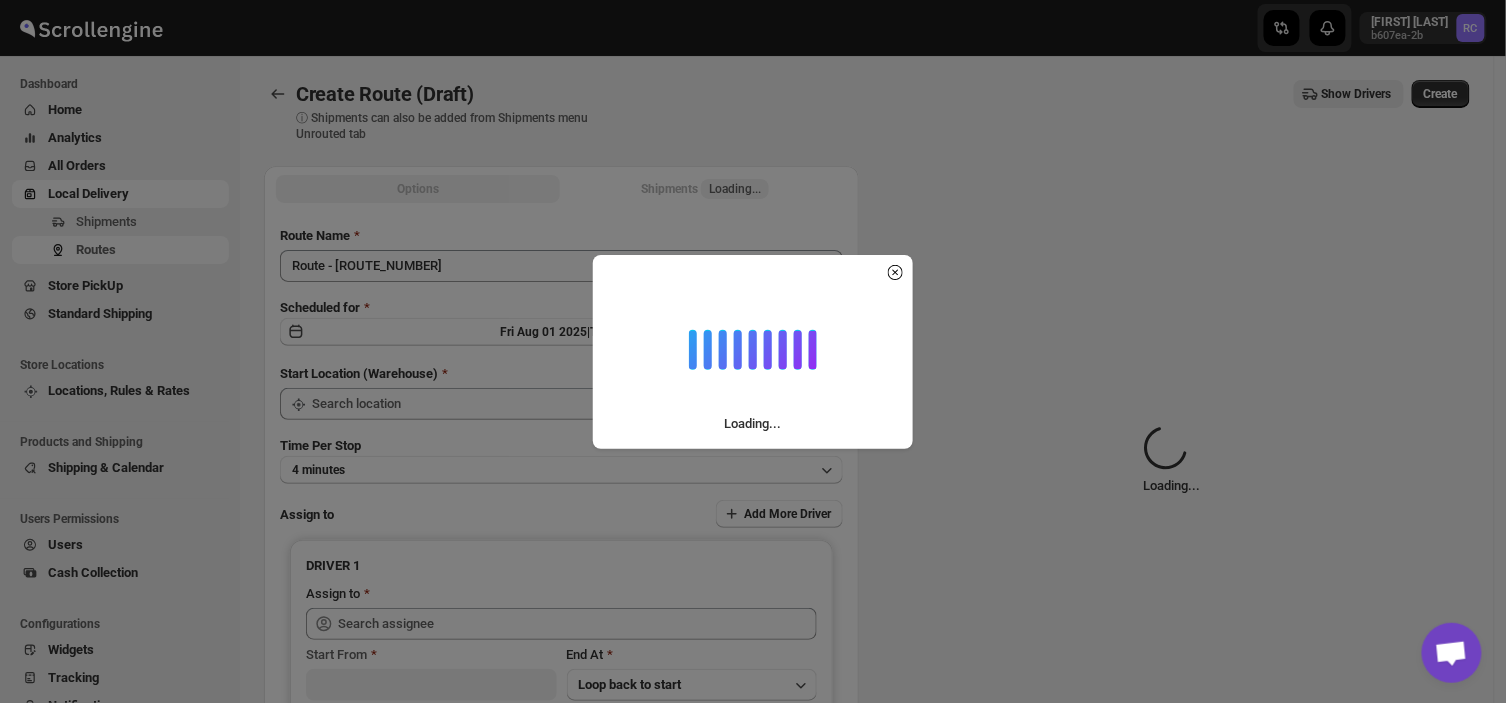 type on "DS01 Sarjapur" 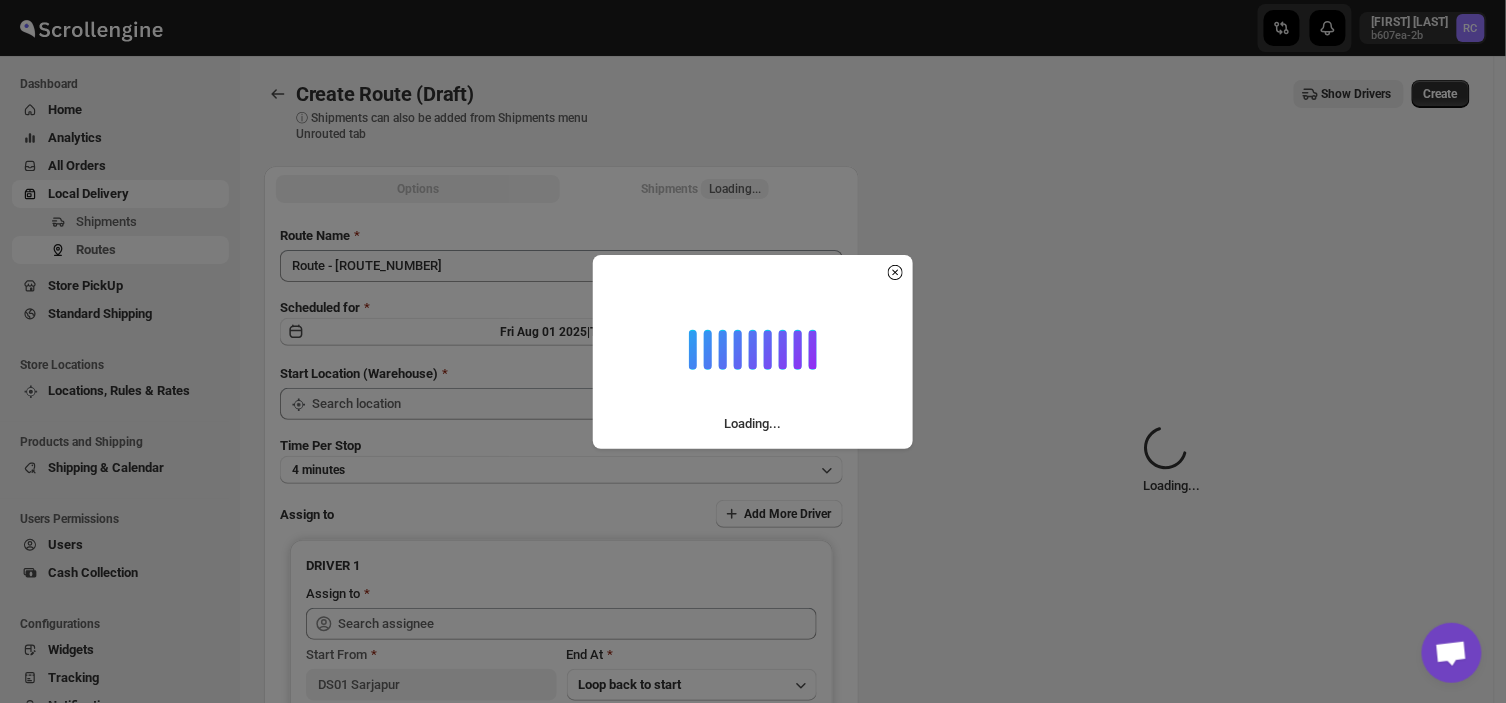 type on "DS01 Sarjapur" 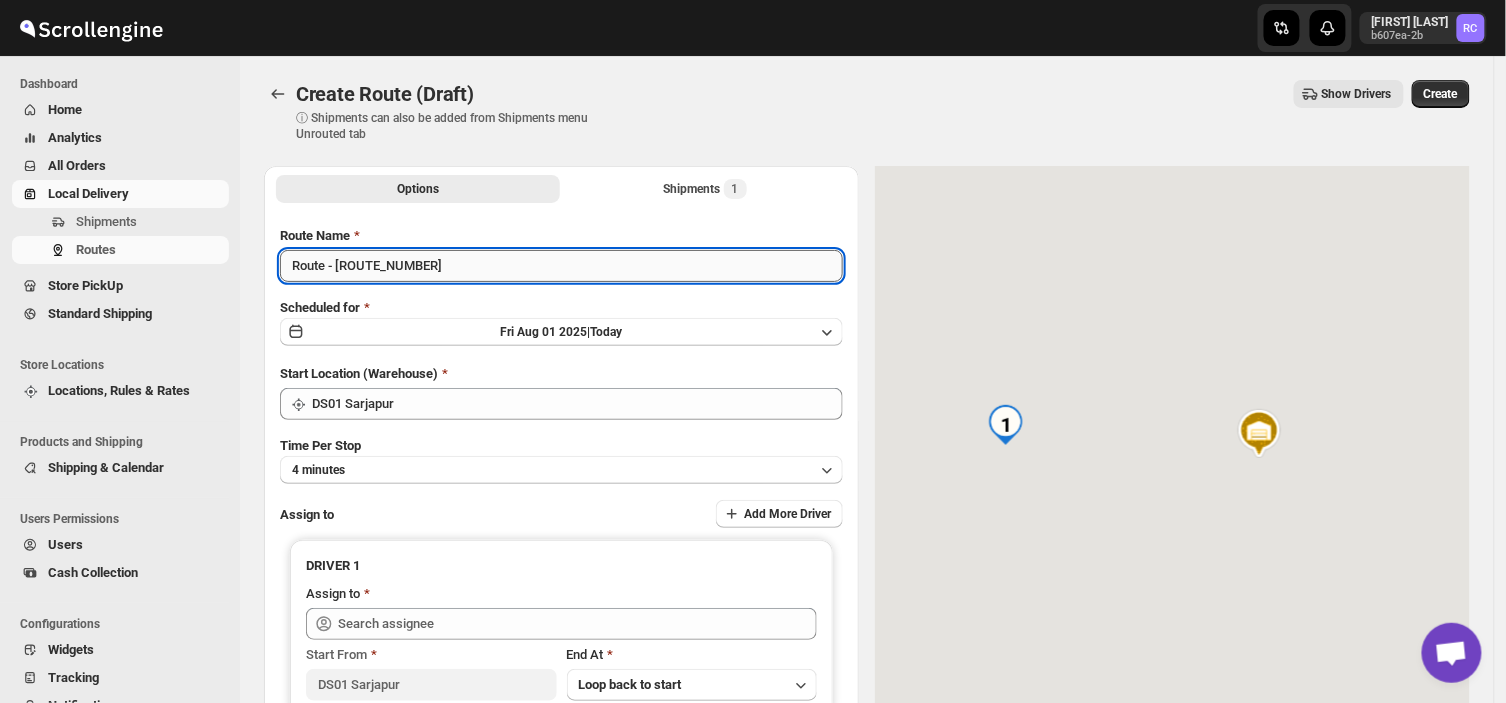 click on "Route - [ROUTE_NUMBER]" at bounding box center (561, 266) 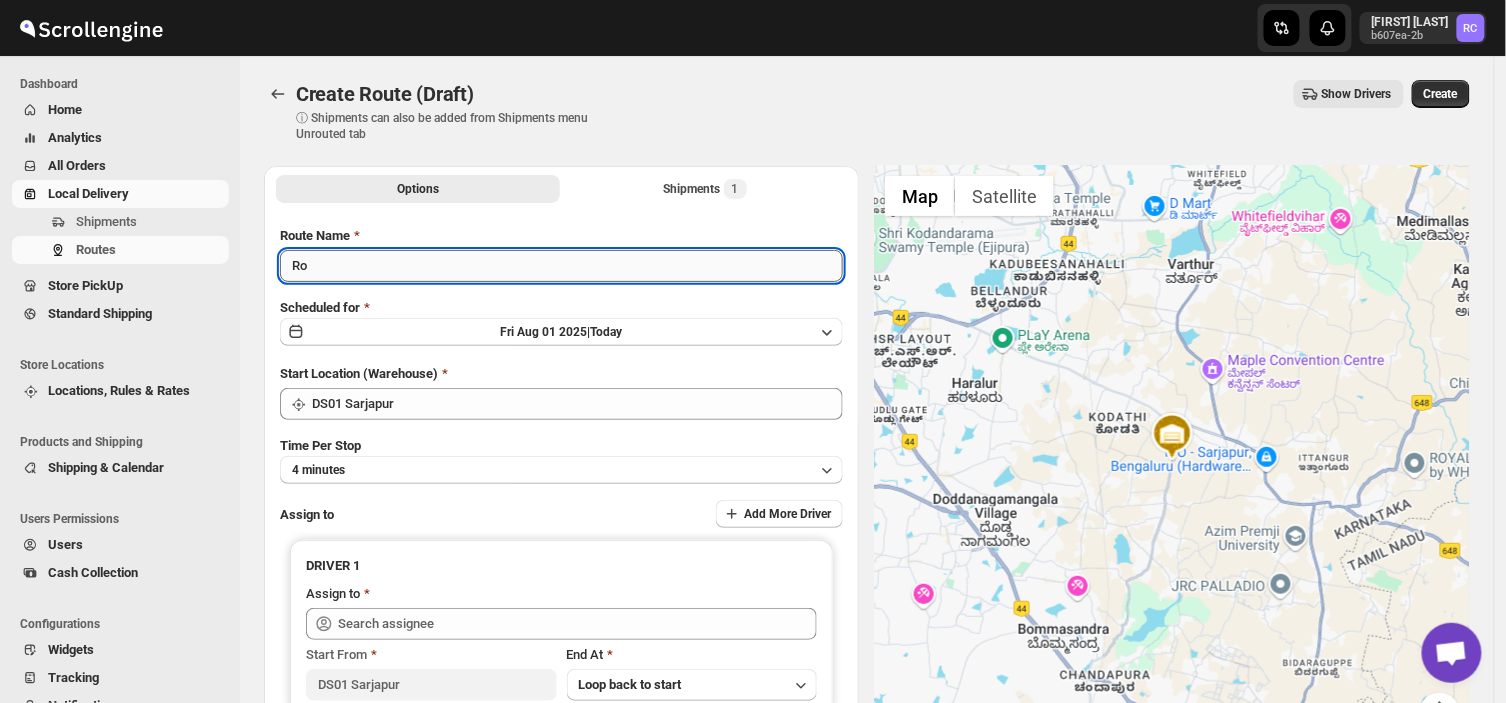 type on "R" 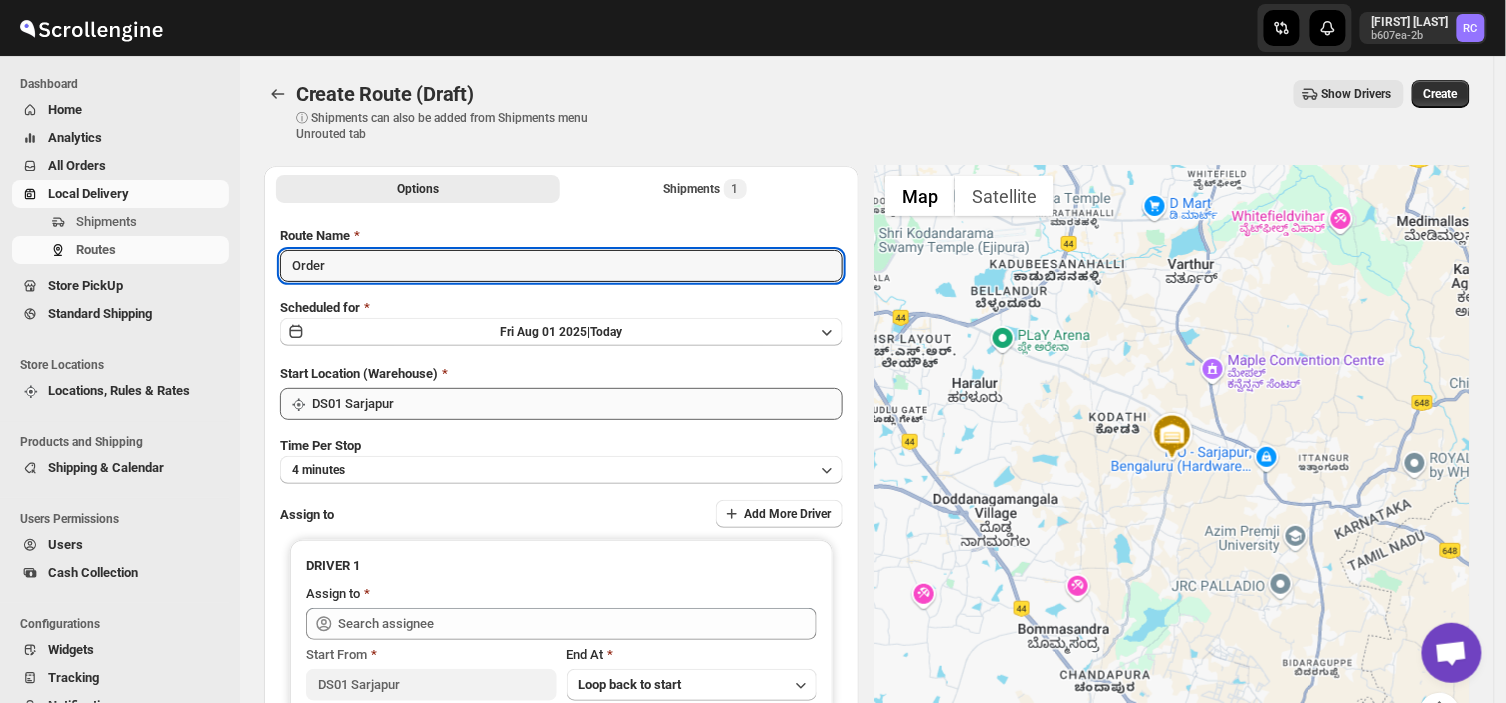 type on "Order" 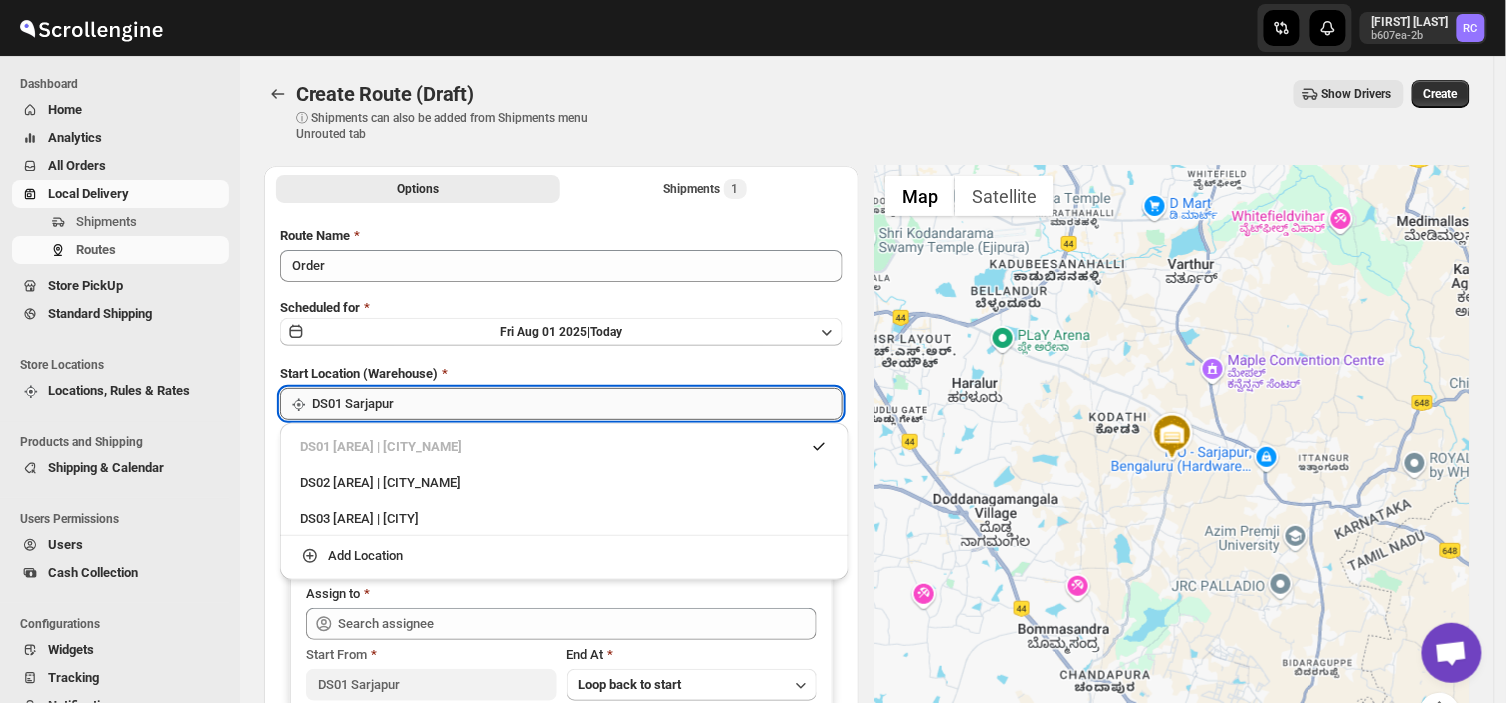 click on "DS01 Sarjapur" at bounding box center [577, 404] 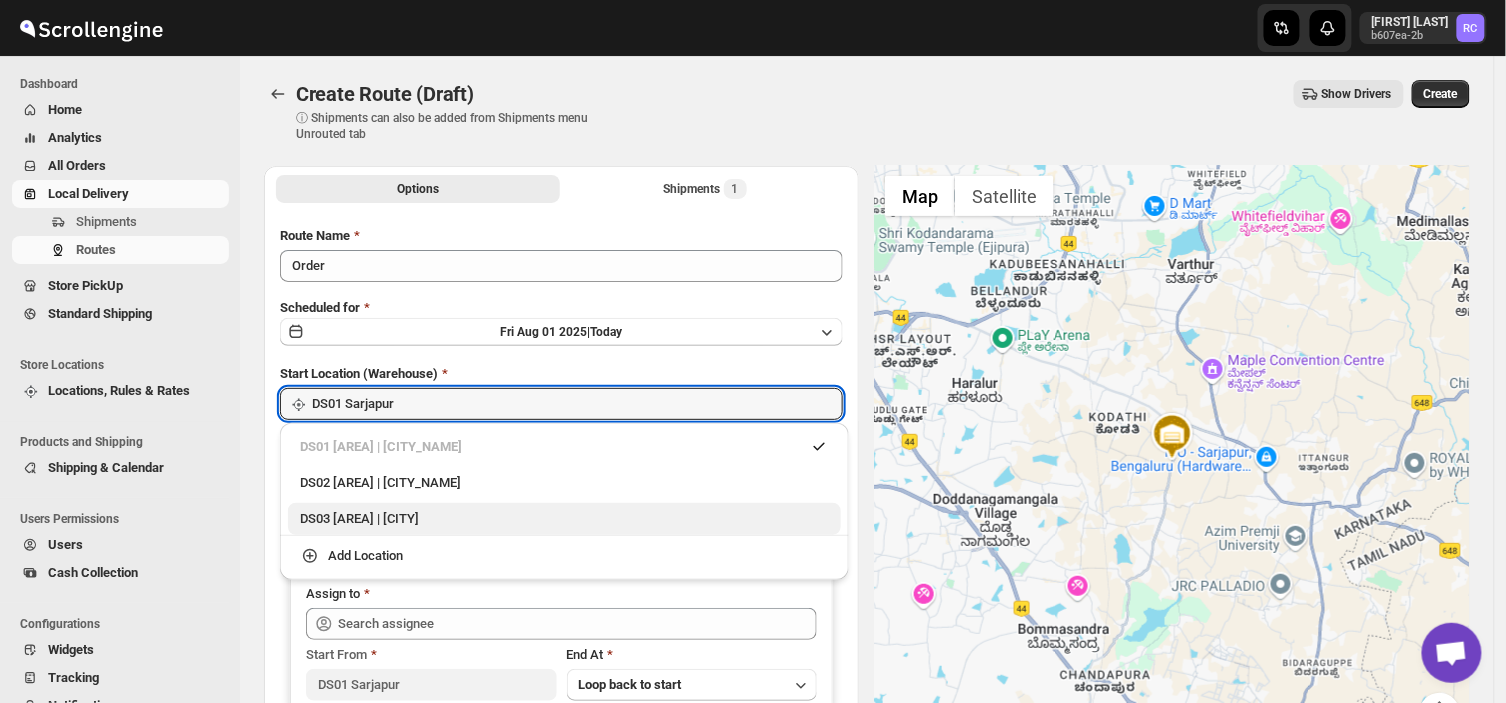 click on "DS03 [AREA] | [CITY]" at bounding box center (564, 519) 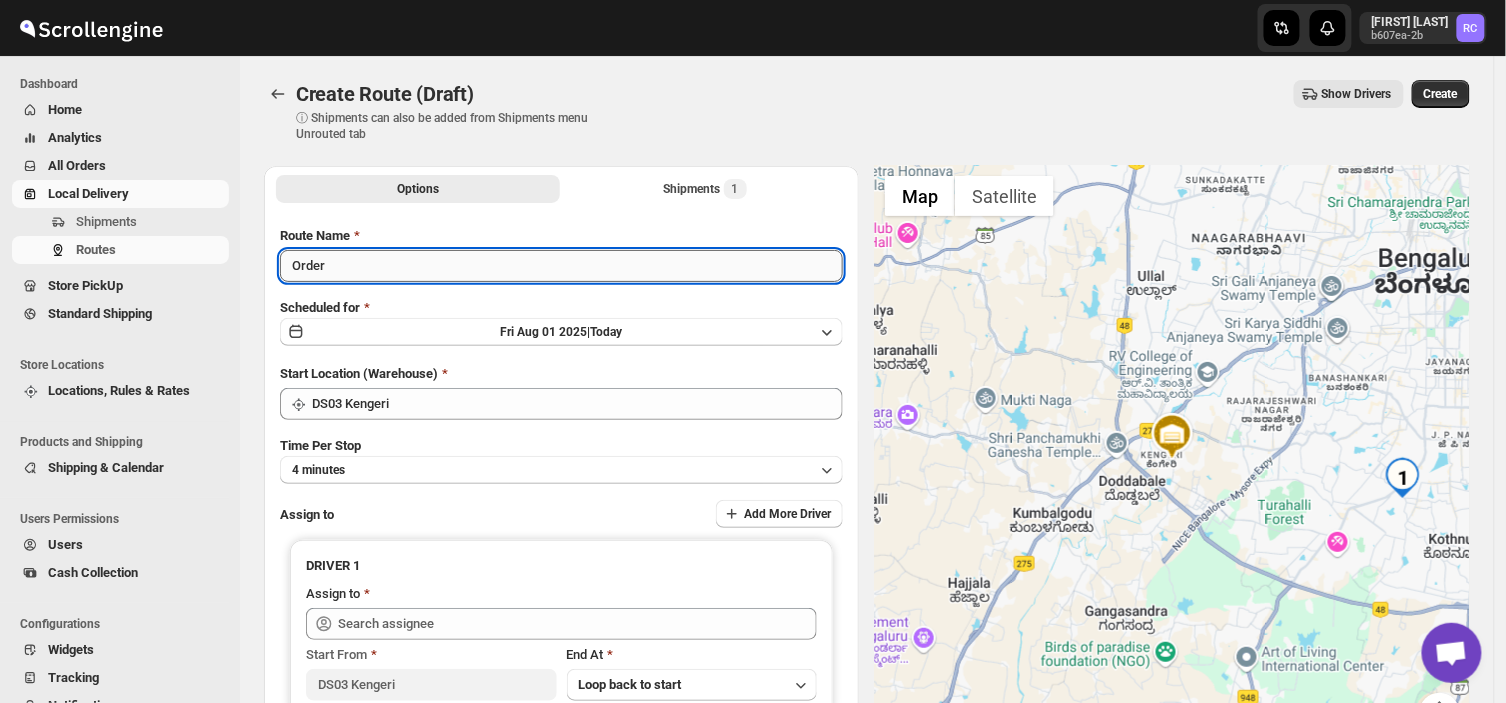 click on "Order" at bounding box center (561, 266) 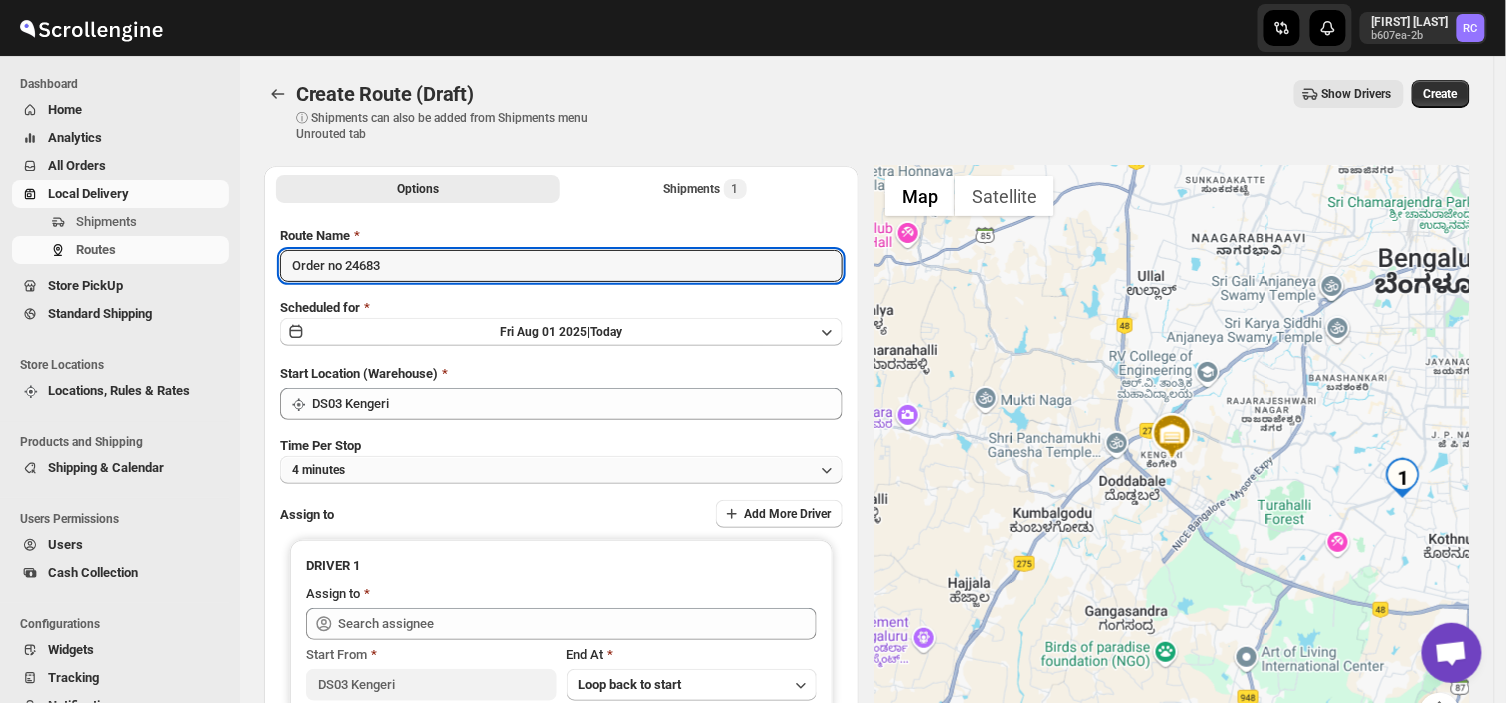 type on "Order no 24683" 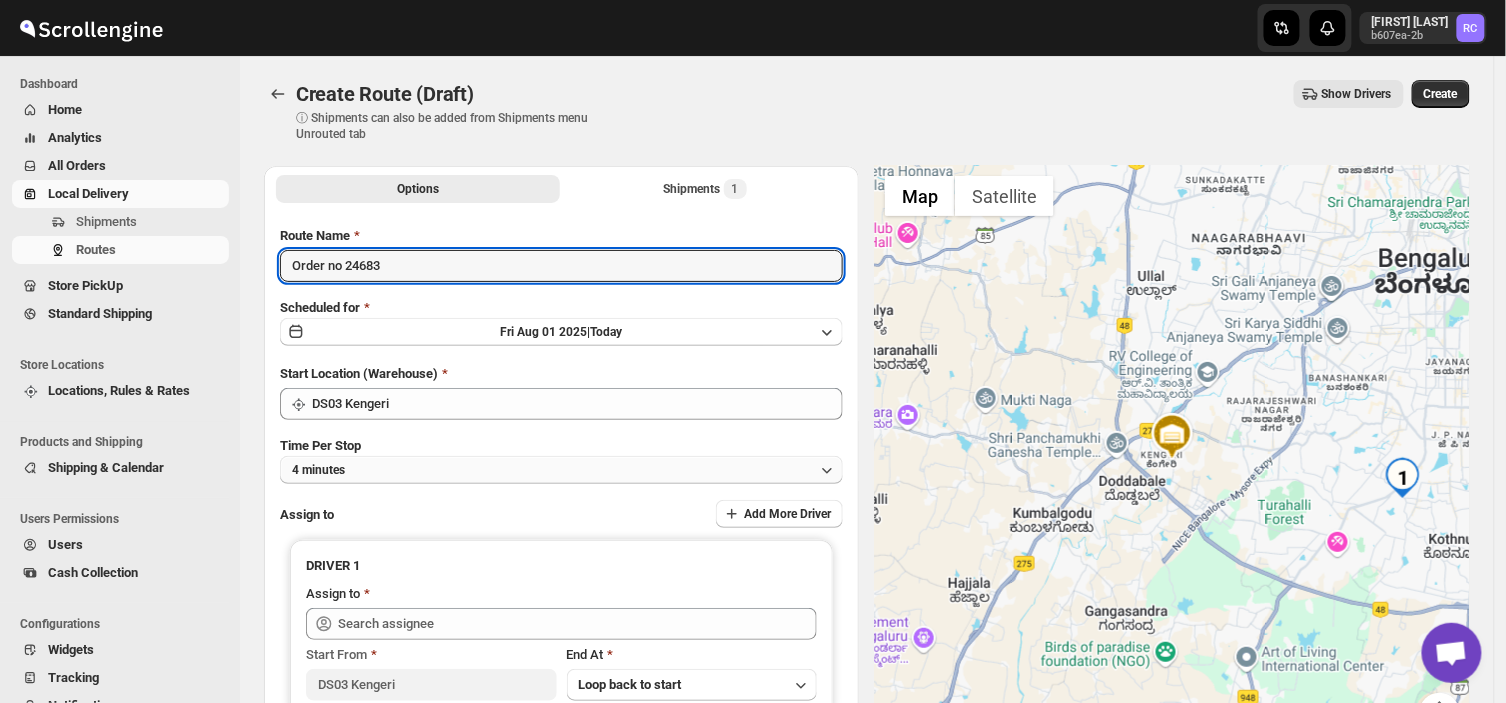 click on "4 minutes" at bounding box center [561, 470] 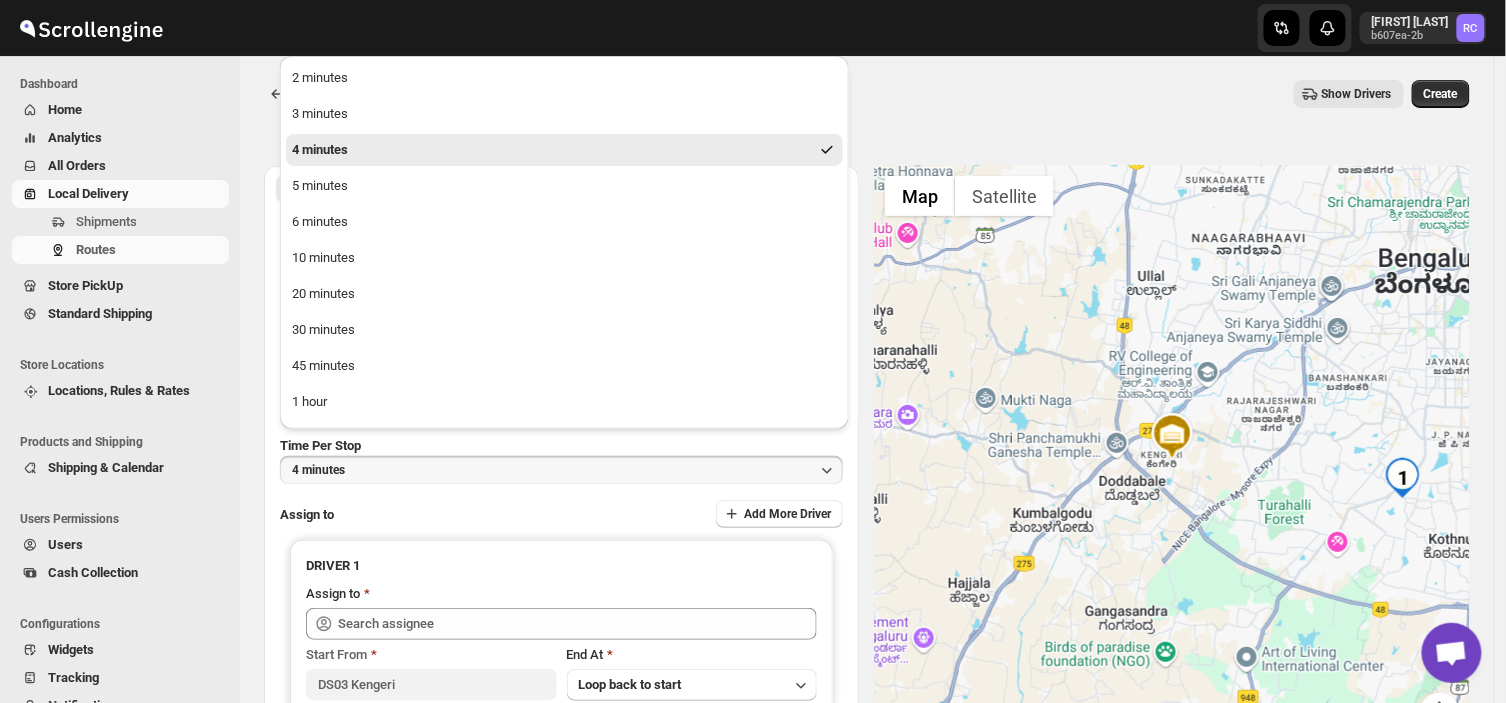click on "4 minutes" at bounding box center (561, 470) 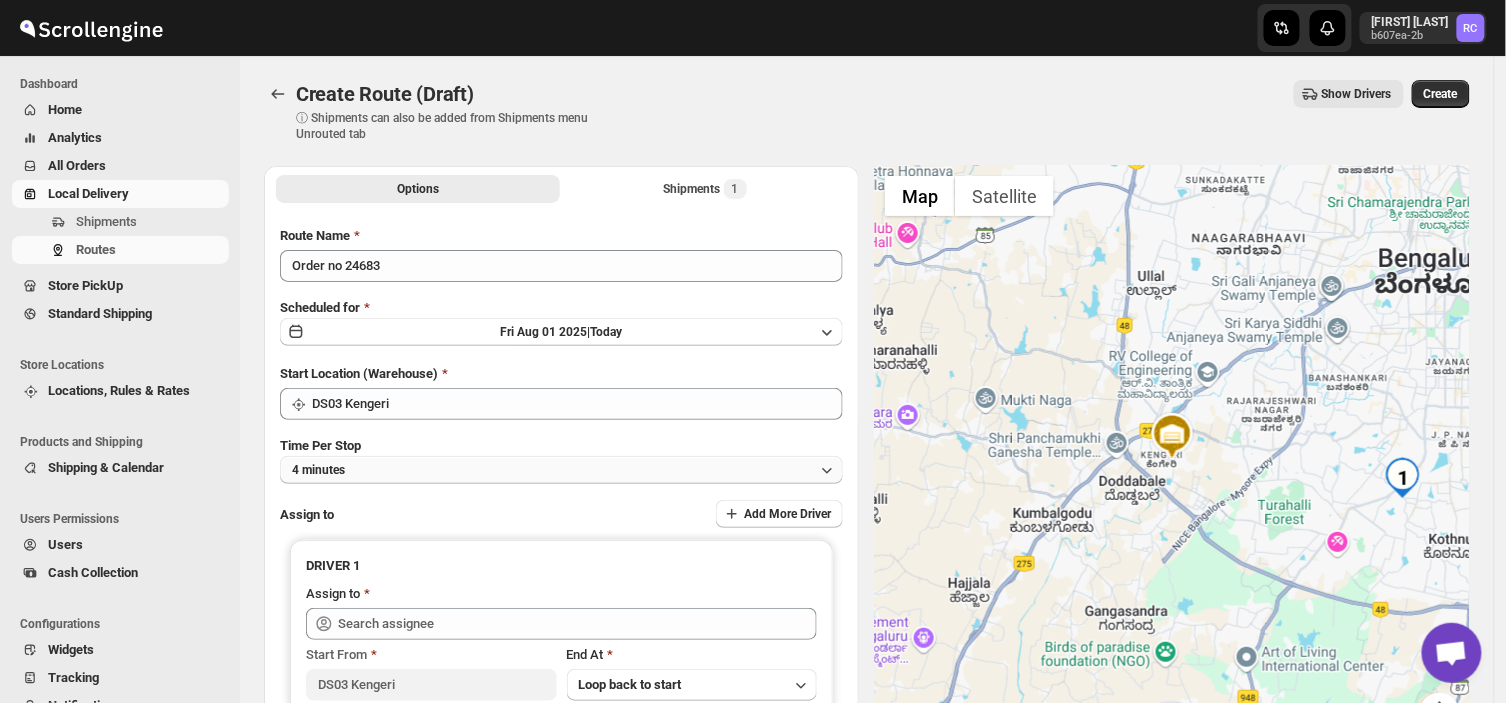click on "4 minutes" at bounding box center [561, 470] 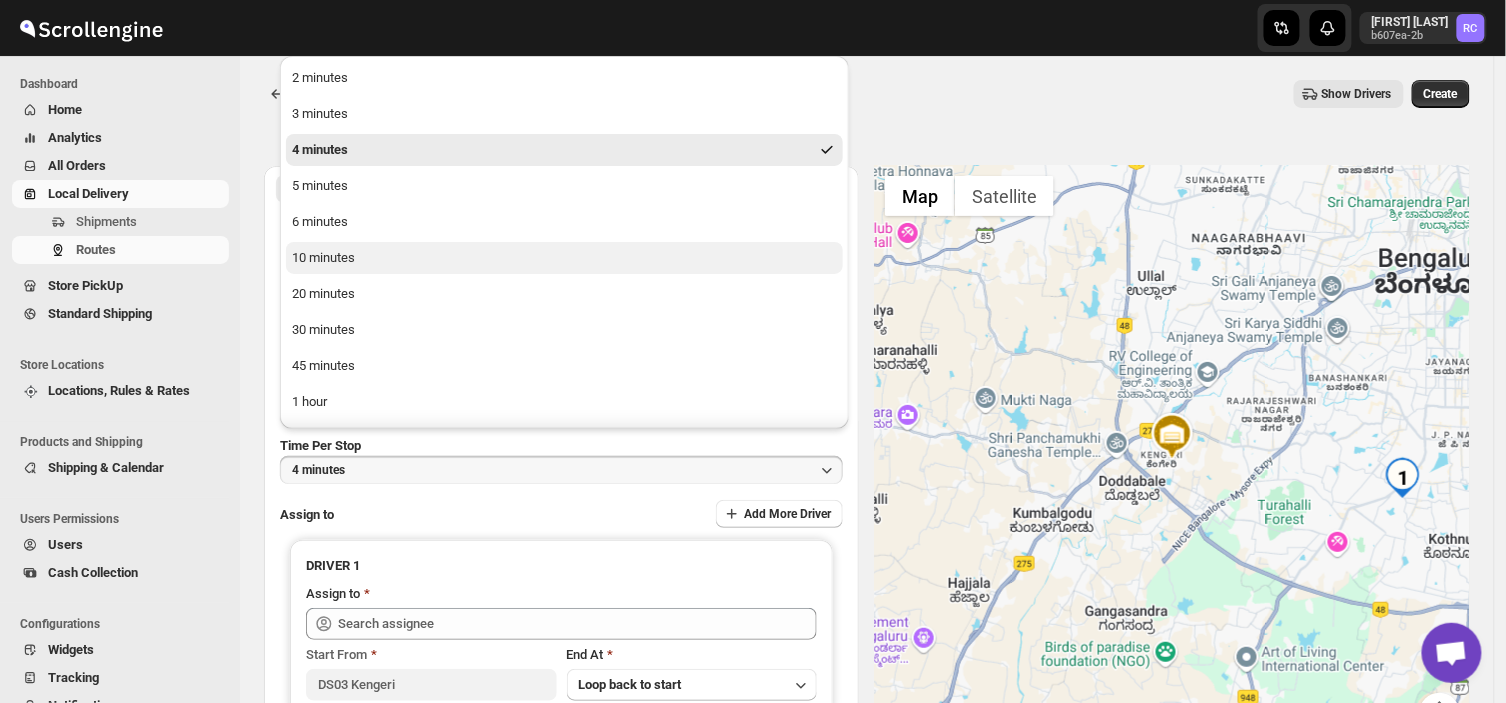 click on "10 minutes" at bounding box center [323, 258] 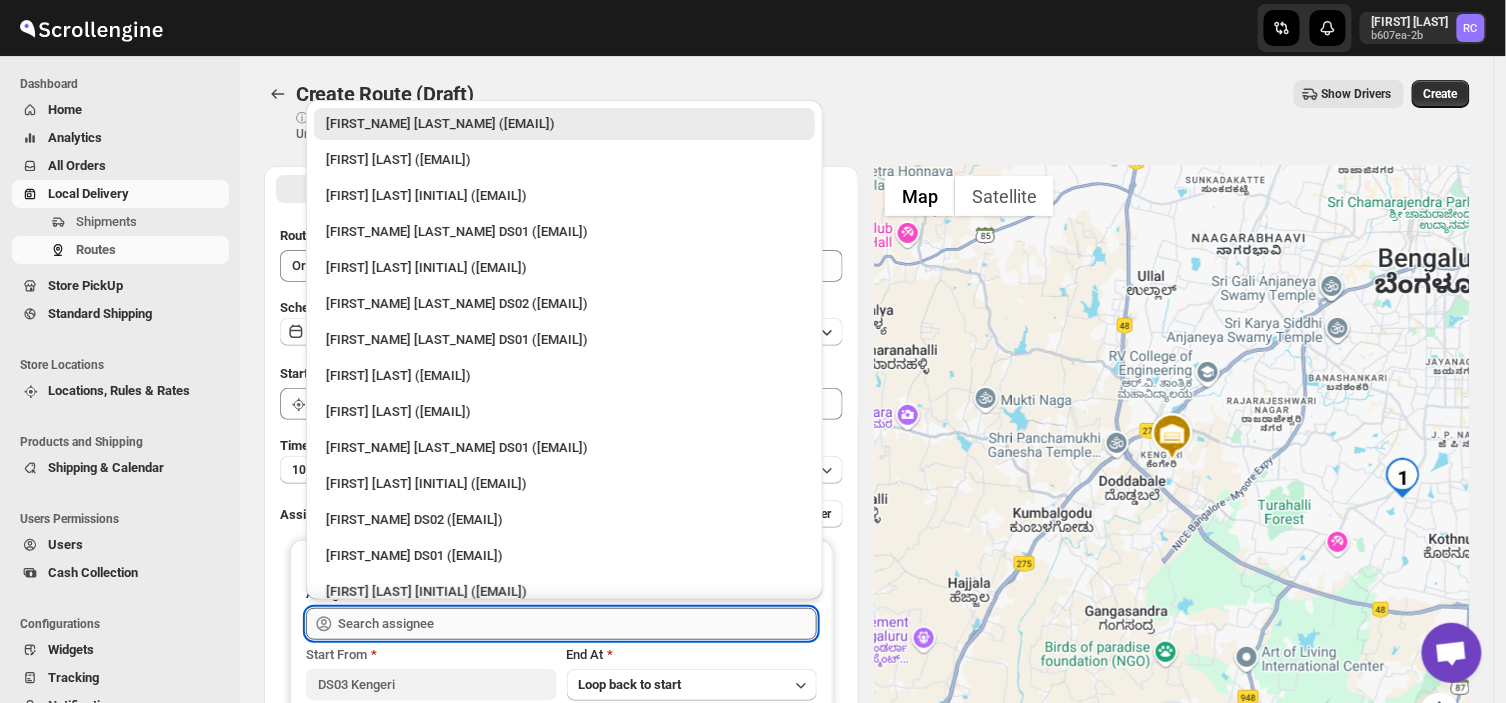 click at bounding box center [577, 624] 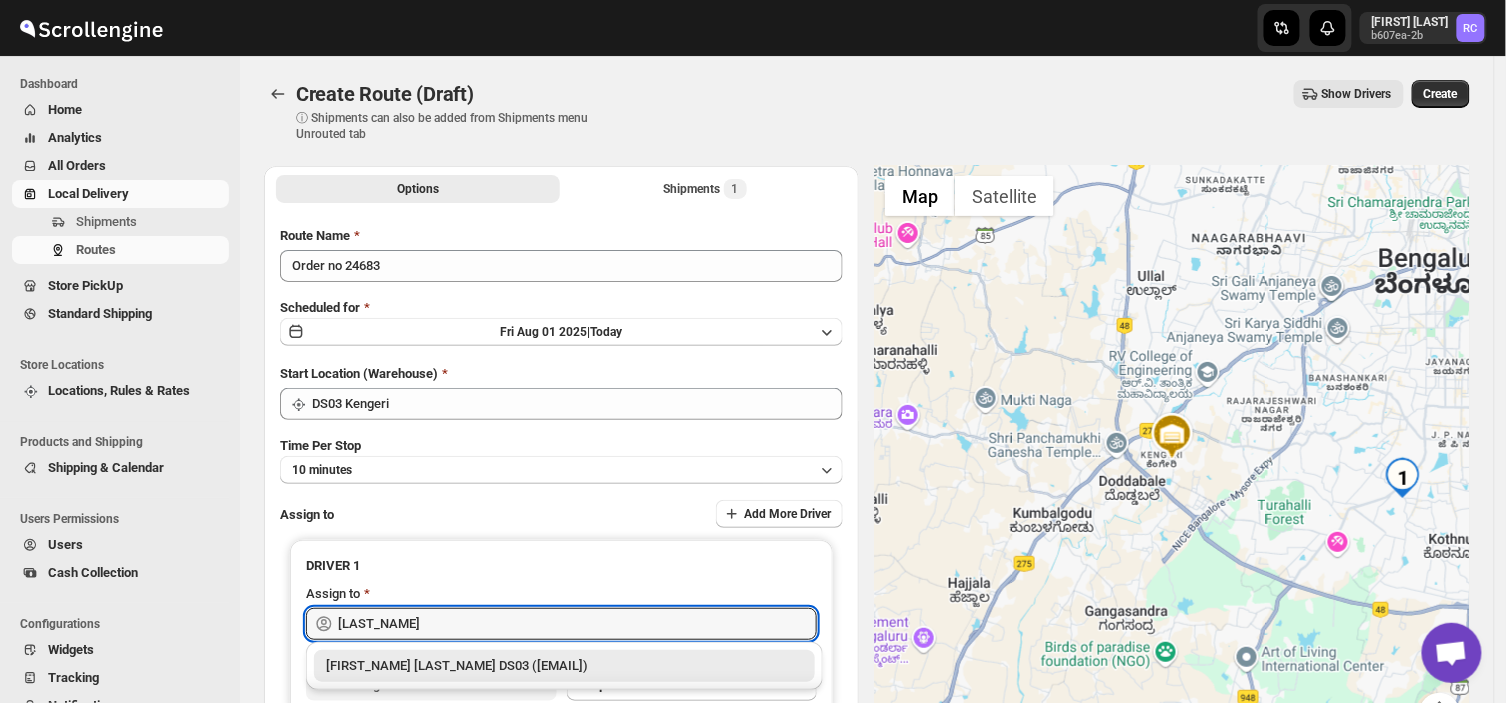 click on "[FIRST_NAME] [LAST_NAME] DS03 ([EMAIL])" at bounding box center [564, 666] 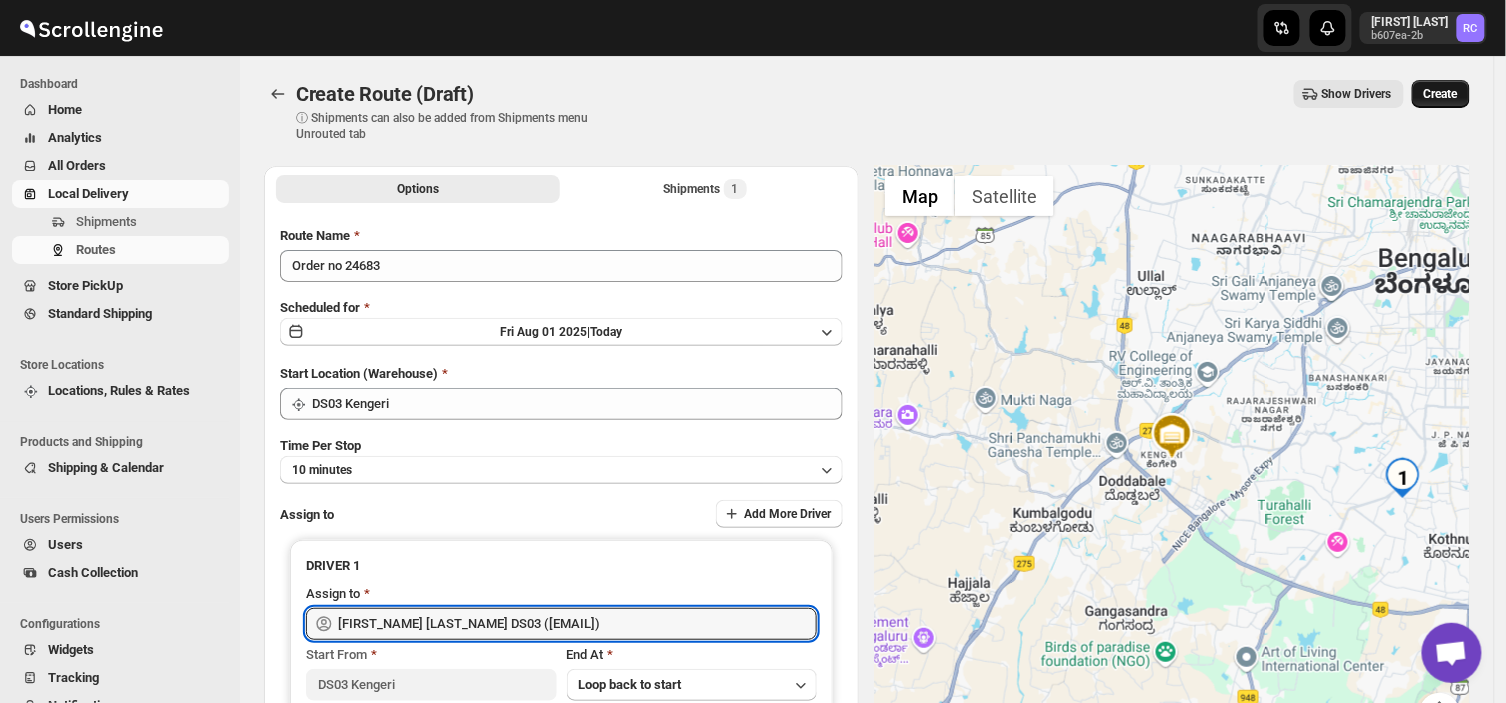 type on "[FIRST_NAME] [LAST_NAME] DS03 ([EMAIL])" 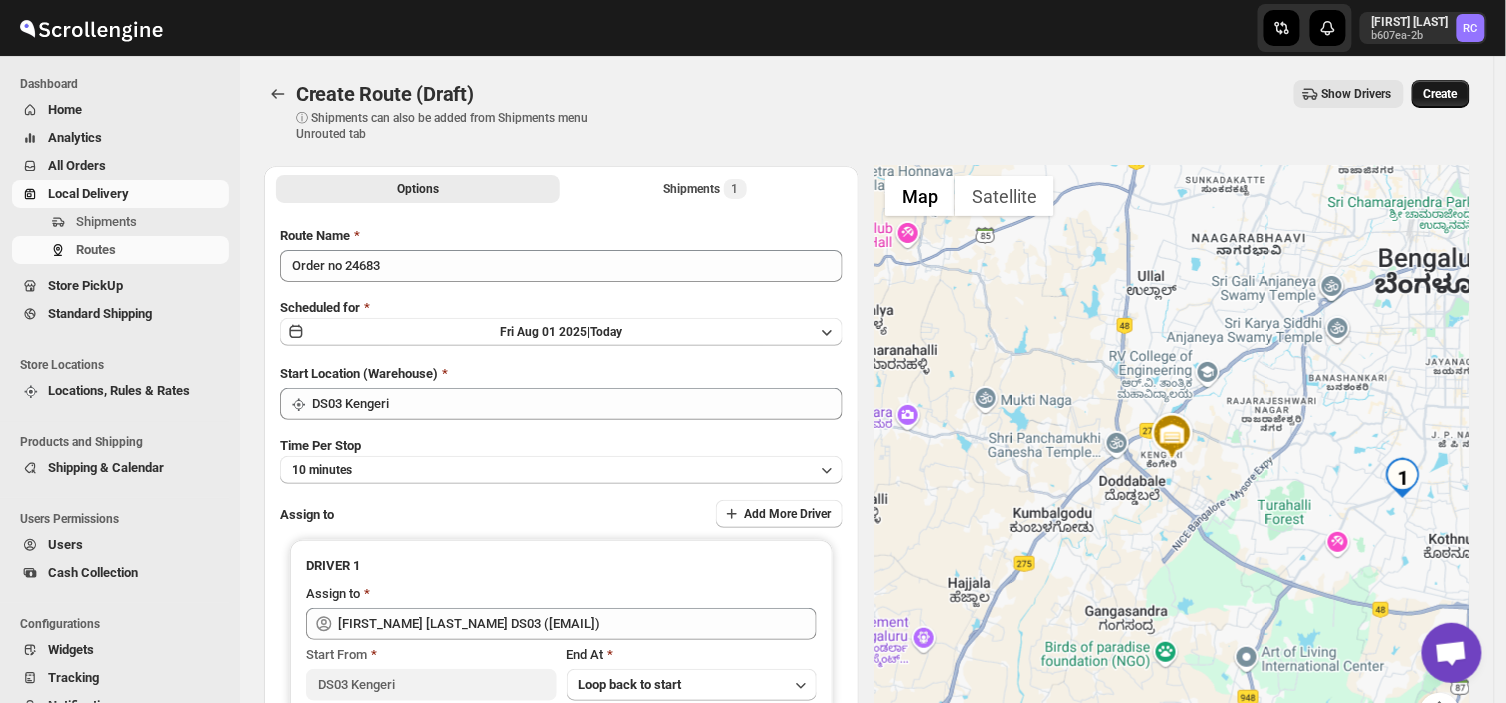 click on "Create" at bounding box center (1441, 94) 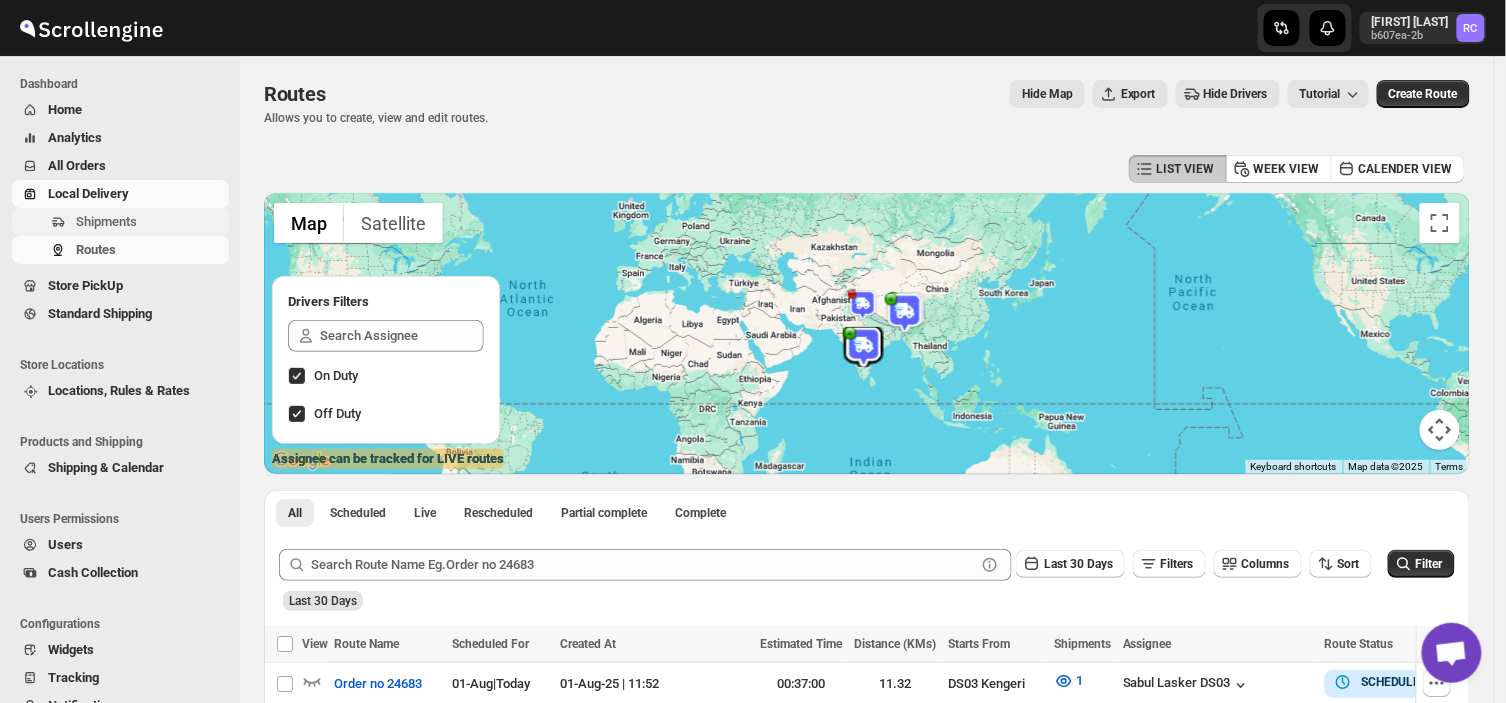 click on "Shipments" at bounding box center (150, 222) 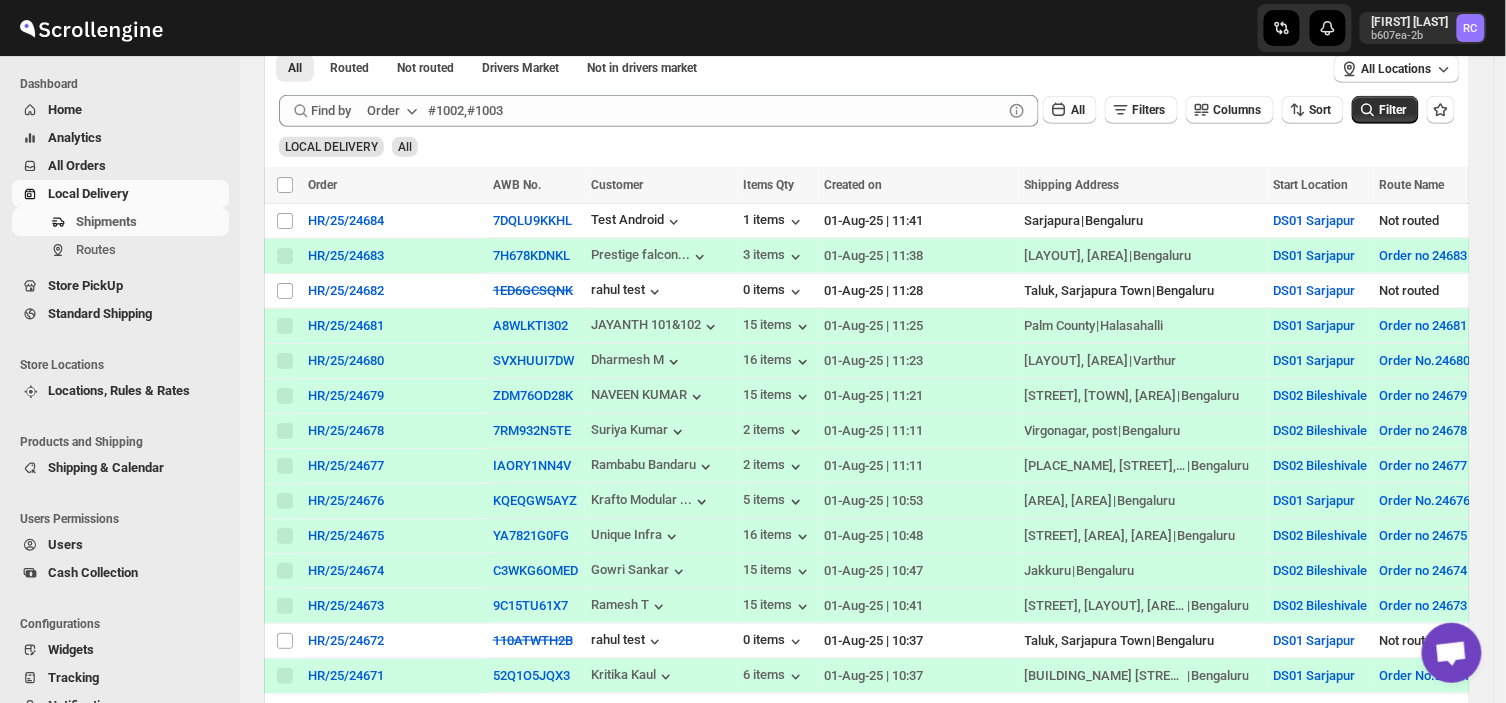 scroll, scrollTop: 450, scrollLeft: 0, axis: vertical 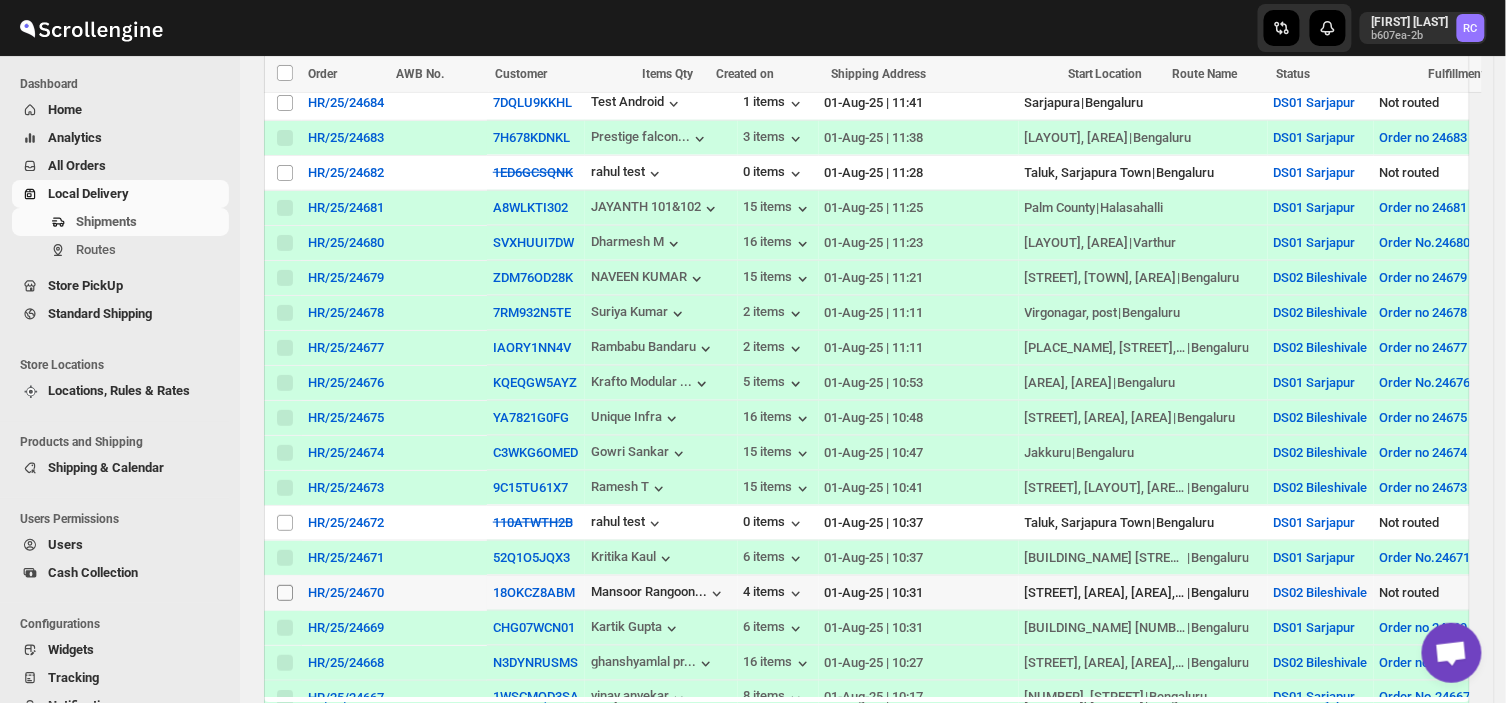 click on "Select shipment" at bounding box center [285, 593] 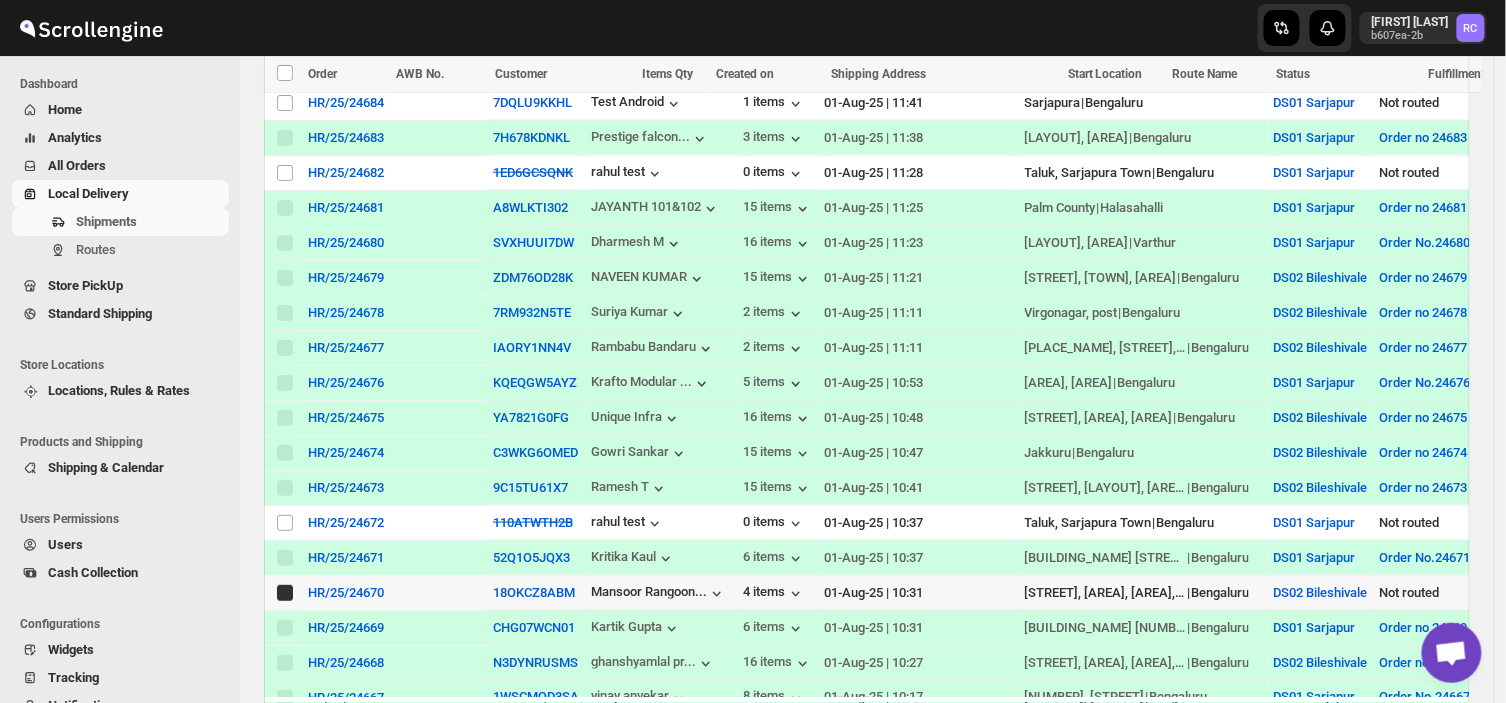 checkbox on "true" 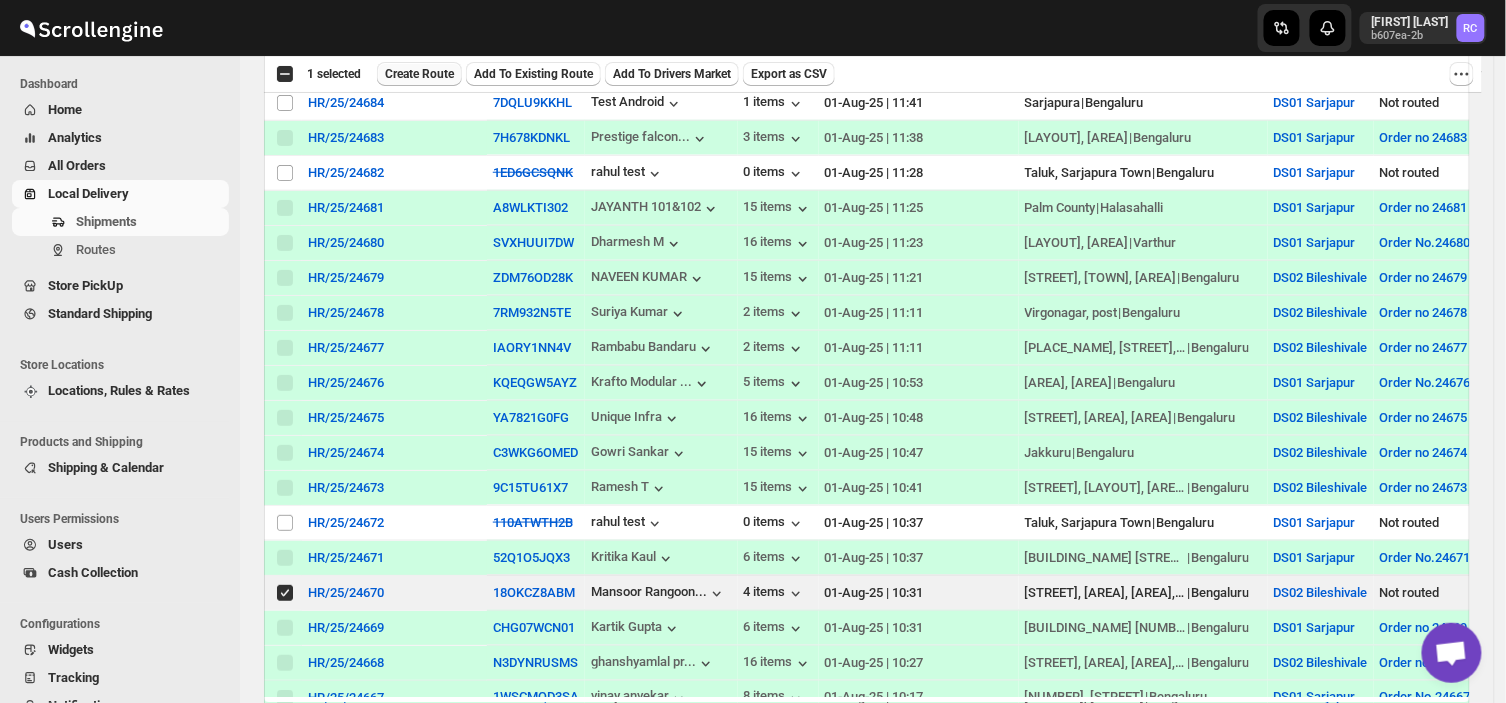 click on "Create Route" at bounding box center [419, 74] 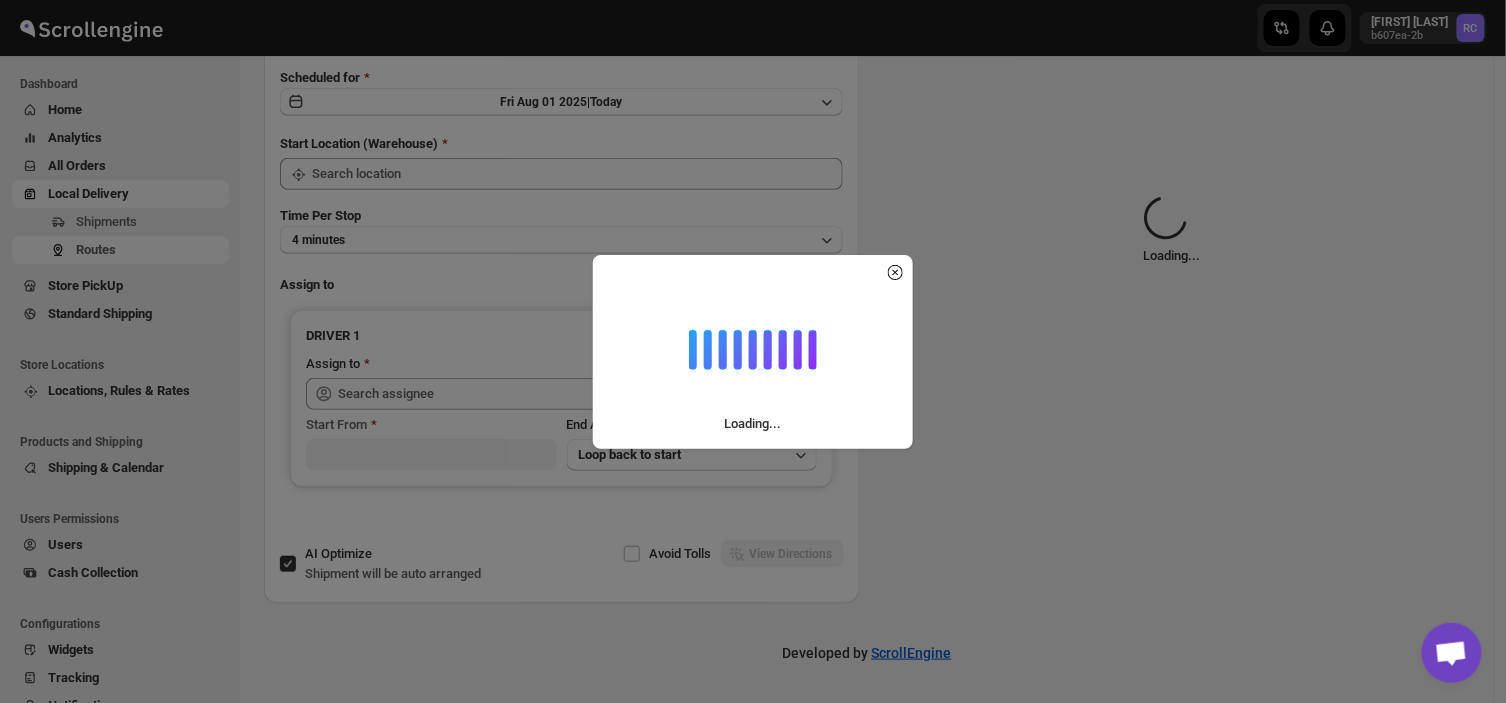 scroll, scrollTop: 0, scrollLeft: 0, axis: both 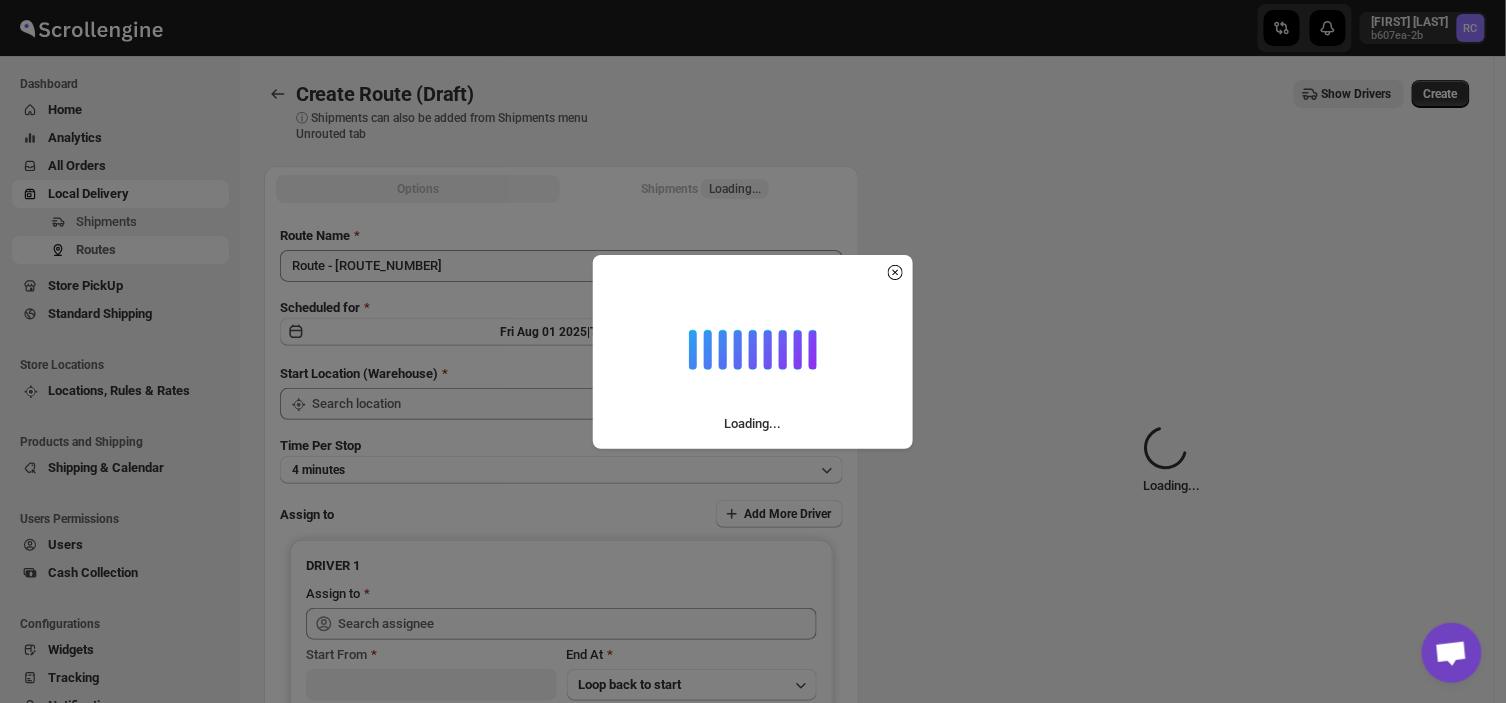 type on "DS02 Bileshivale" 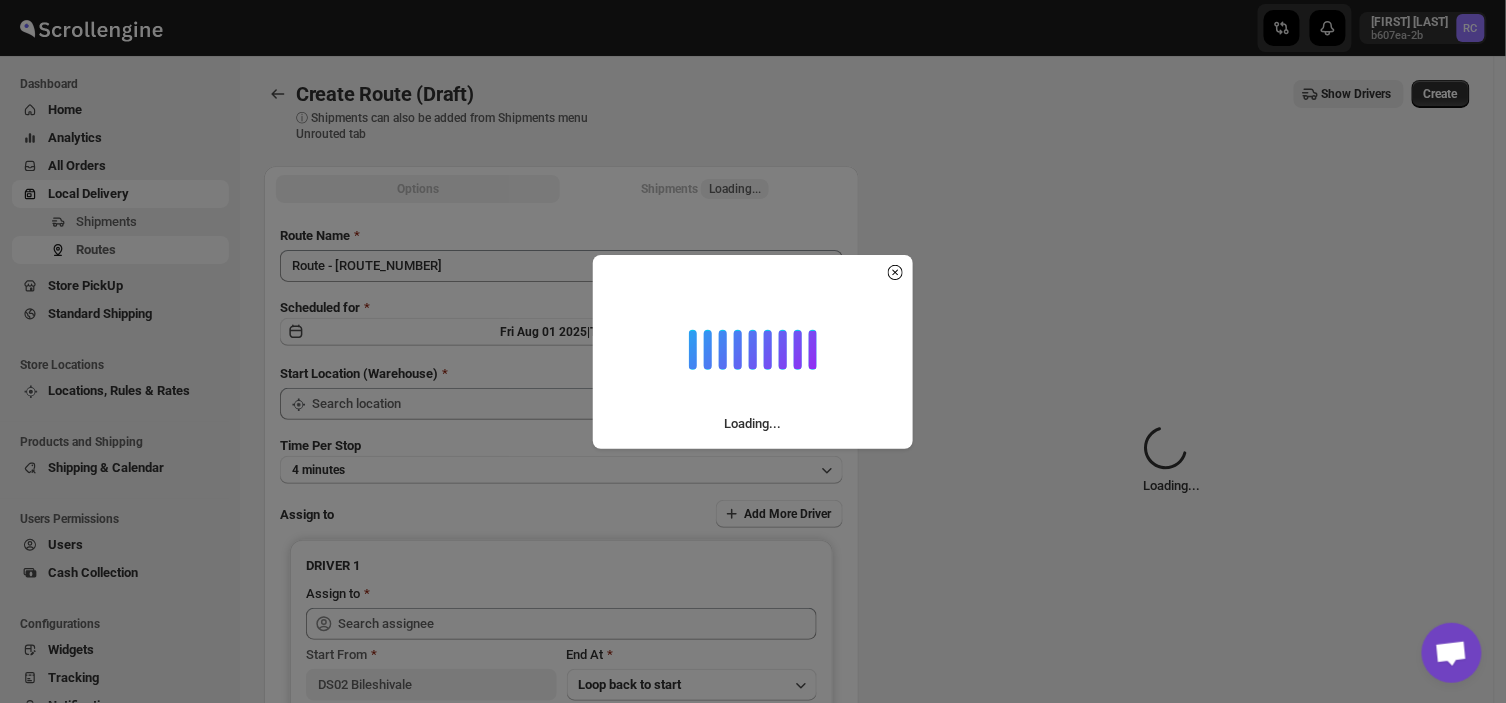 type on "DS02 Bileshivale" 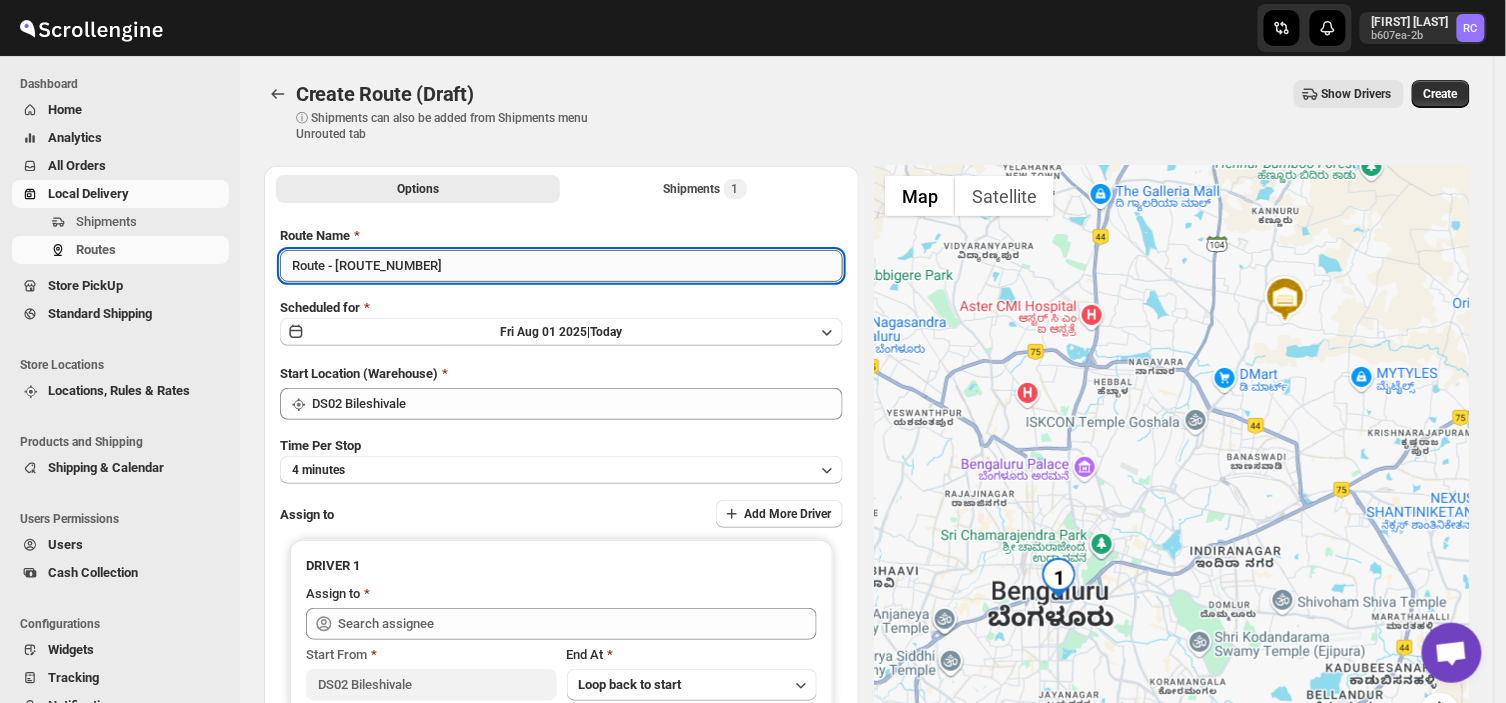 click on "Route - [ROUTE_NUMBER]" at bounding box center [561, 266] 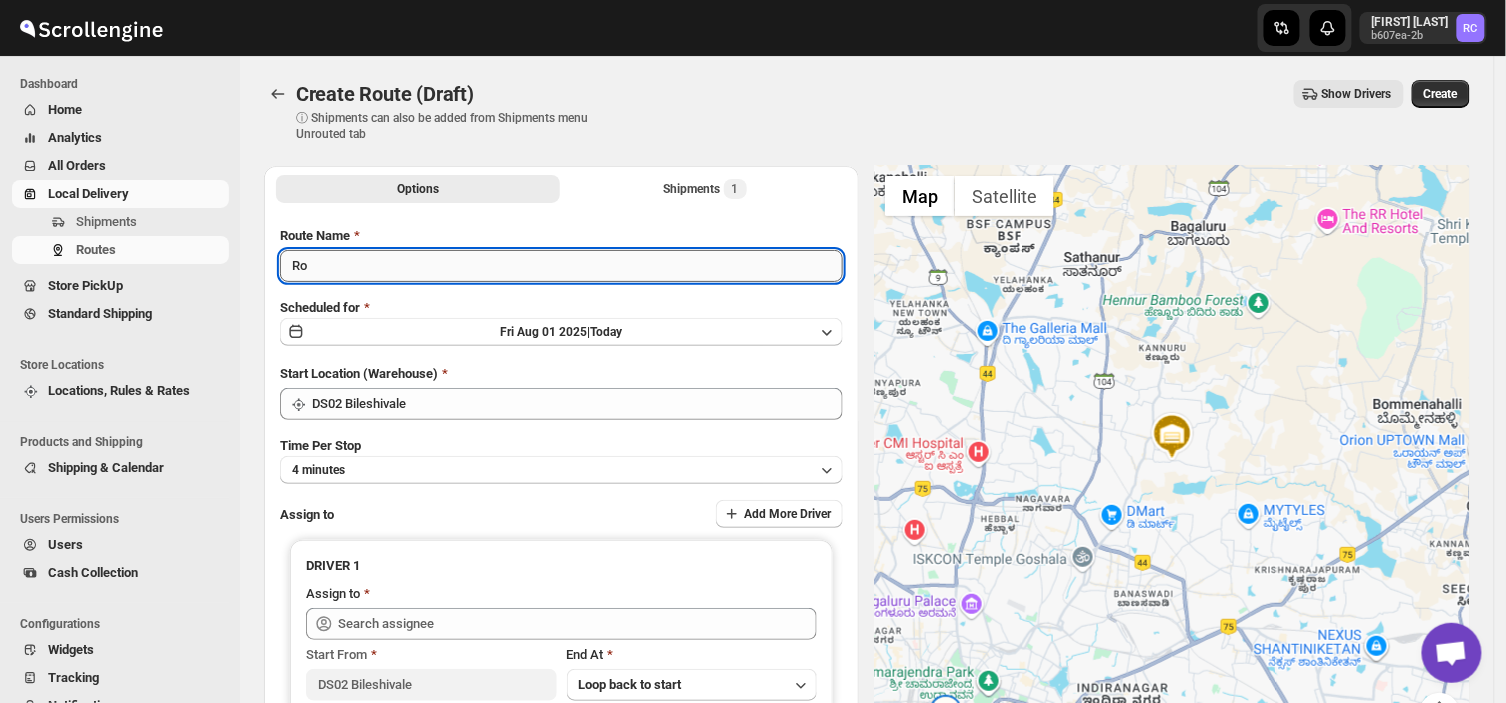 type on "R" 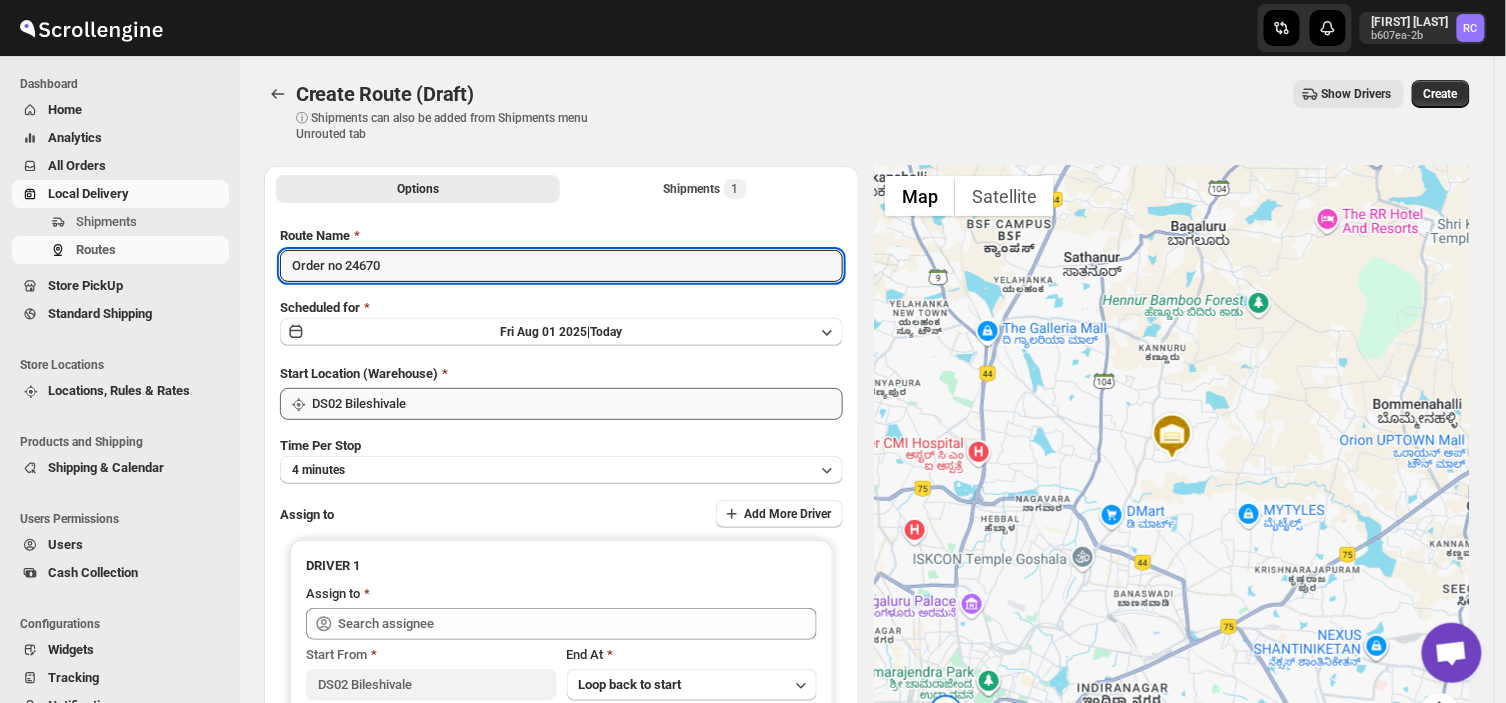 type on "Order no 24670" 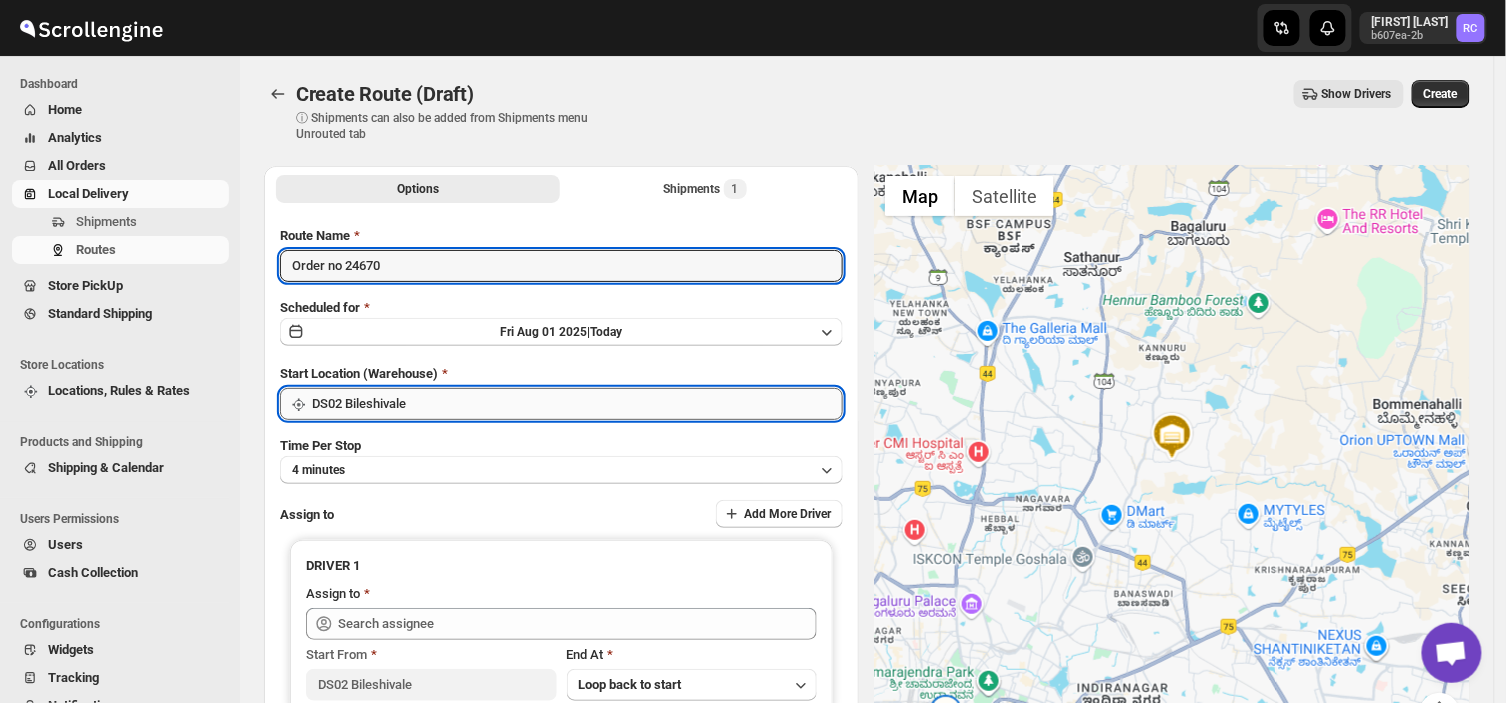click on "DS02 Bileshivale" at bounding box center (577, 404) 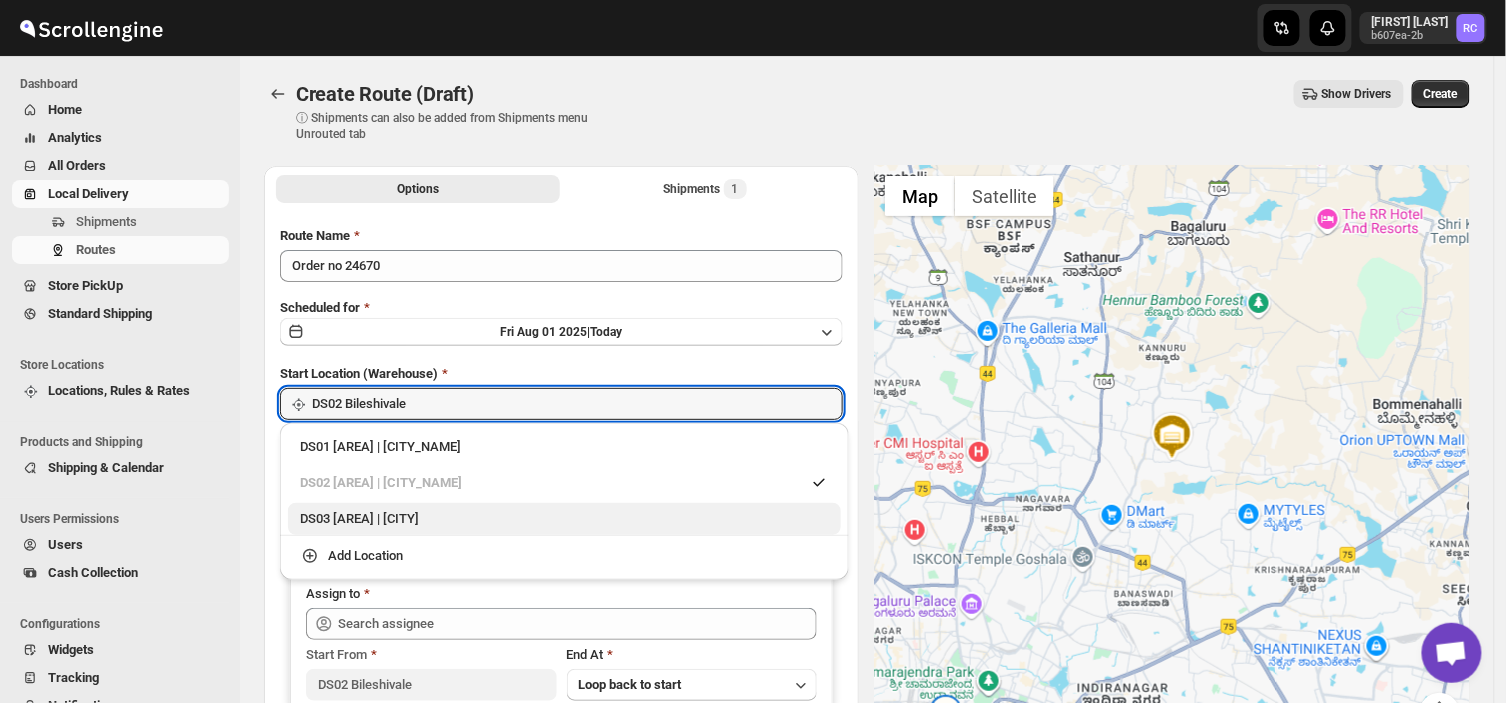 click on "DS03 [AREA] | [CITY]" at bounding box center (564, 519) 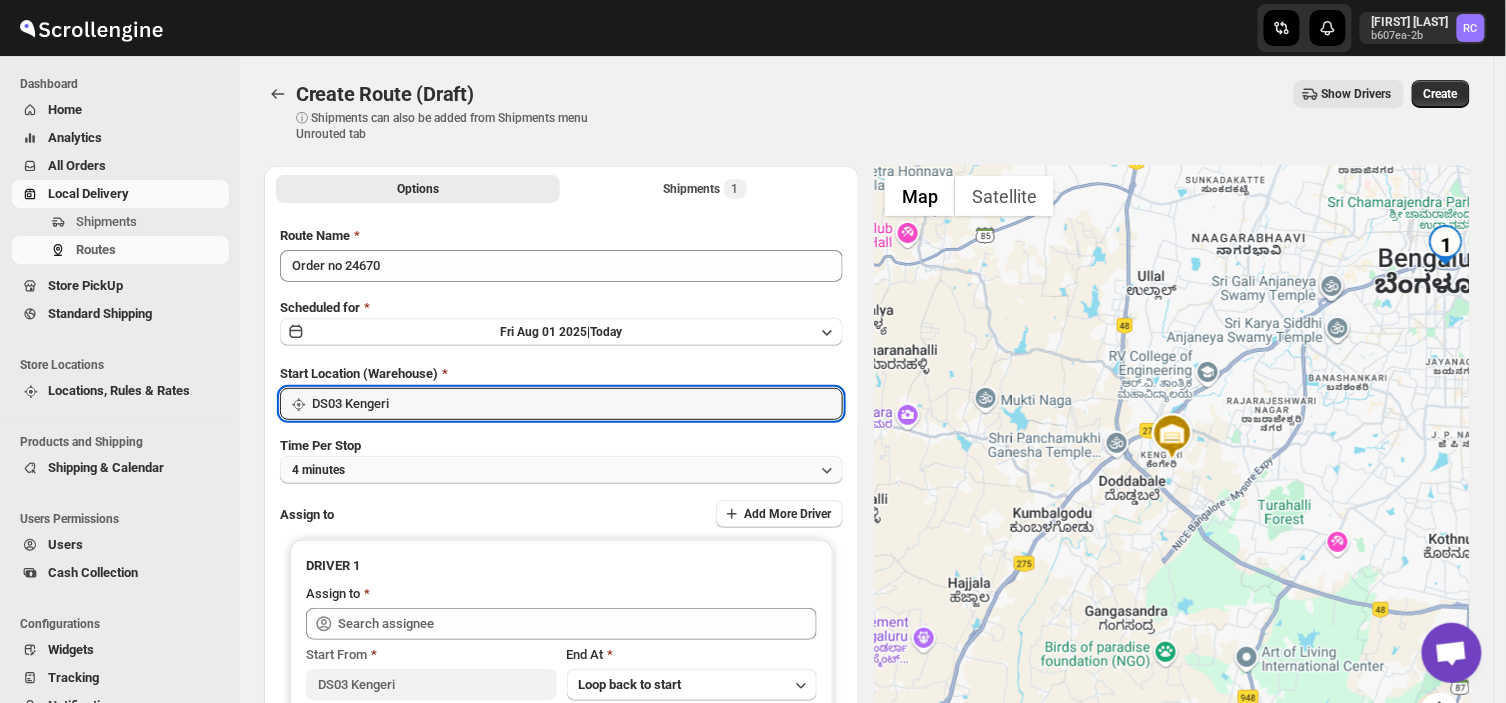 click on "4 minutes" at bounding box center (561, 470) 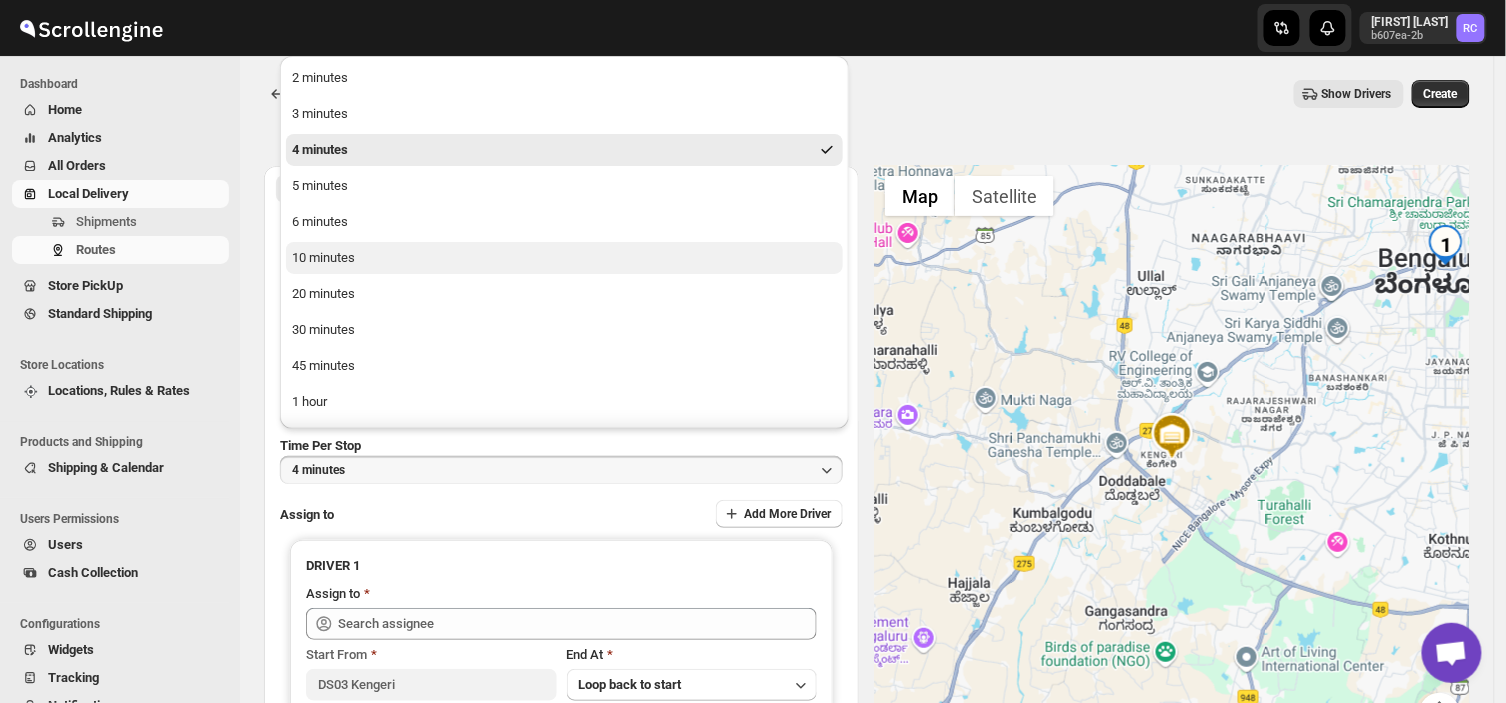 click on "10 minutes" at bounding box center [564, 258] 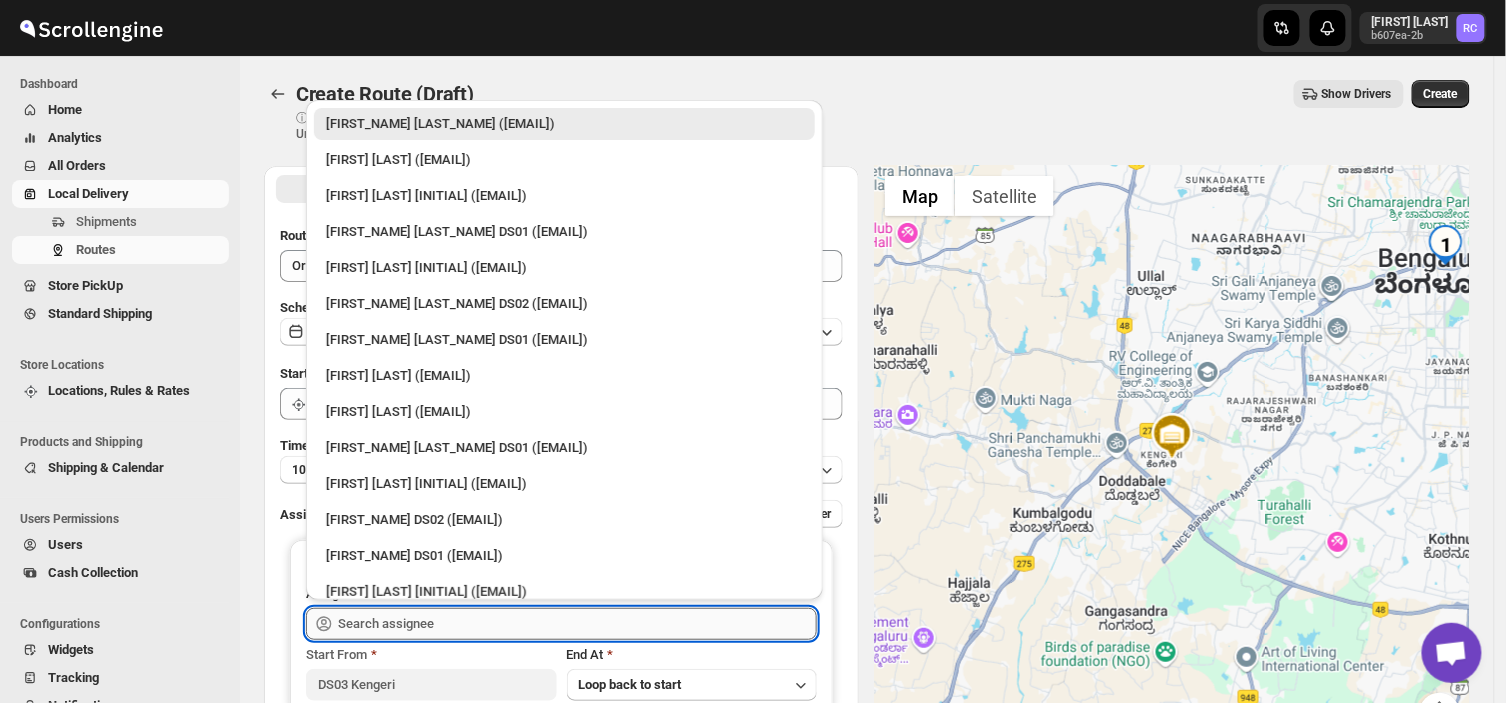 click at bounding box center [577, 624] 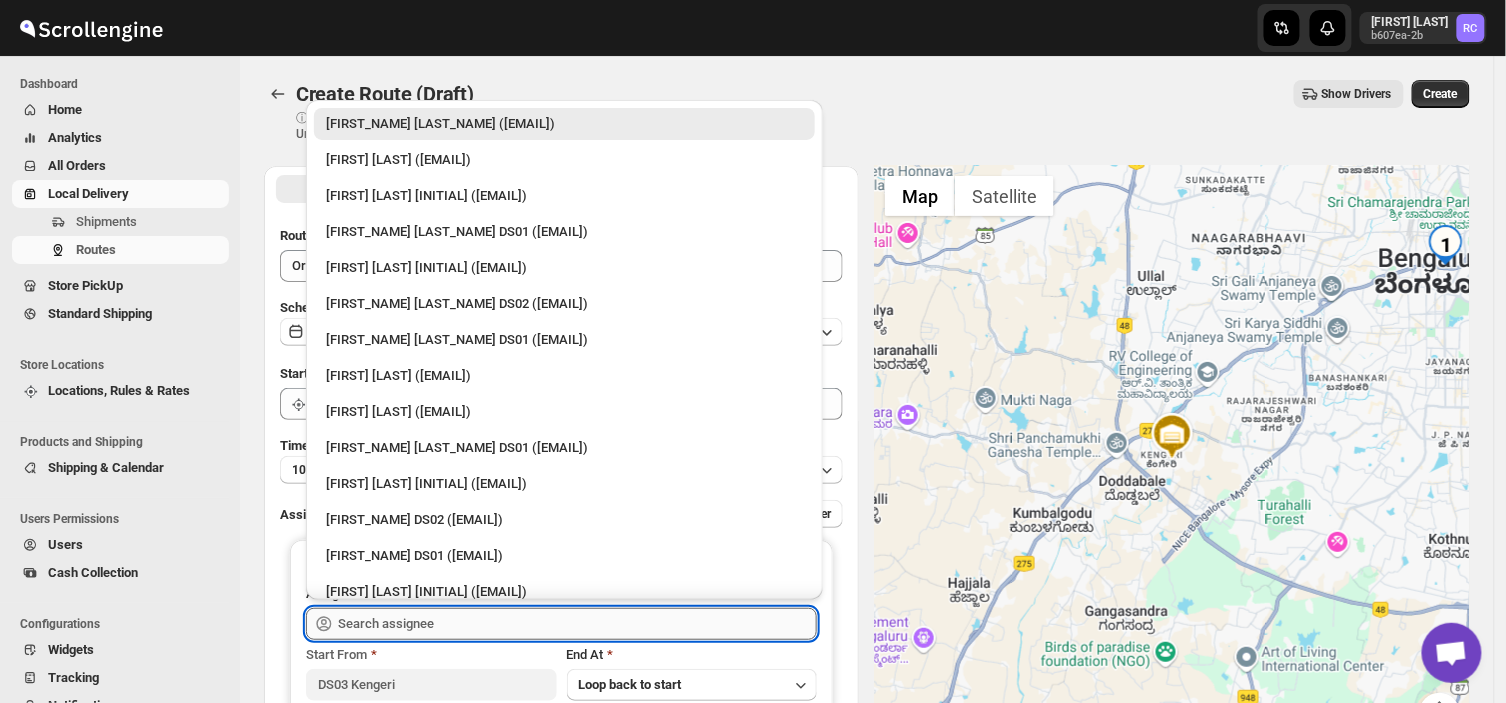 click at bounding box center [577, 624] 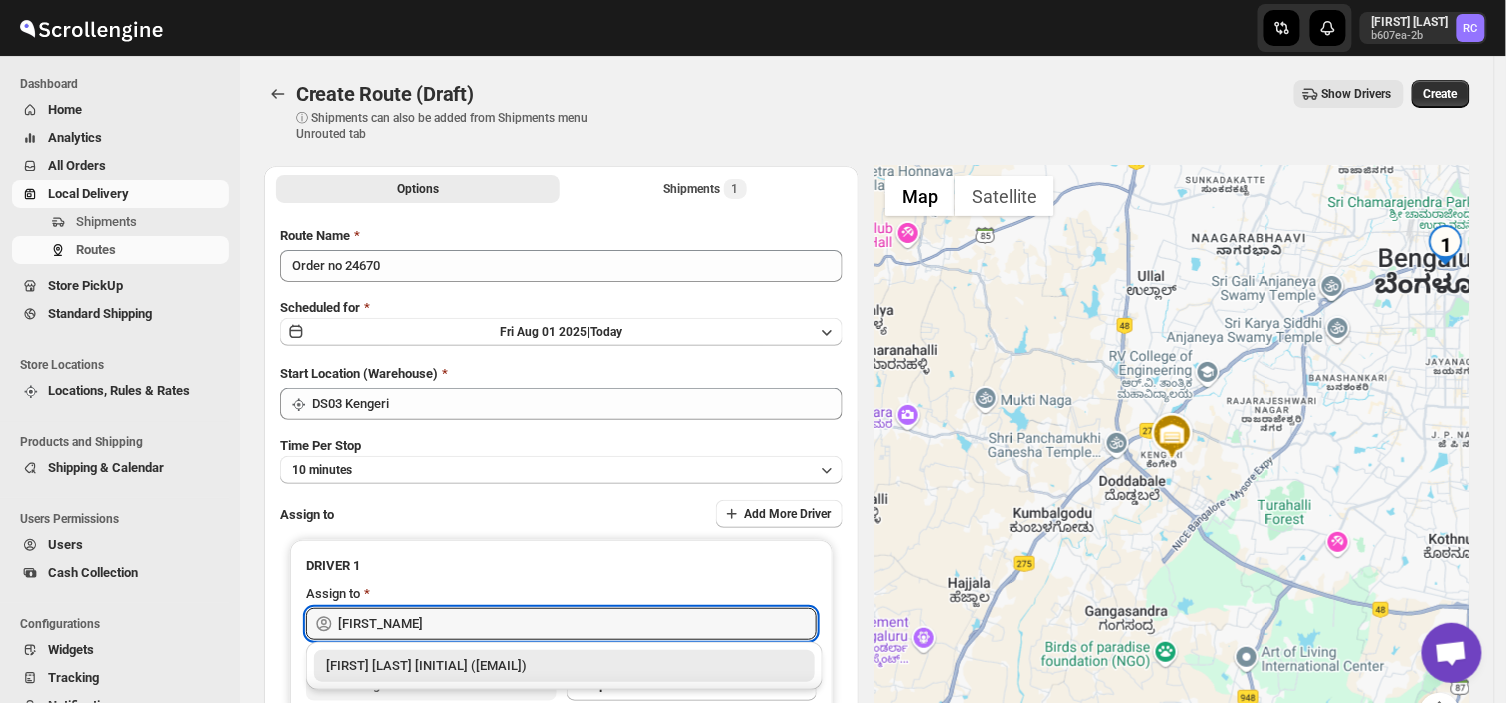click on "[FIRST] [LAST] [INITIAL] ([EMAIL])" at bounding box center (564, 666) 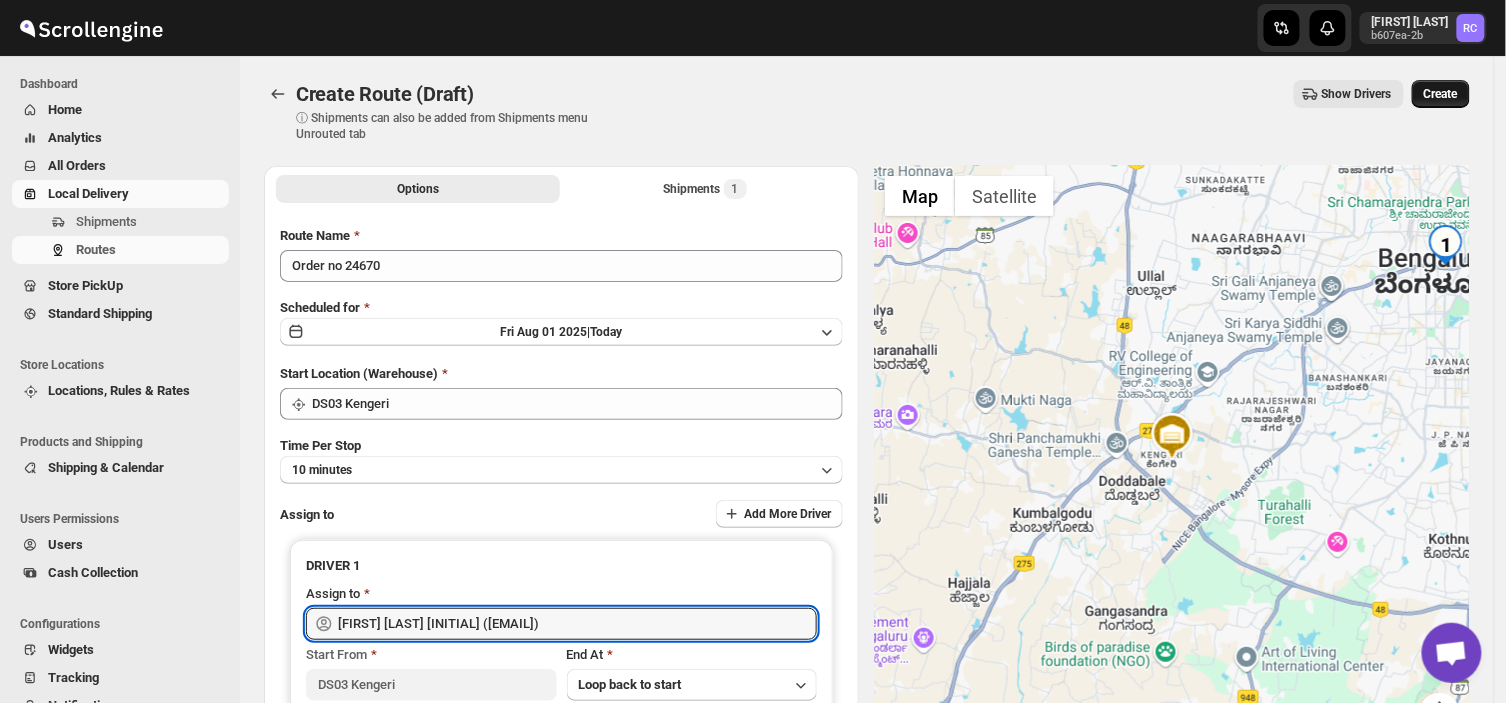 type on "[FIRST] [LAST] [INITIAL] ([EMAIL])" 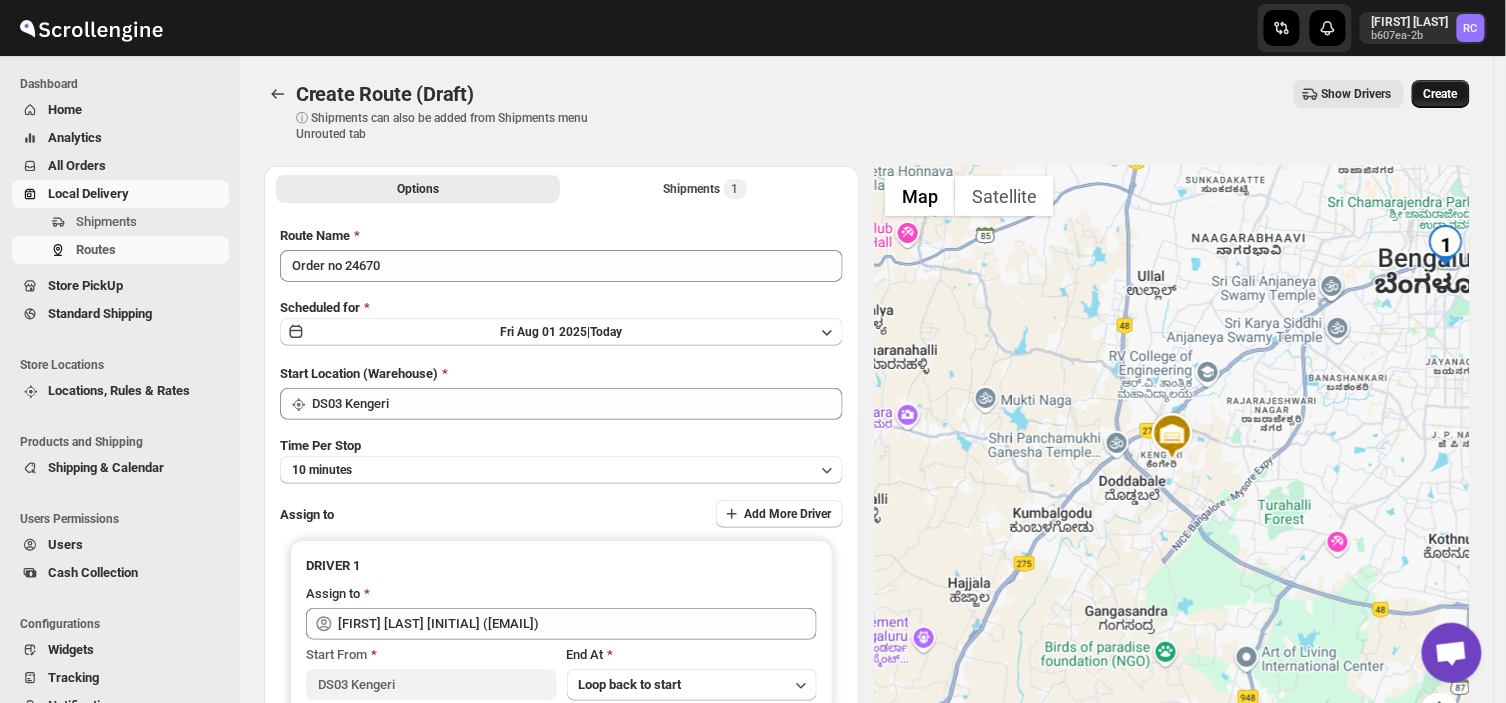 click on "Create" at bounding box center [1441, 94] 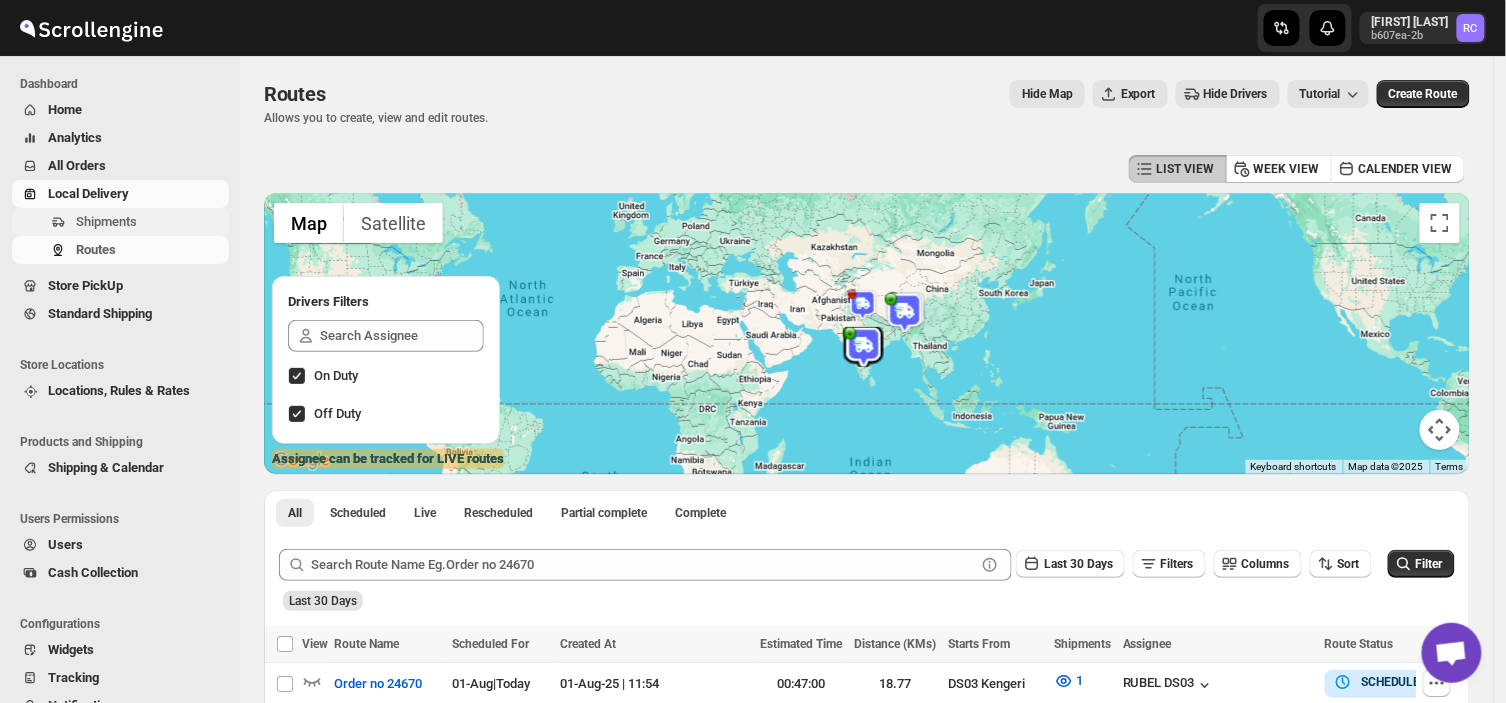 click on "Shipments" at bounding box center [150, 222] 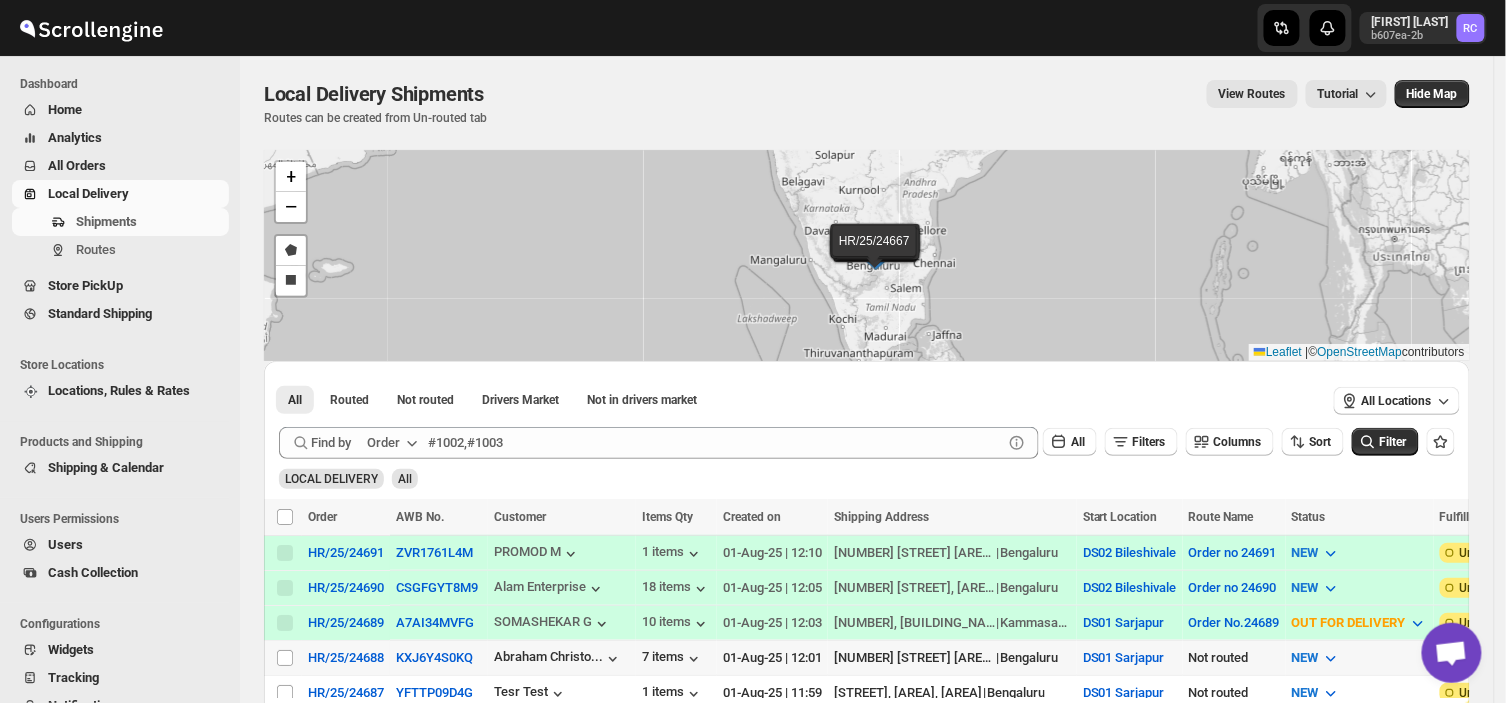click on "Select shipment" at bounding box center (283, 657) 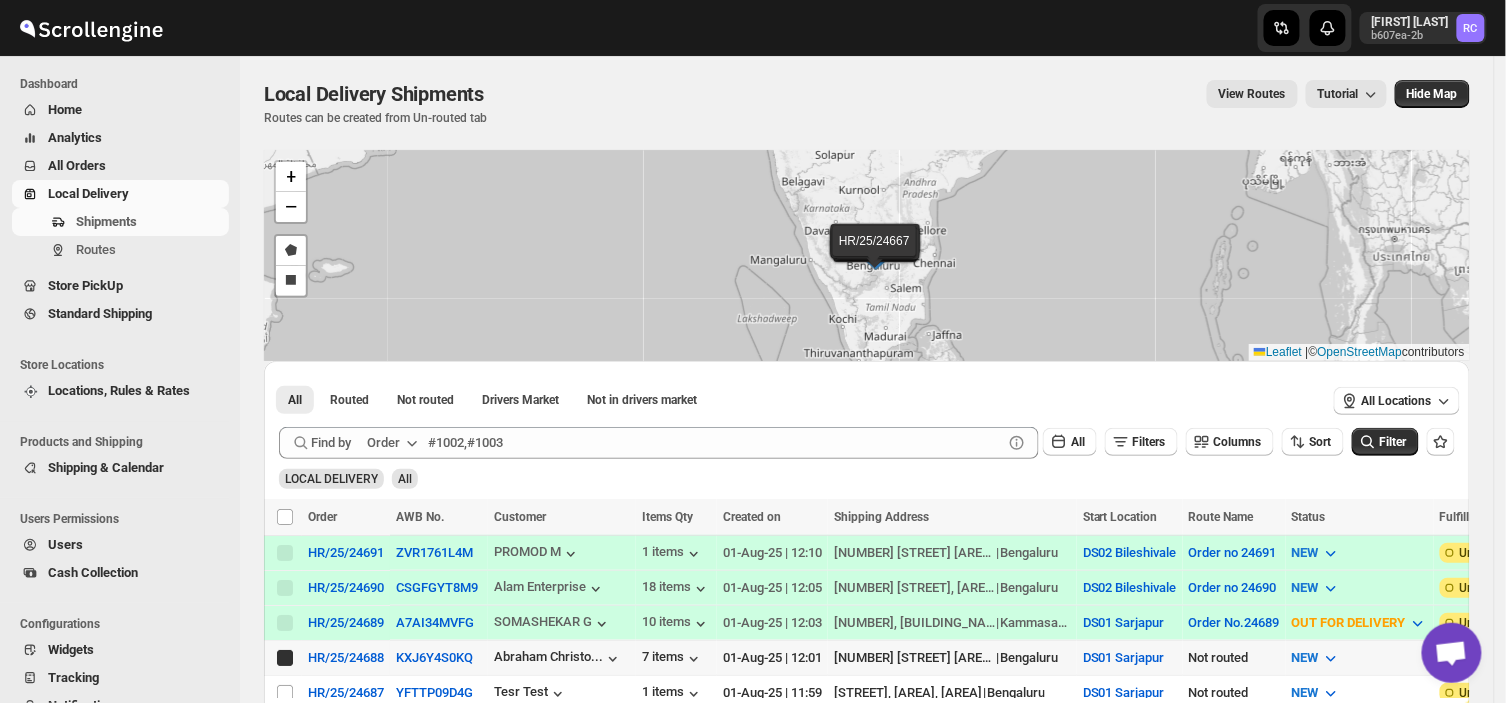 checkbox on "true" 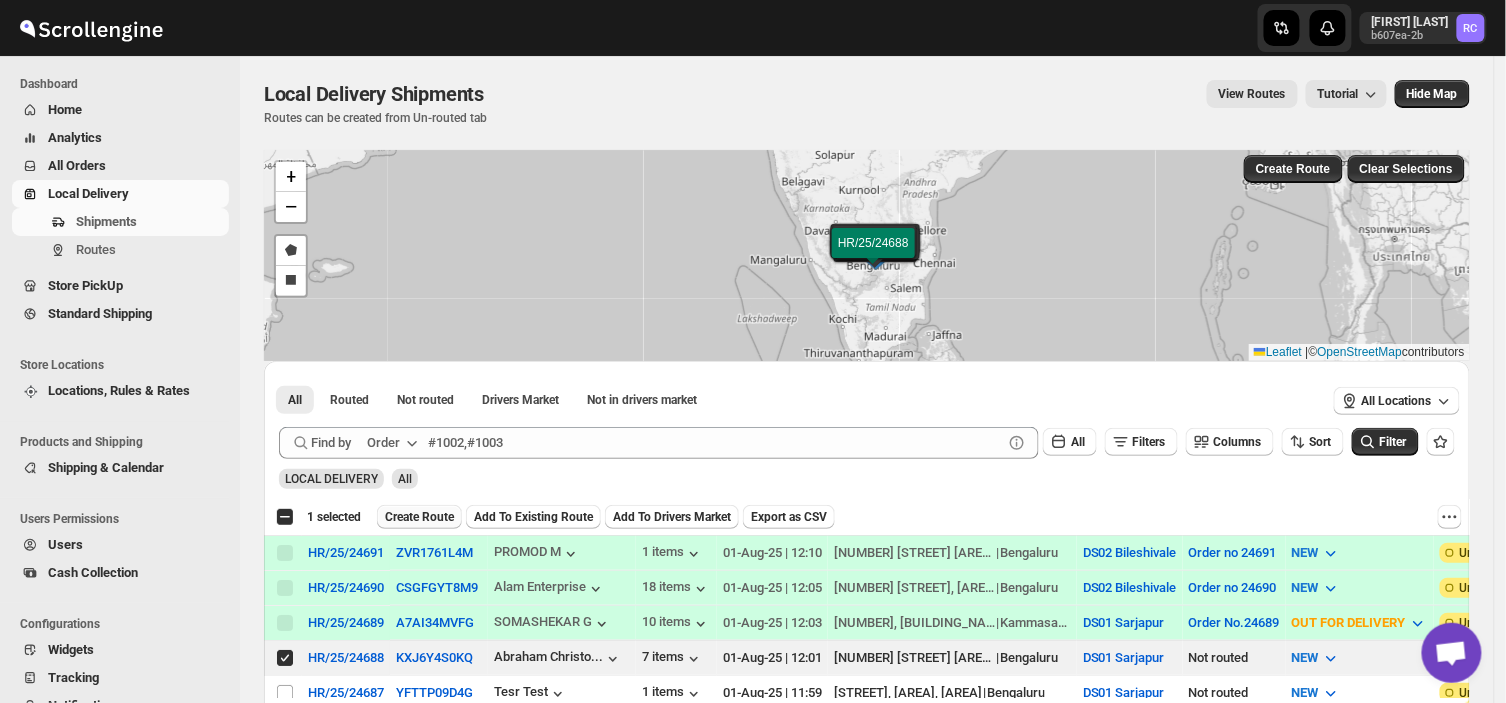click on "Create Route" at bounding box center (419, 517) 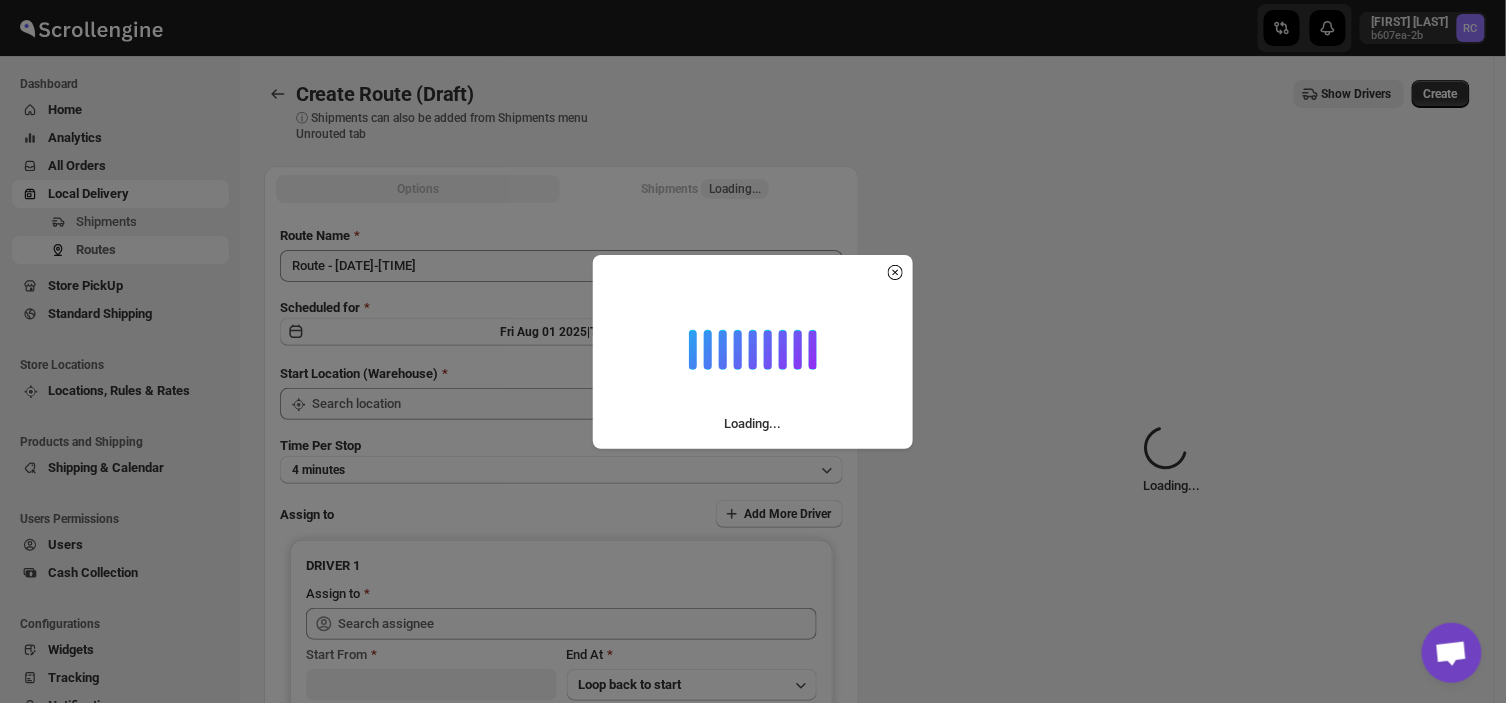type on "DS01 Sarjapur" 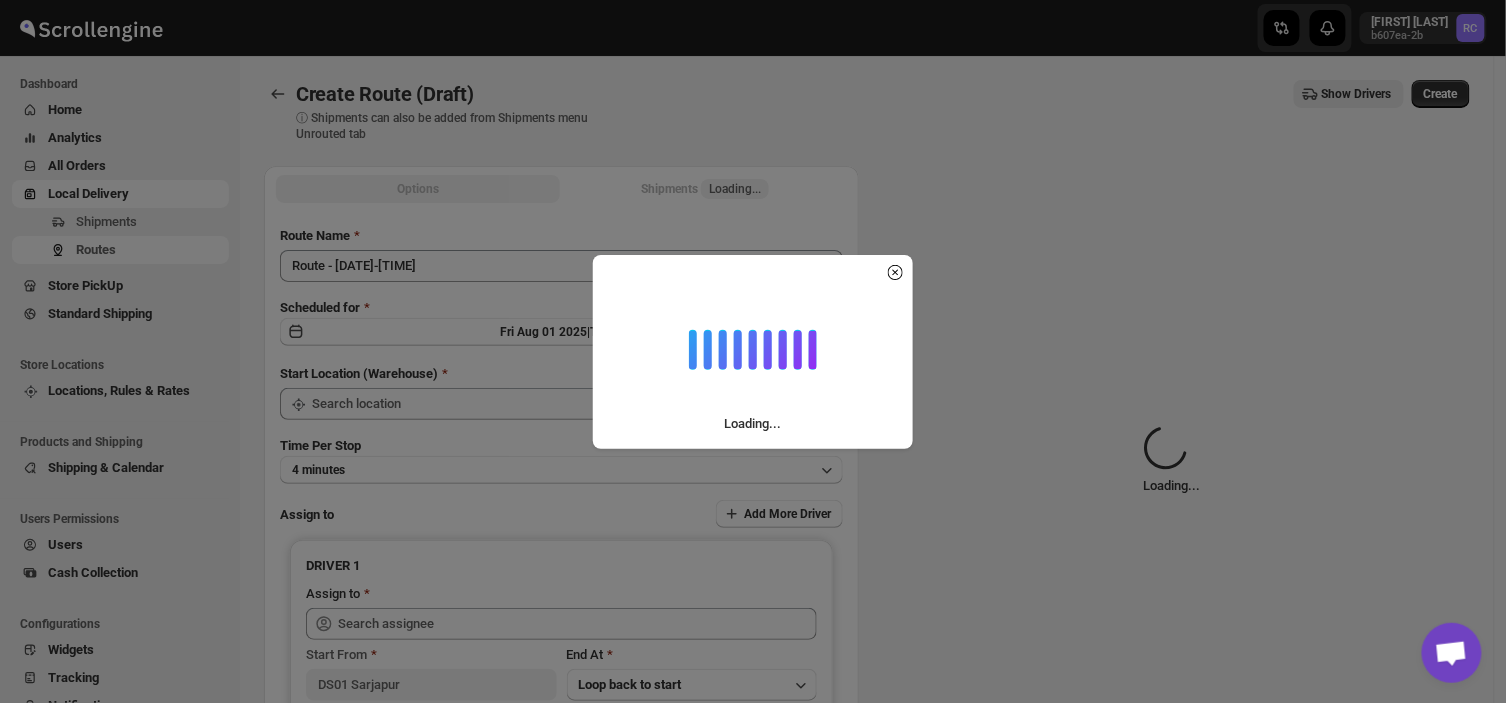 type on "DS01 Sarjapur" 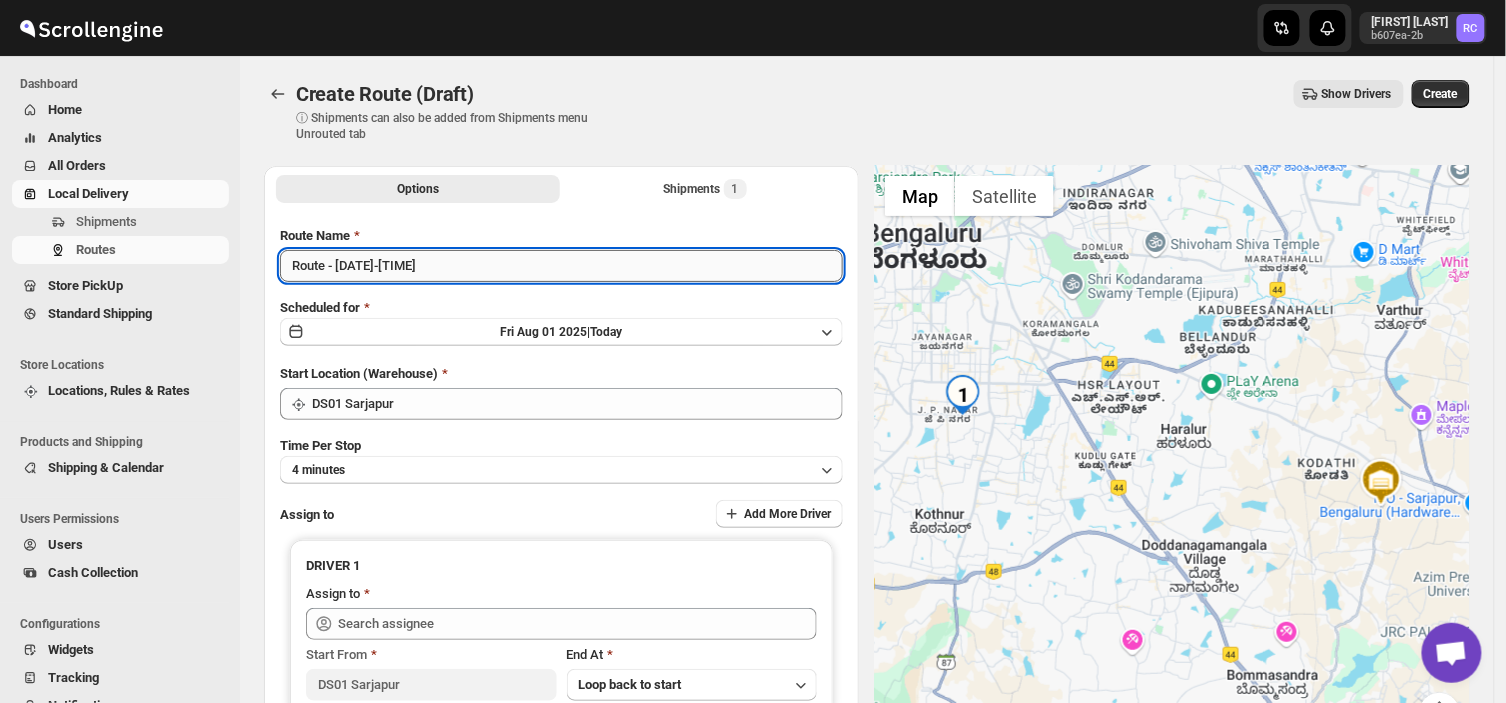 click on "Route - [DATE]-[TIME]" at bounding box center [561, 266] 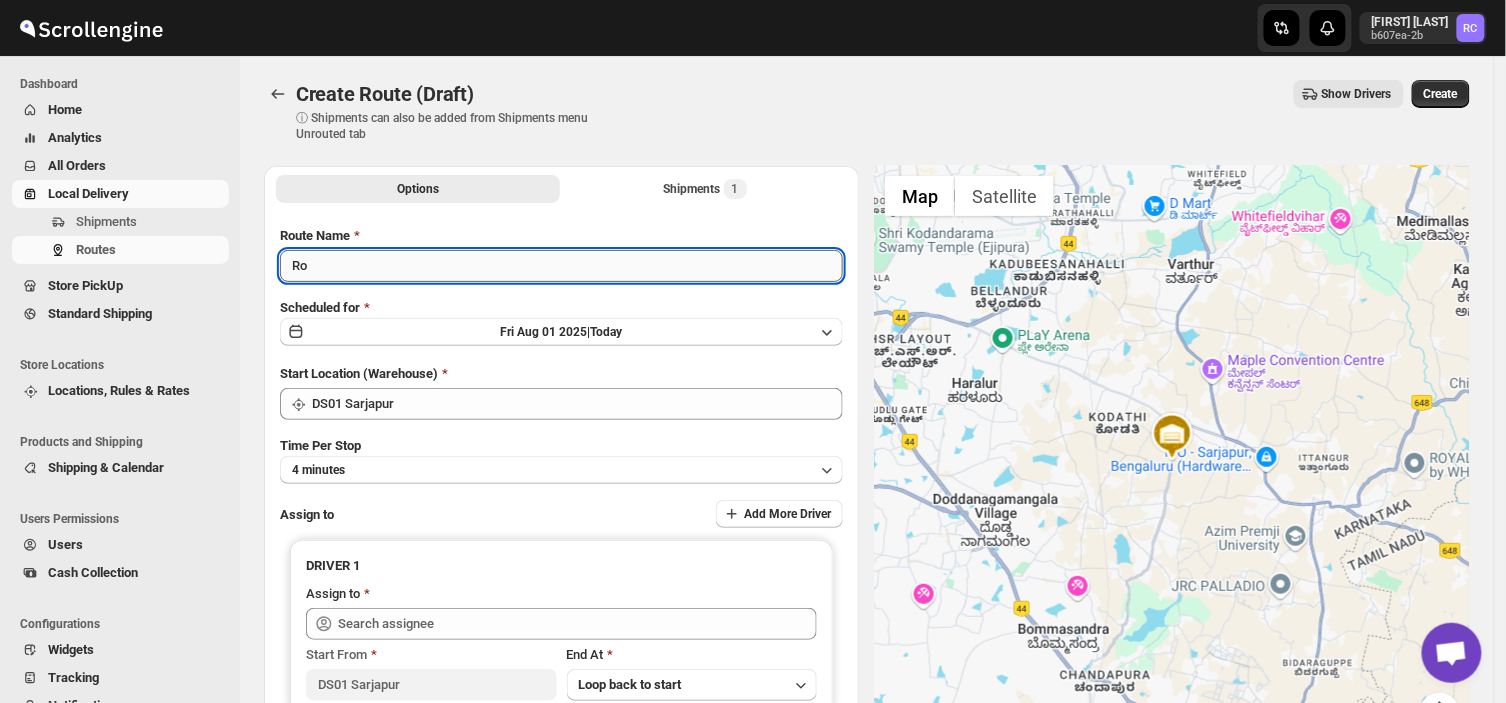 type on "R" 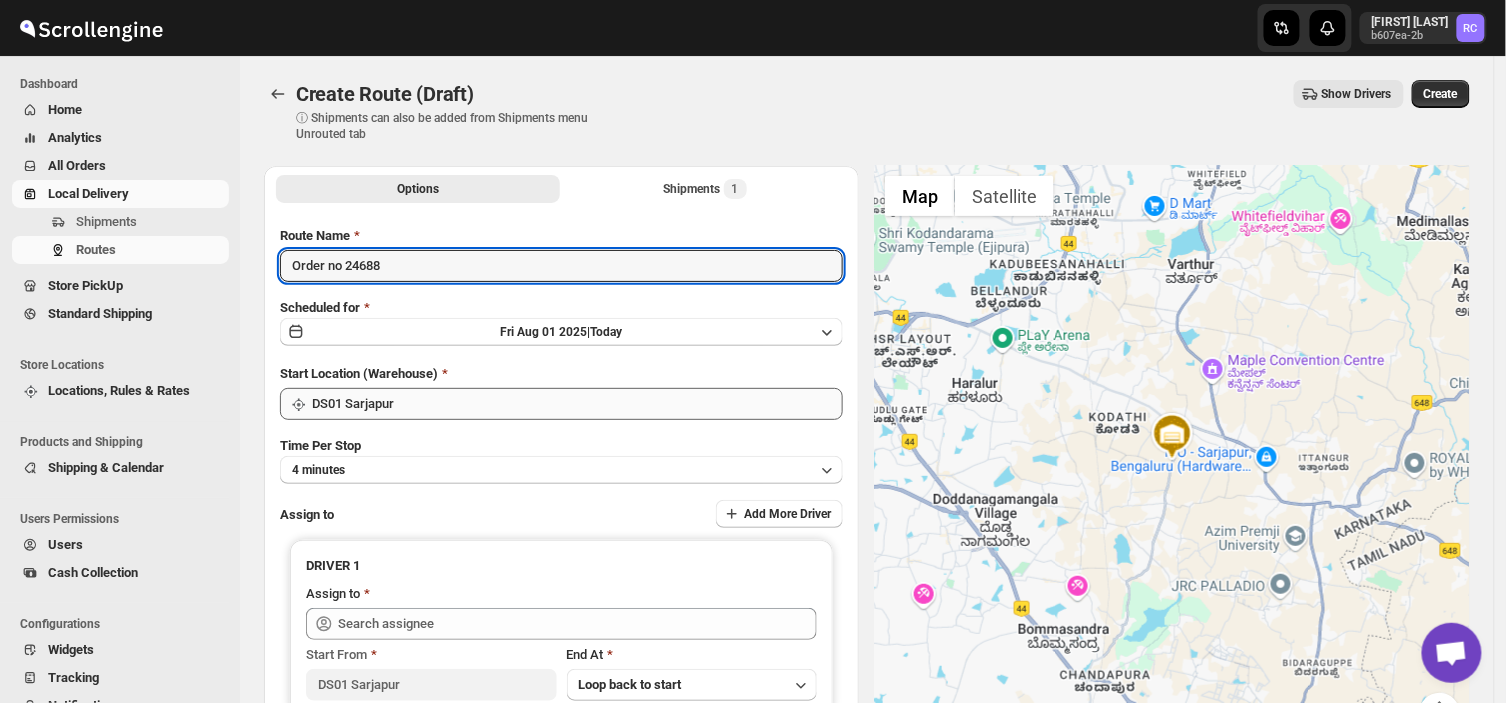 type on "Order no 24688" 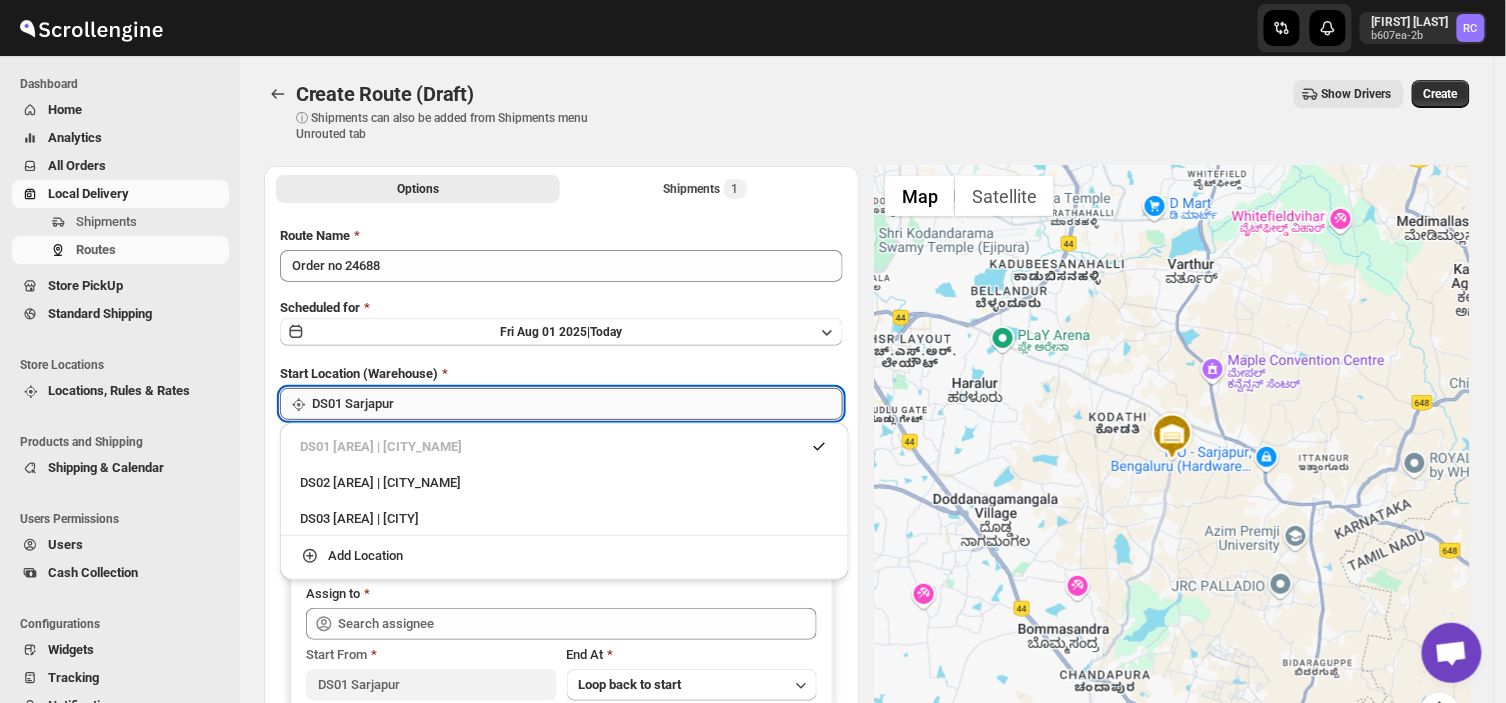 click on "DS01 Sarjapur" at bounding box center [577, 404] 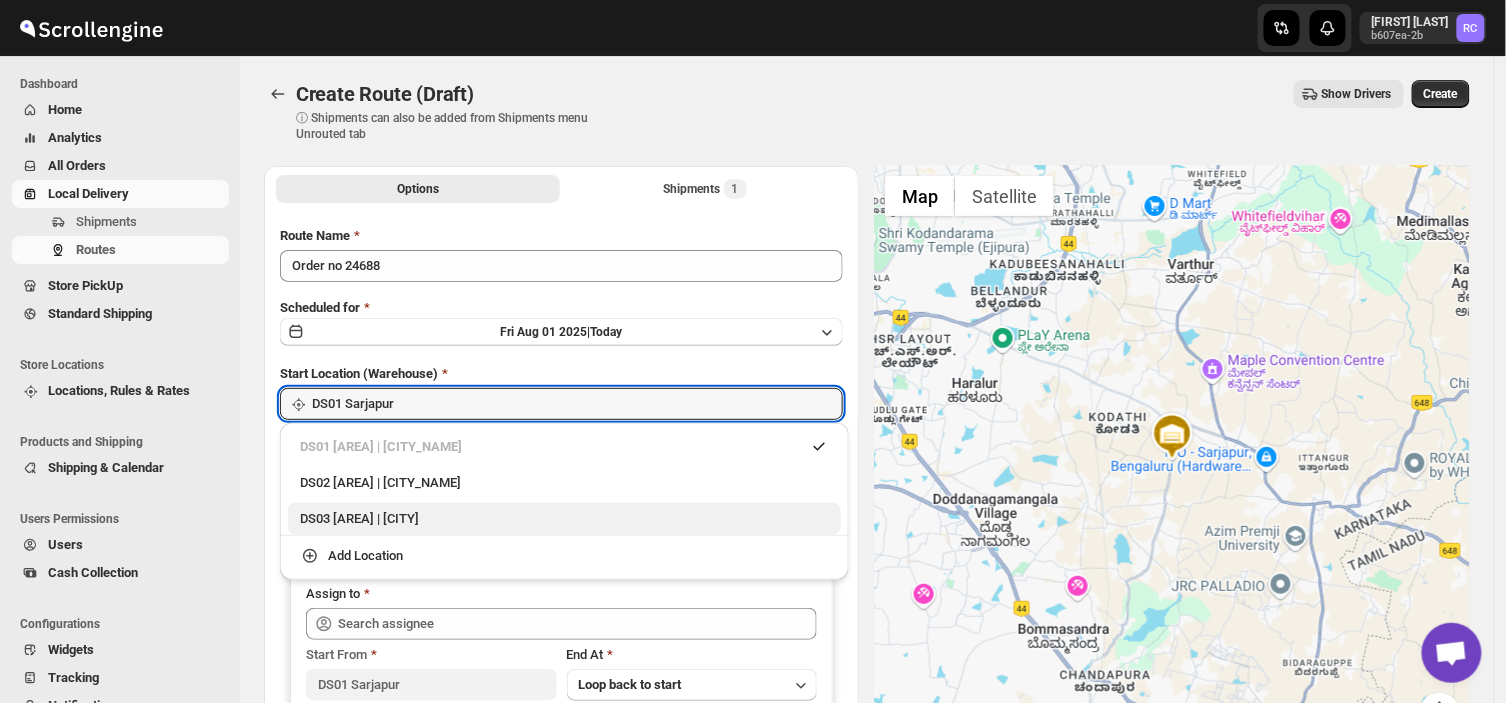 click on "DS03 [AREA] | [CITY]" at bounding box center (564, 519) 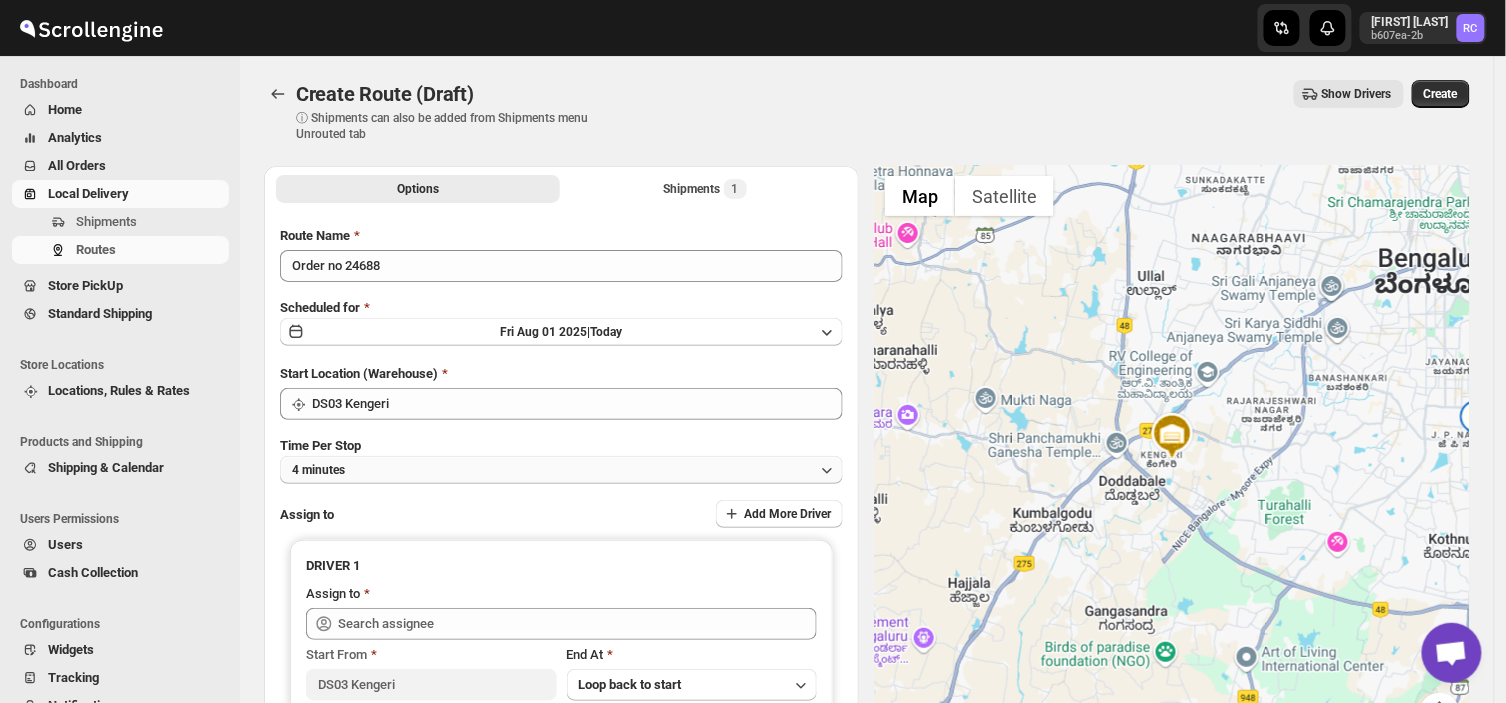 click on "4 minutes" at bounding box center [561, 470] 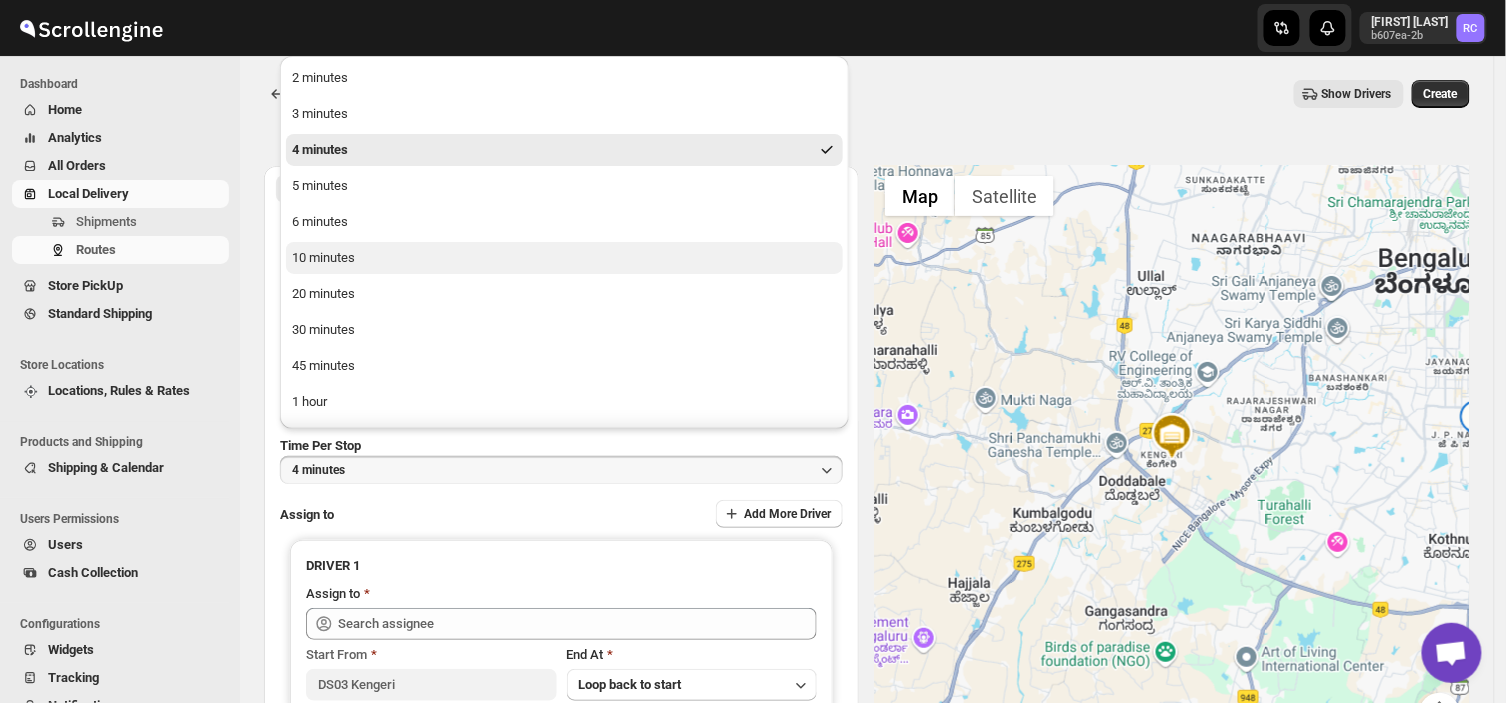 click on "10 minutes" at bounding box center (323, 258) 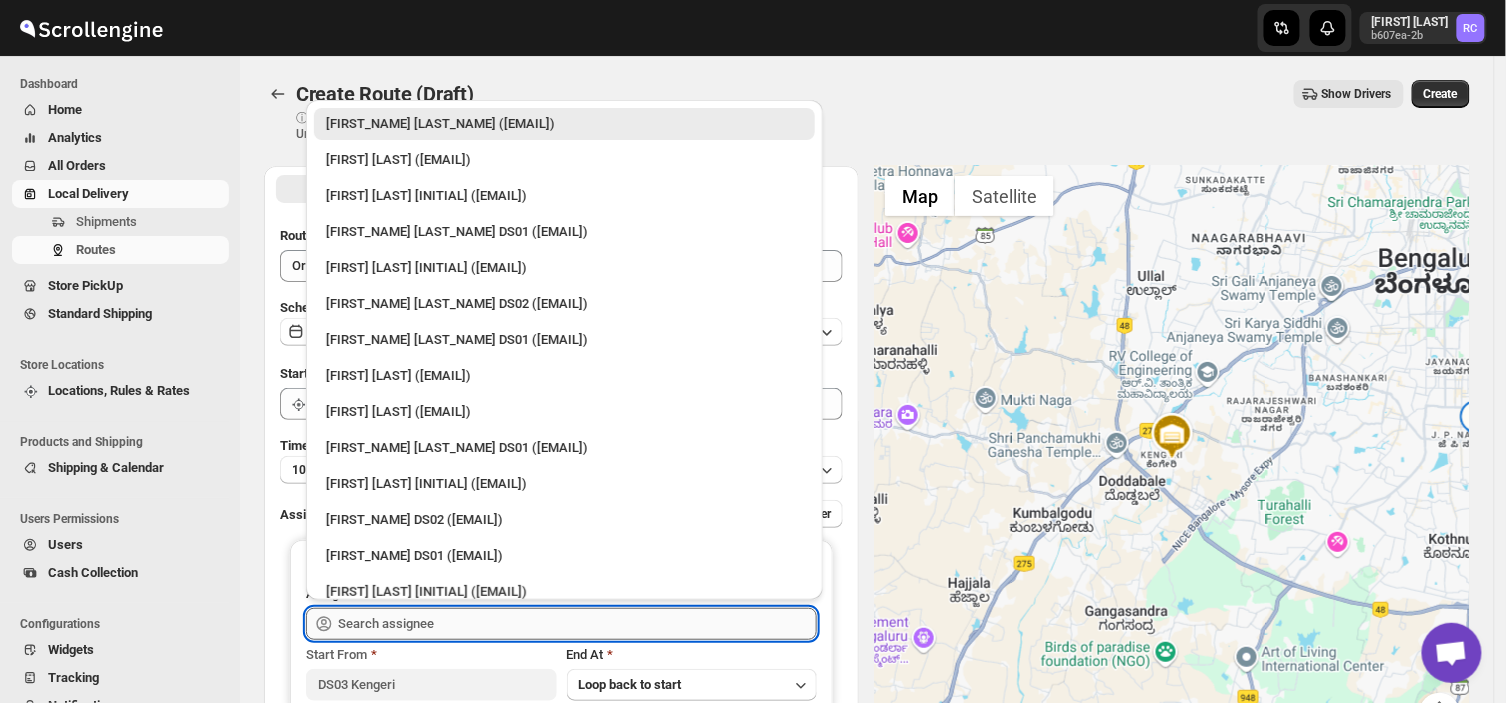 click at bounding box center [577, 624] 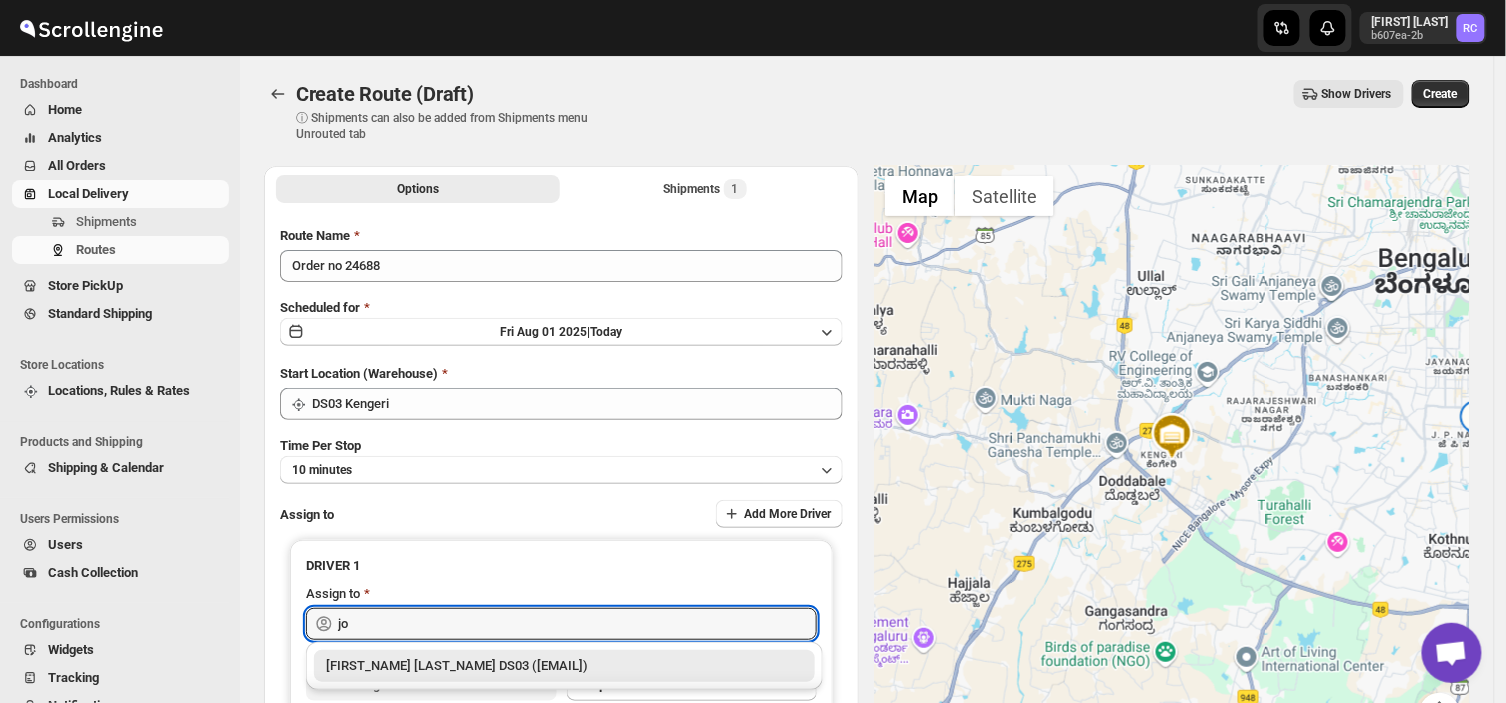 click on "[FIRST_NAME] [LAST_NAME] DS03 ([EMAIL])" at bounding box center [564, 666] 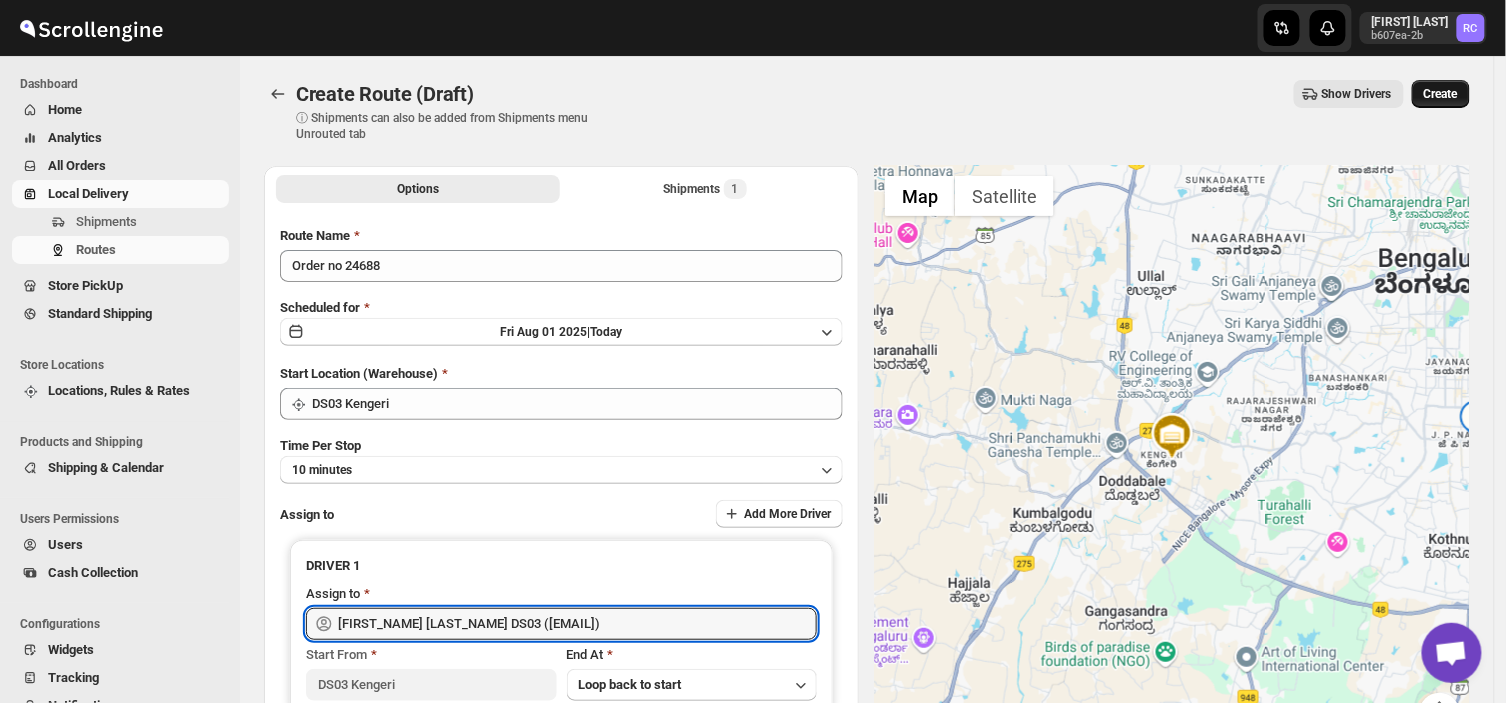 type on "[FIRST_NAME] [LAST_NAME] DS03 ([EMAIL])" 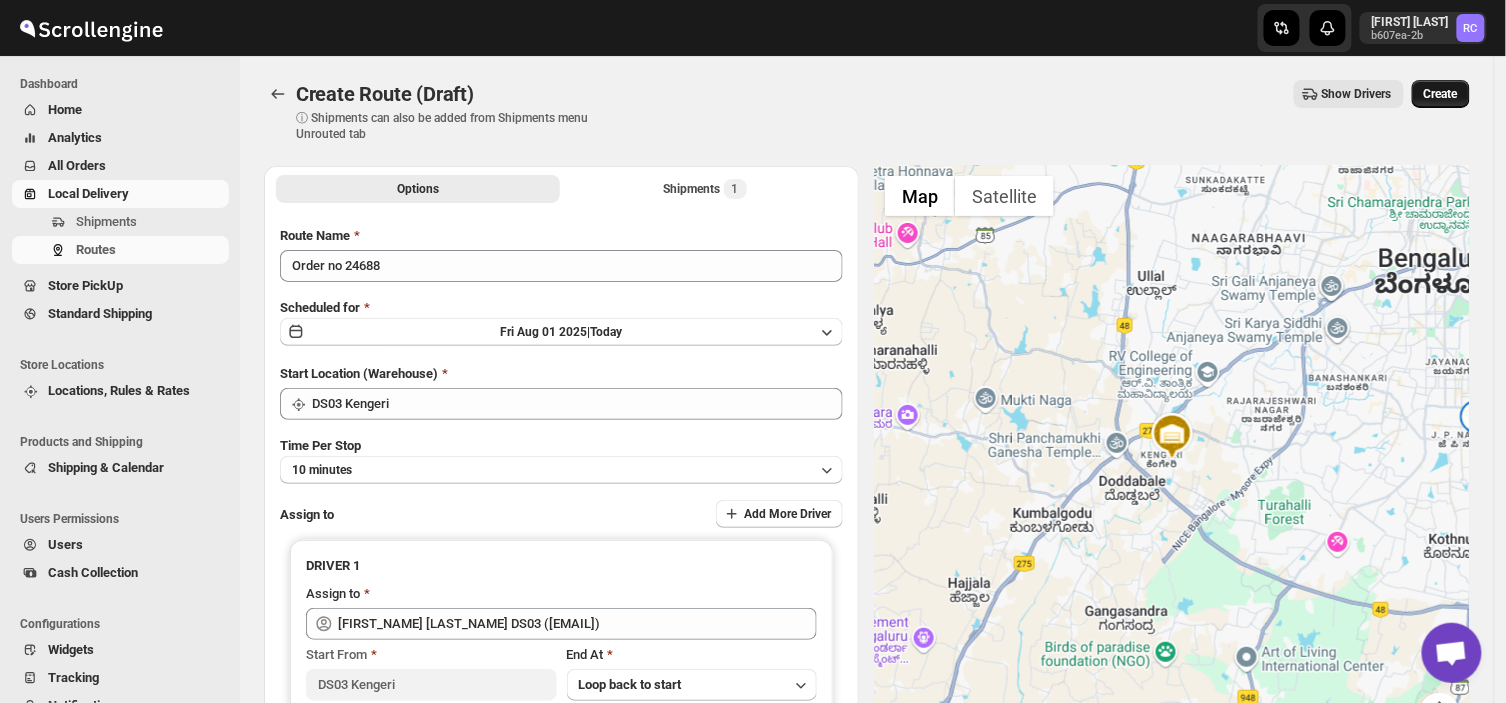 click on "Create" at bounding box center (1441, 94) 